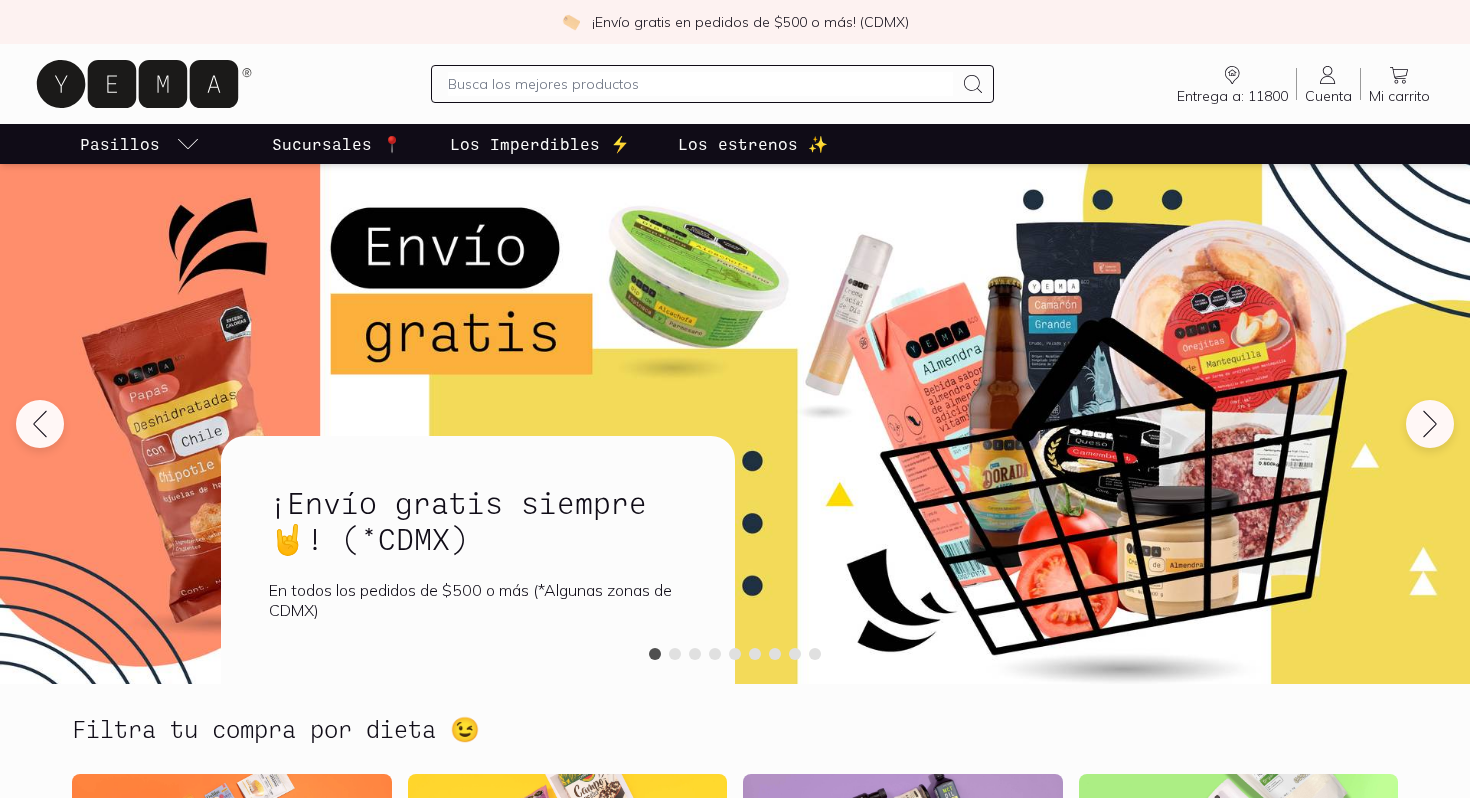 scroll, scrollTop: 0, scrollLeft: 0, axis: both 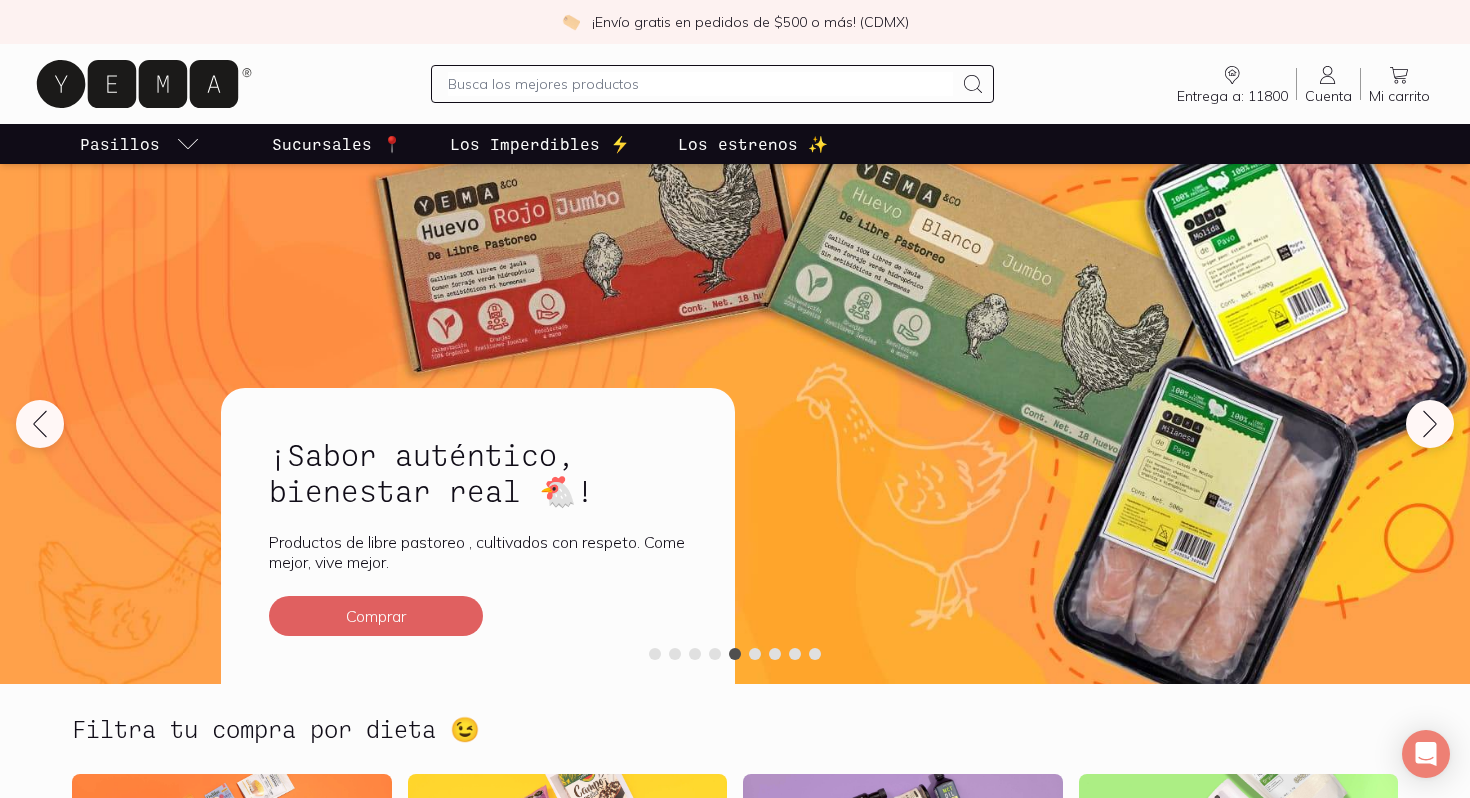 click on "Entrega a: 11800 11800 Buscar Buscar Cuenta Cuenta Mi carrito Carrito" at bounding box center (735, 84) 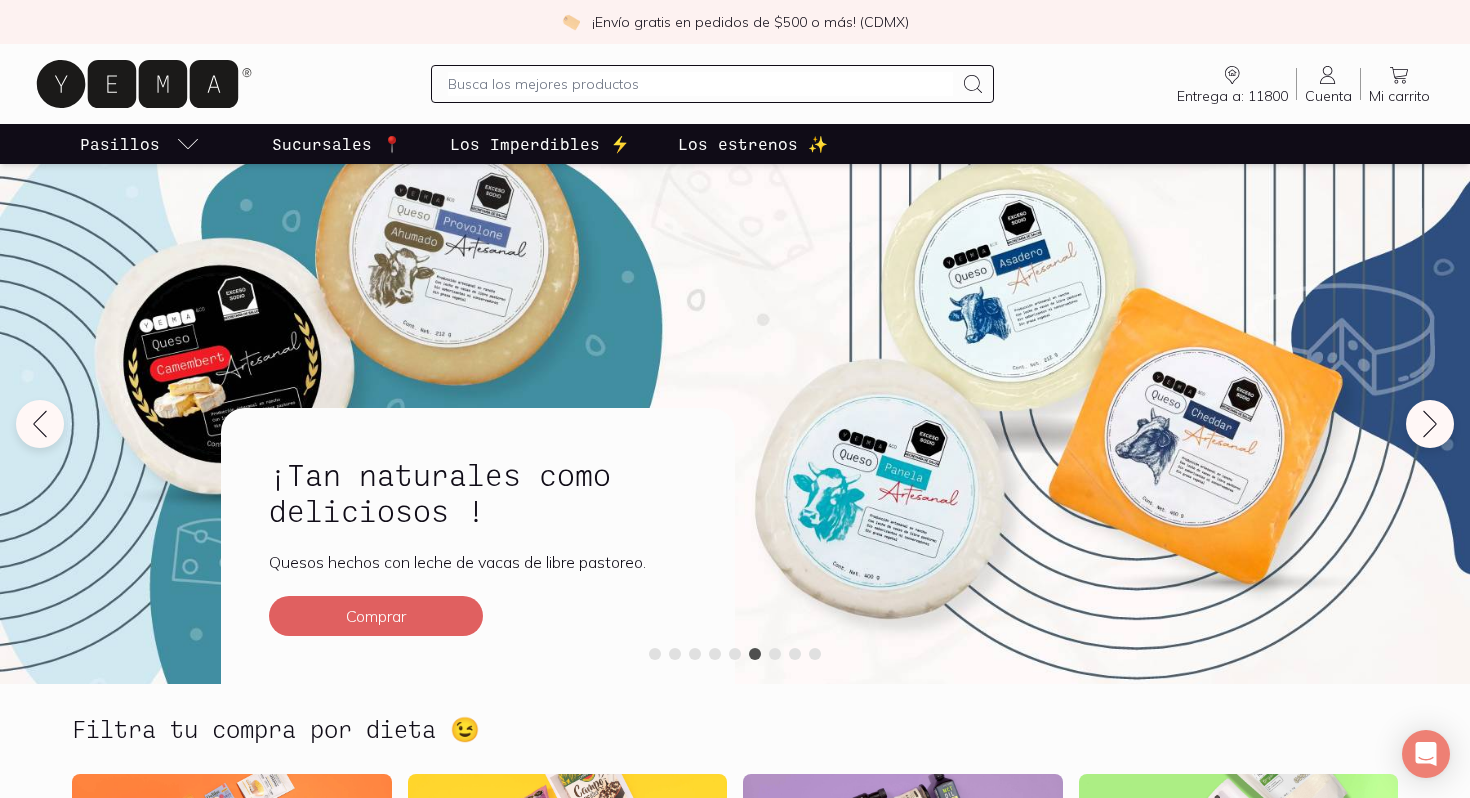 click at bounding box center [700, 84] 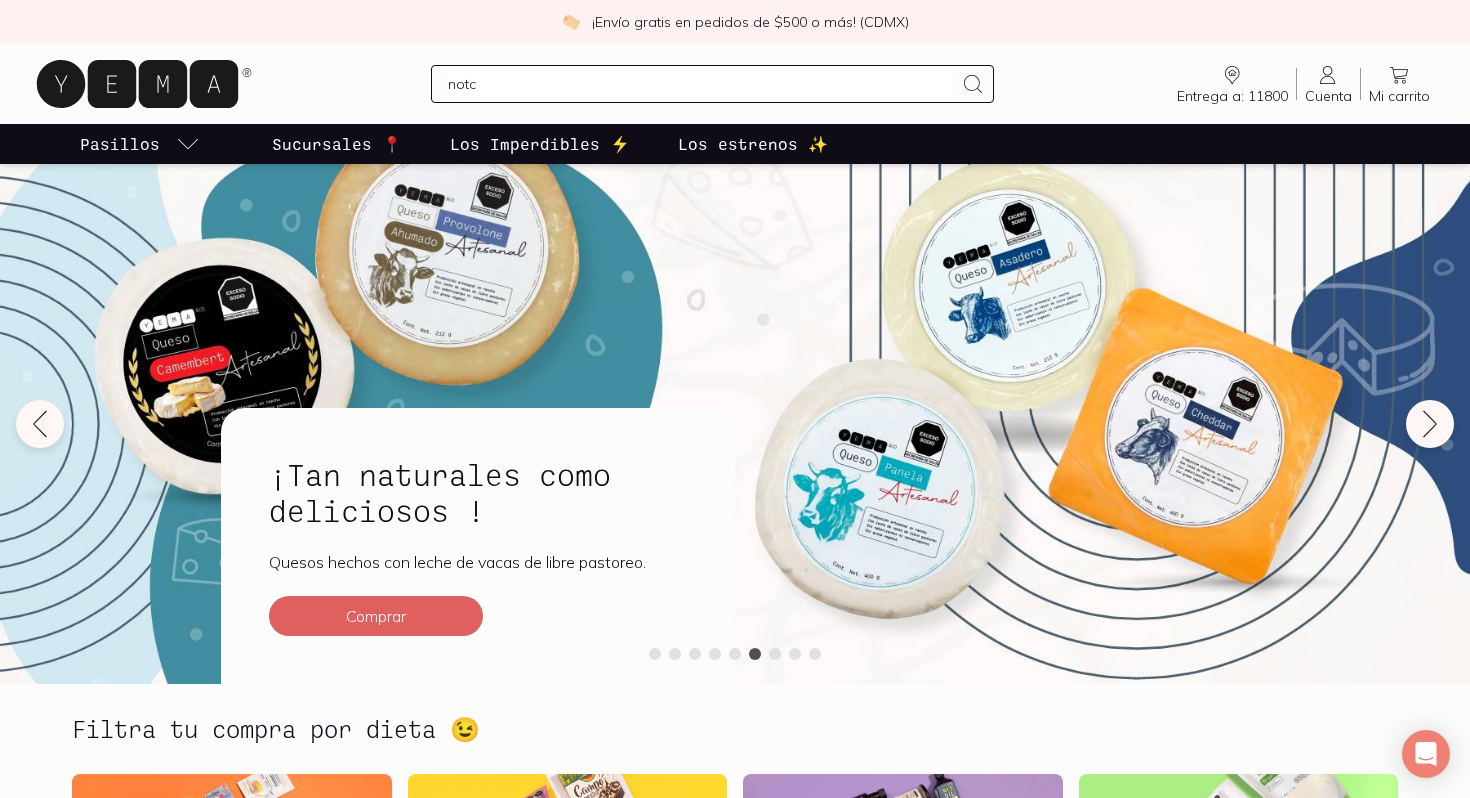type on "notco" 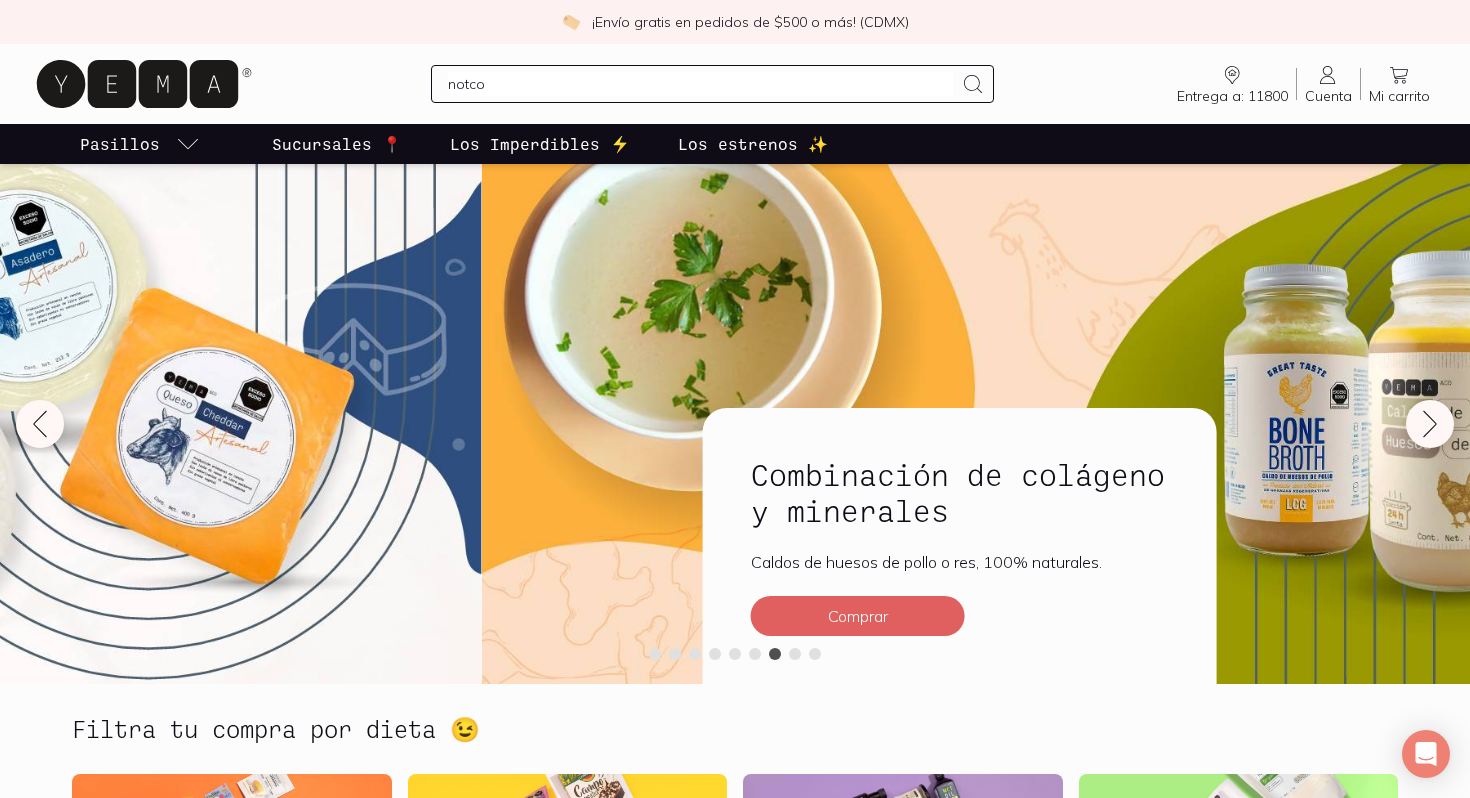 type 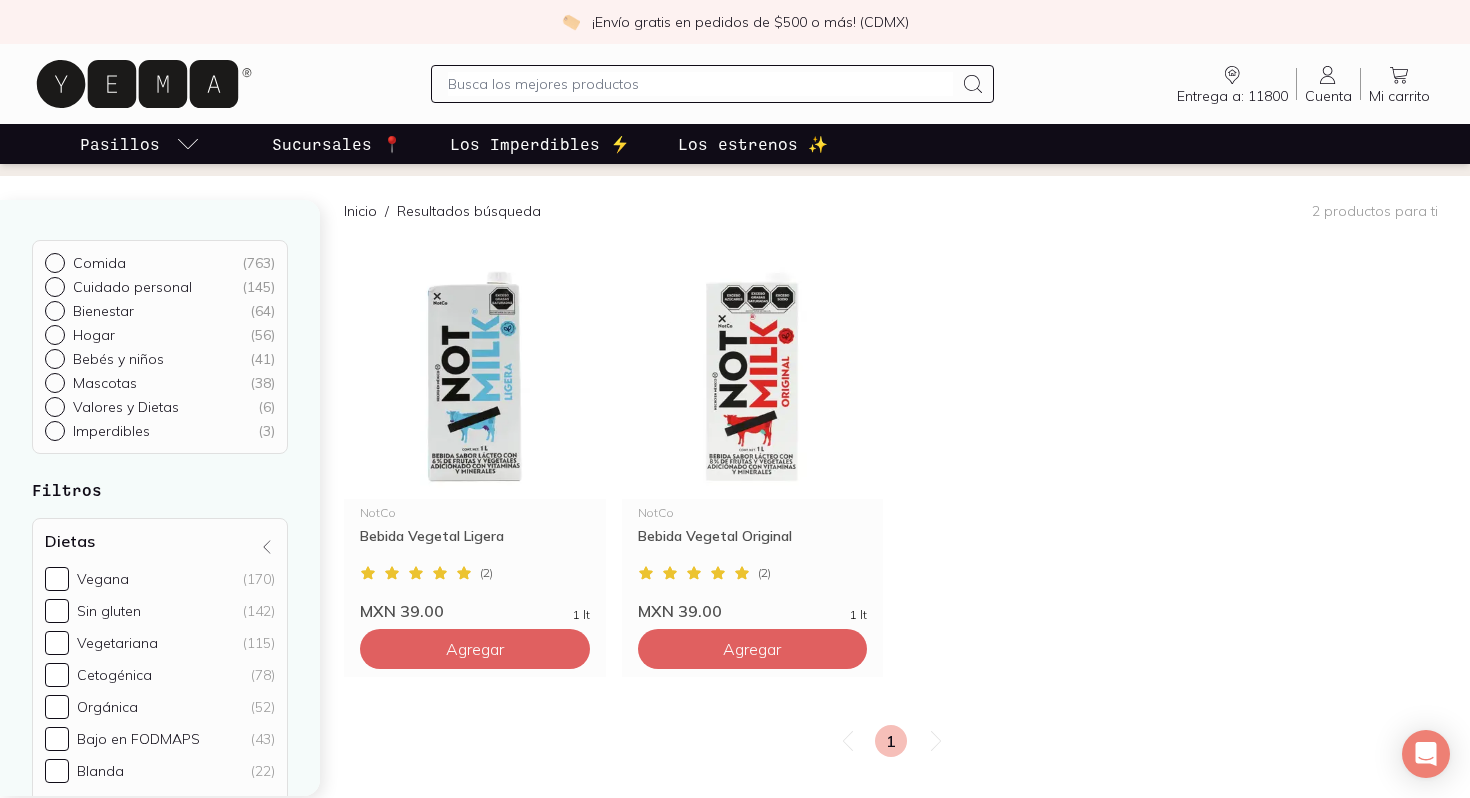 scroll, scrollTop: 153, scrollLeft: 0, axis: vertical 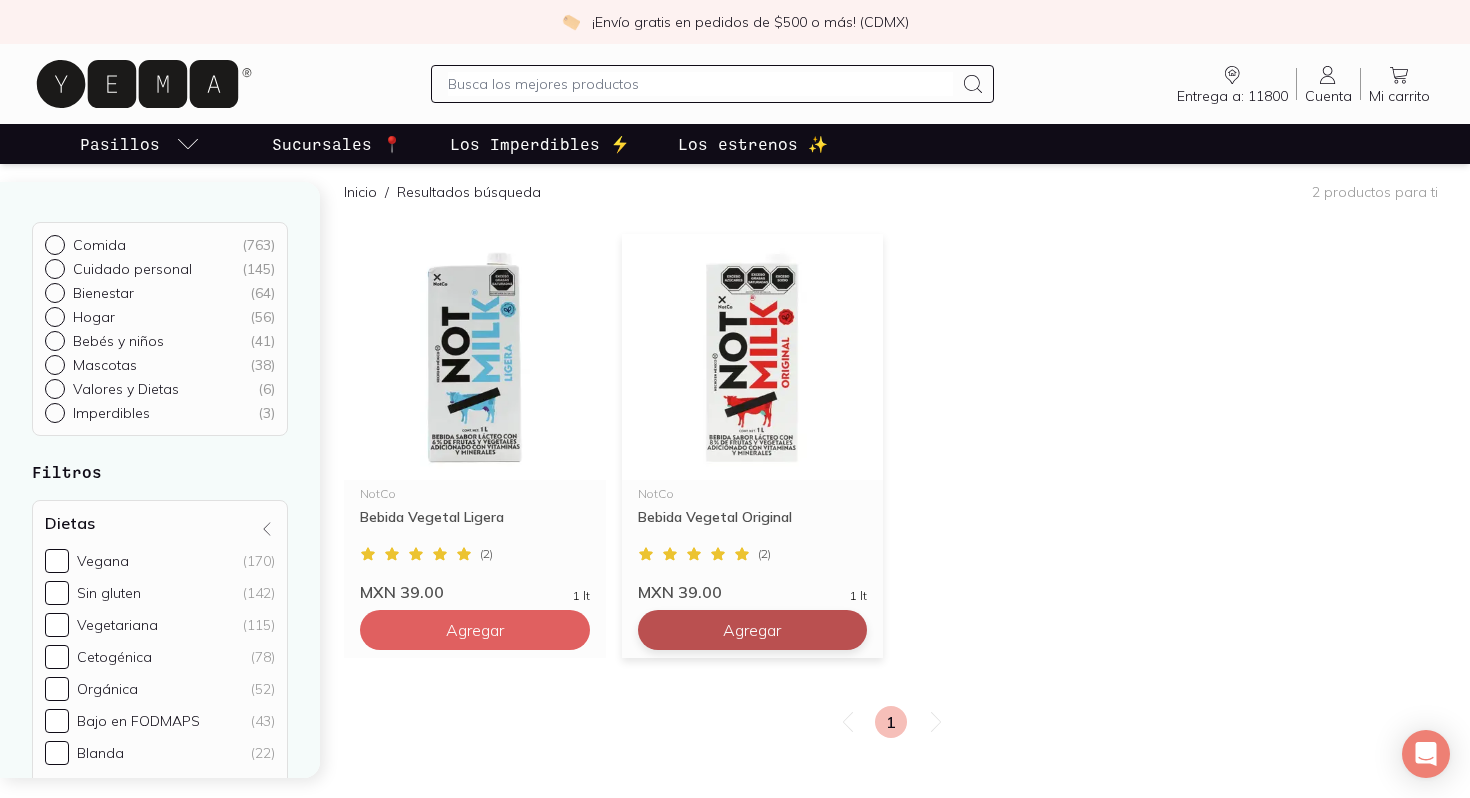 click on "Agregar" at bounding box center [475, 630] 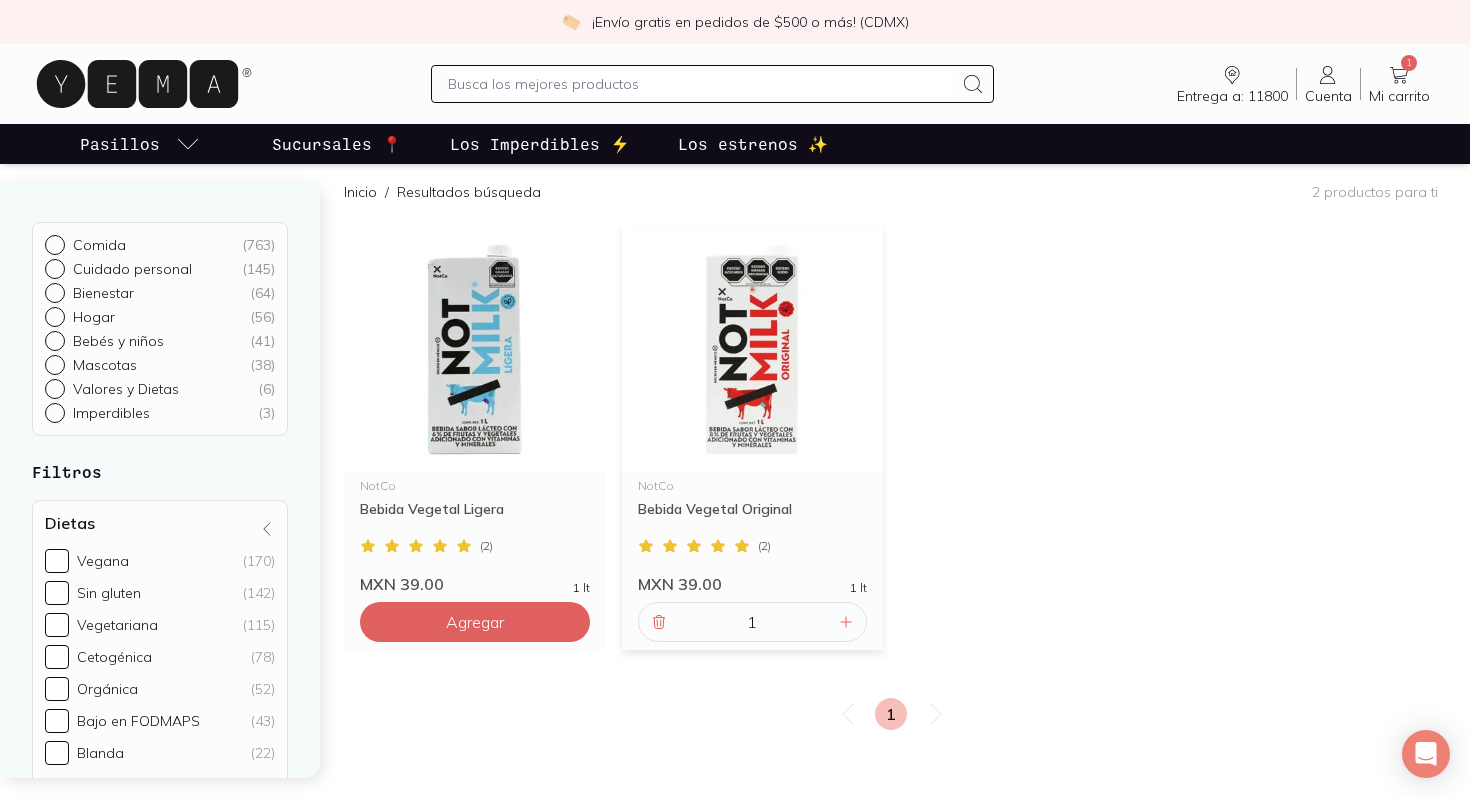 click at bounding box center (700, 84) 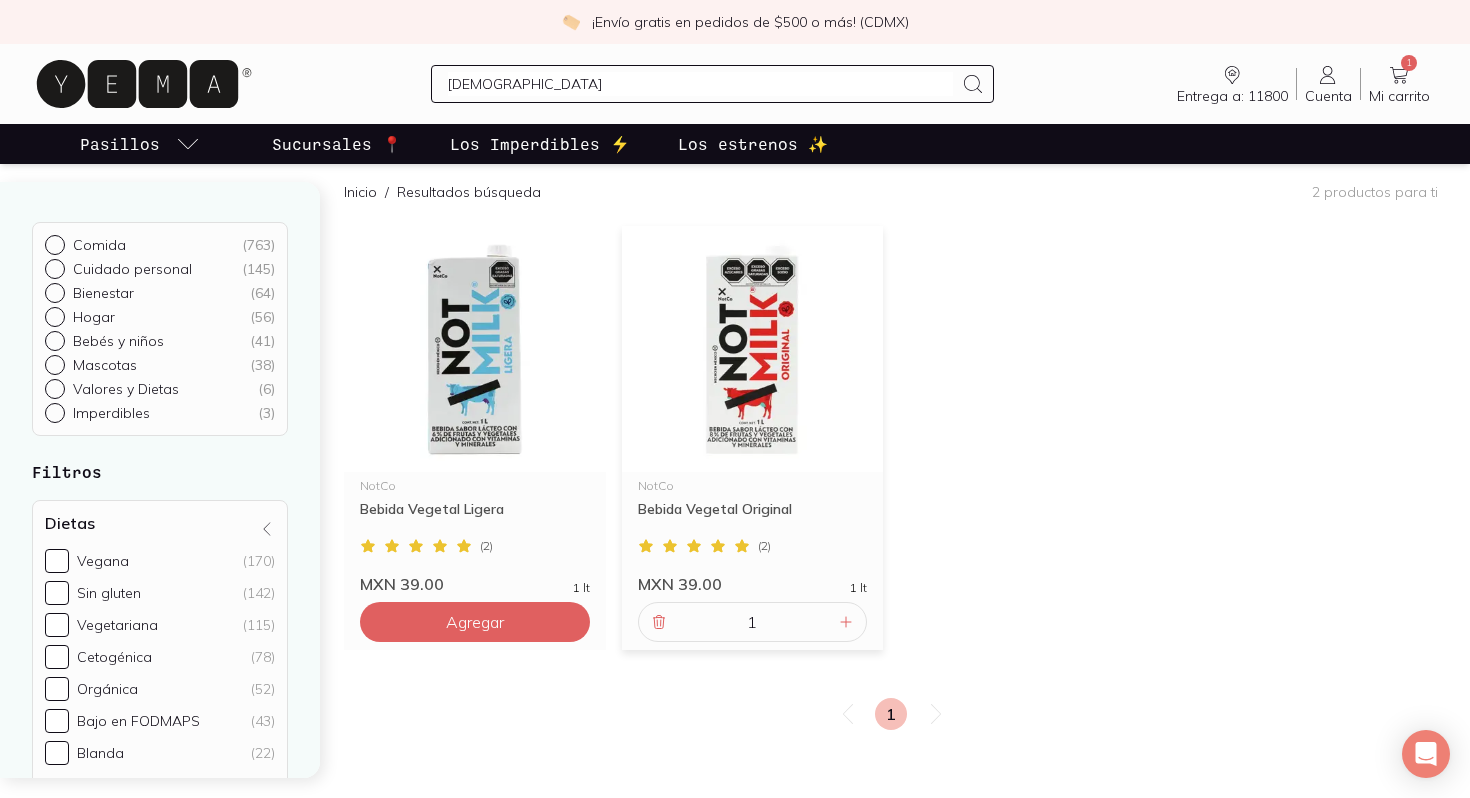 type on "papel" 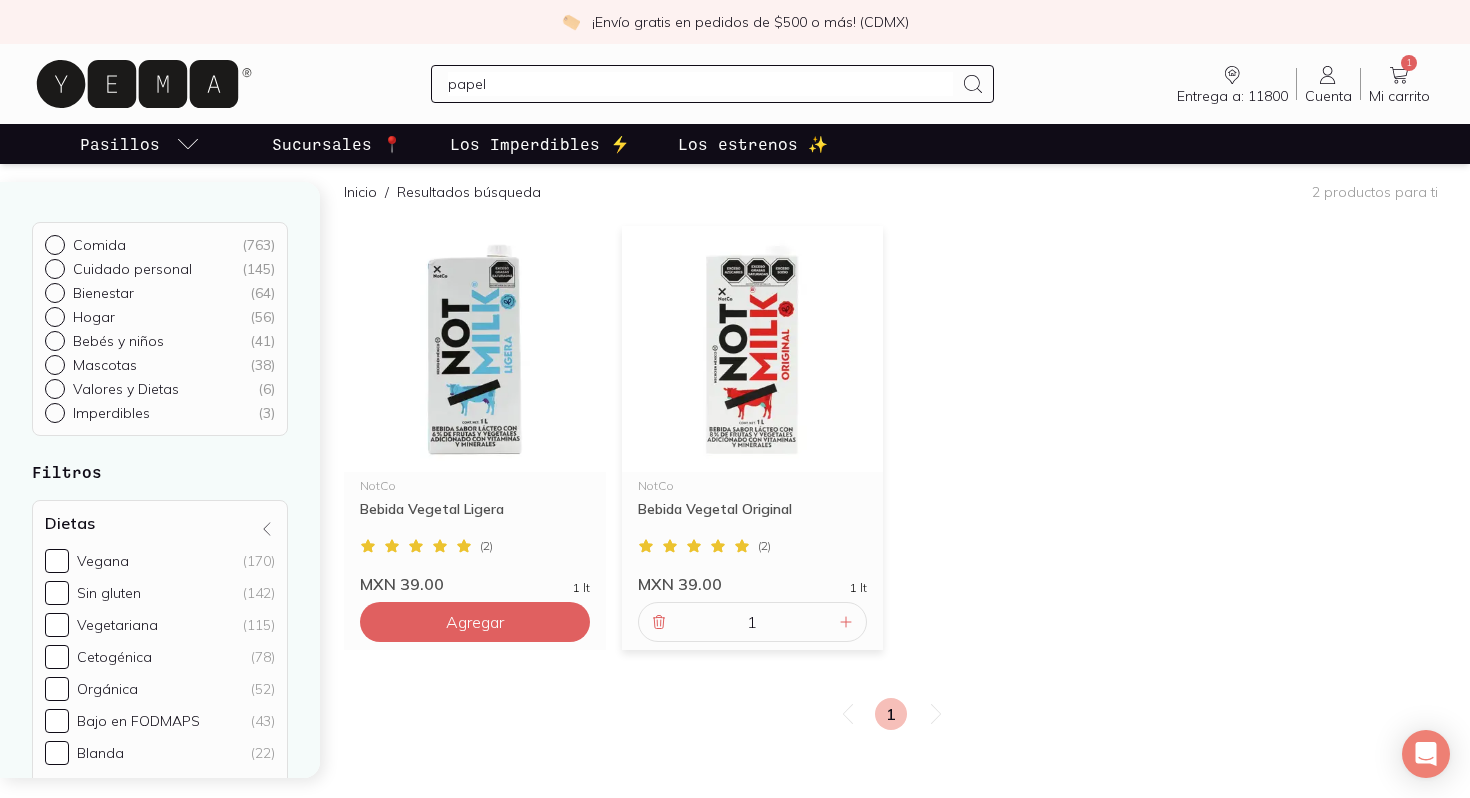 type 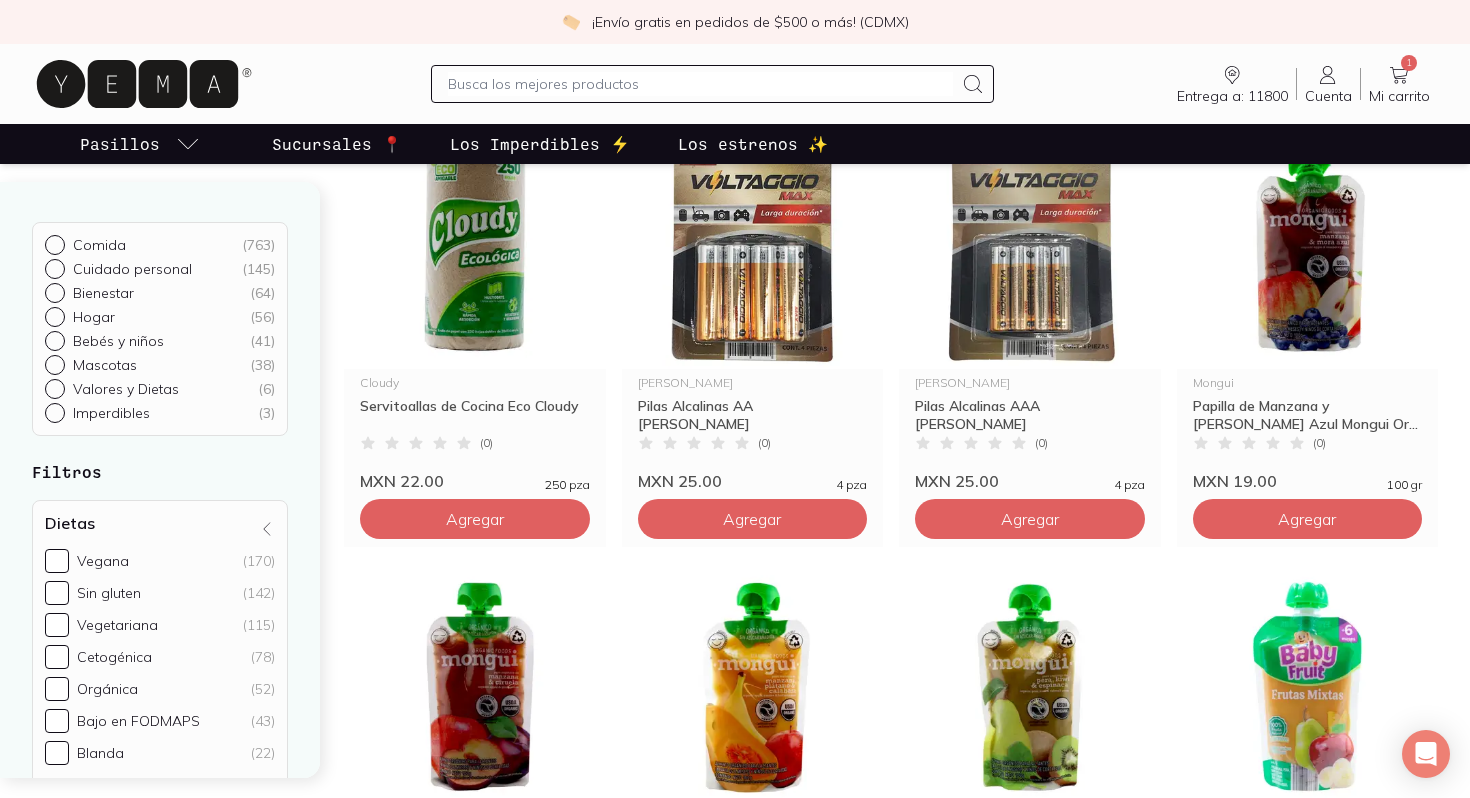 scroll, scrollTop: 725, scrollLeft: 0, axis: vertical 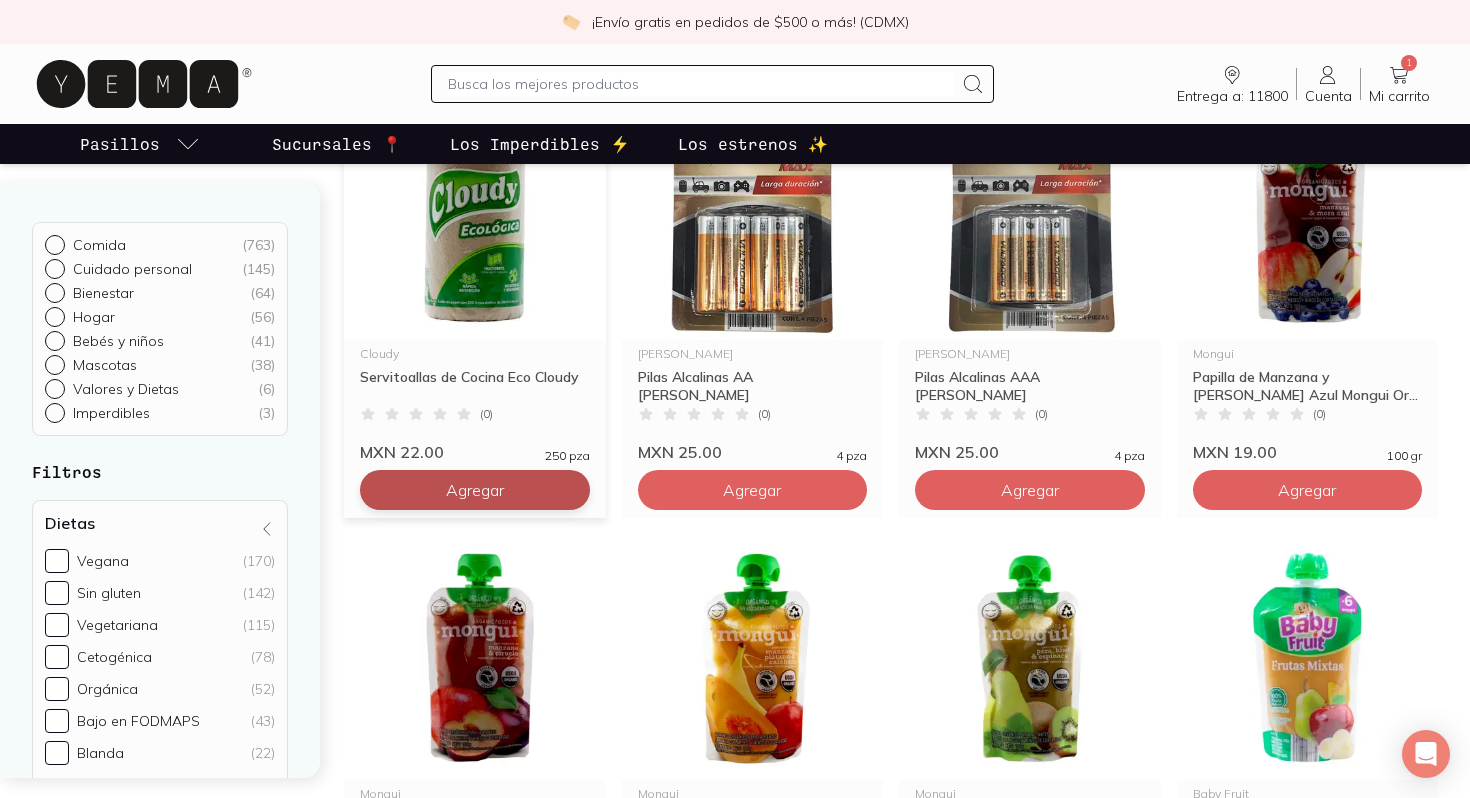 click on "Agregar" at bounding box center (475, 50) 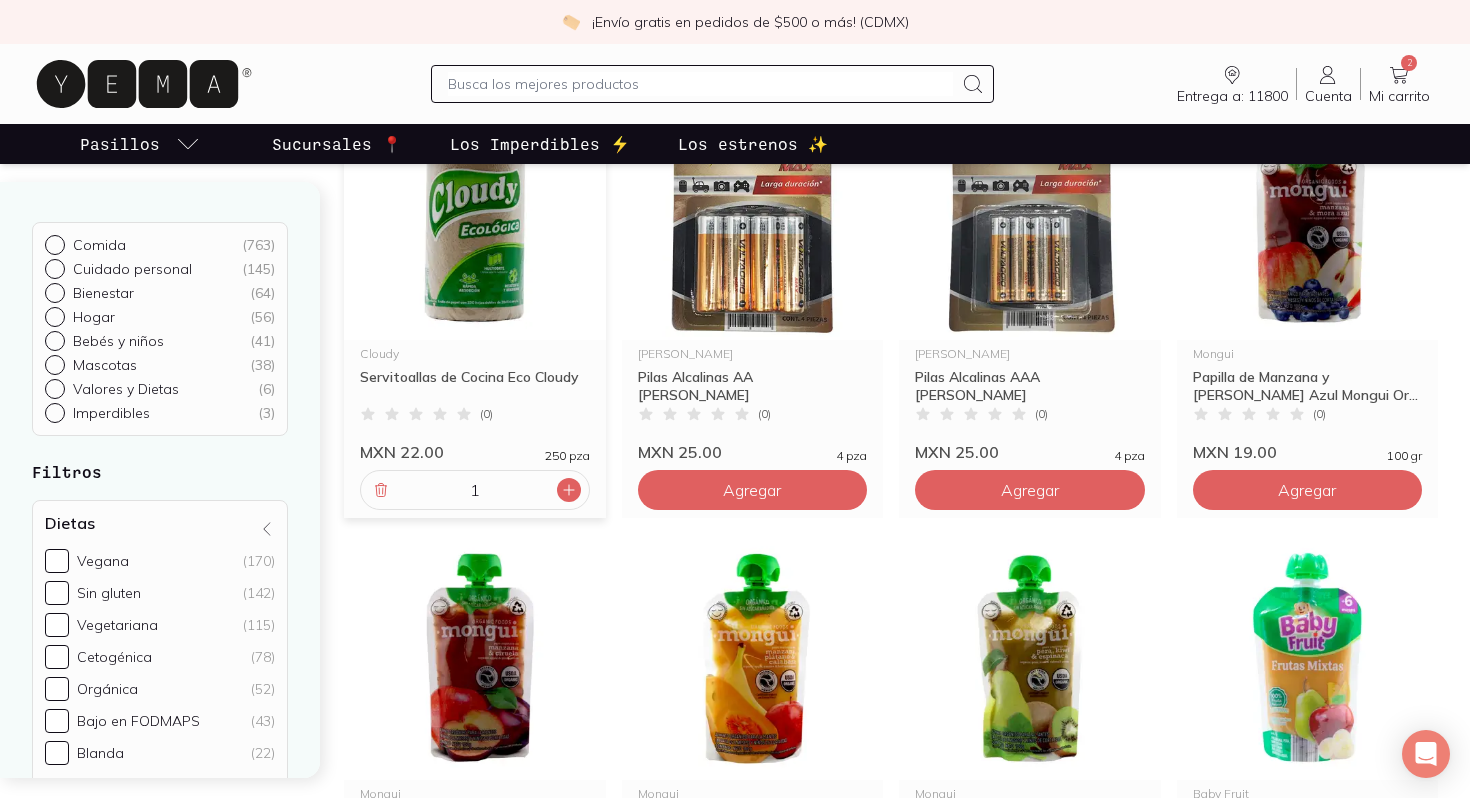 click at bounding box center [569, 490] 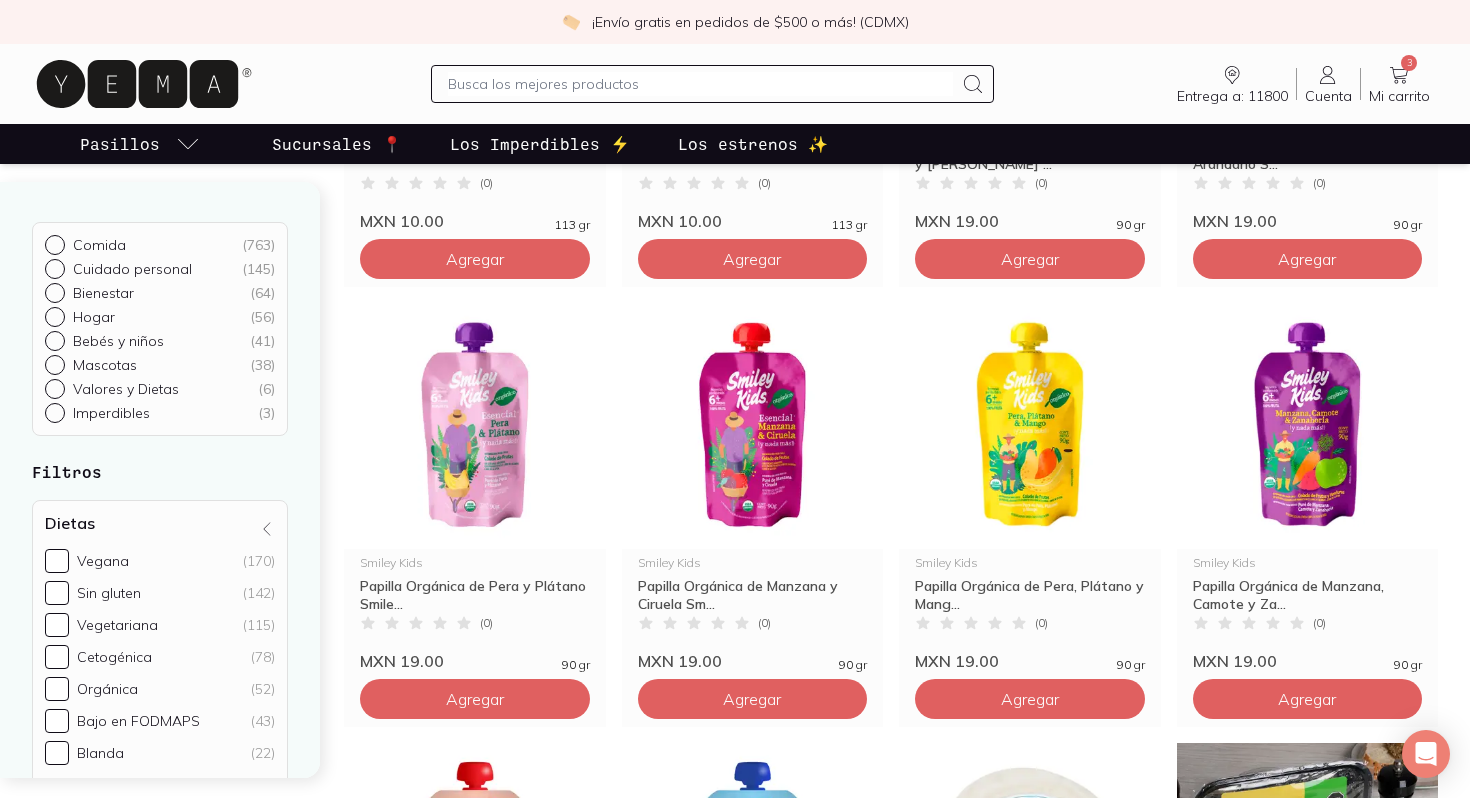 scroll, scrollTop: 1841, scrollLeft: 0, axis: vertical 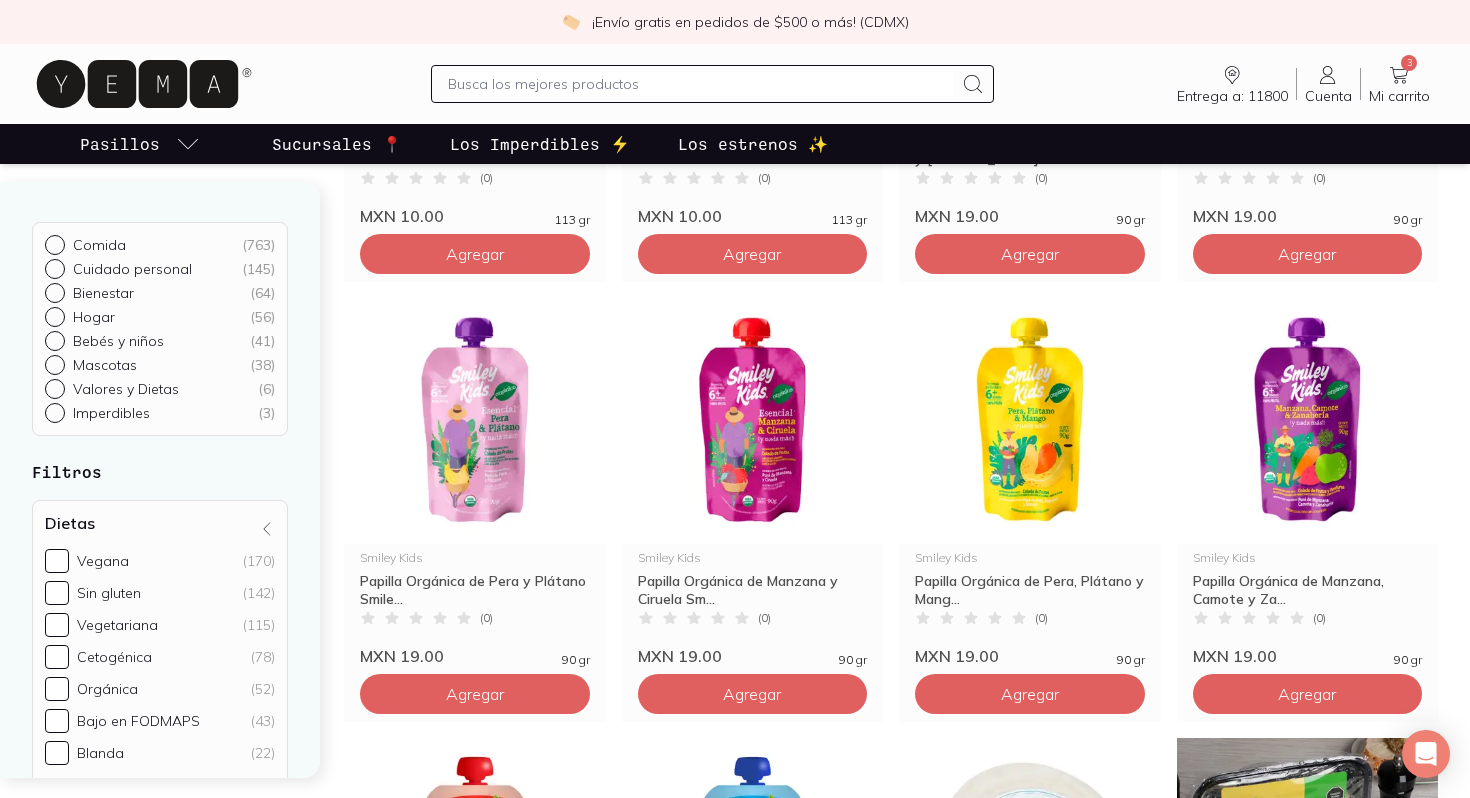 click at bounding box center (712, 84) 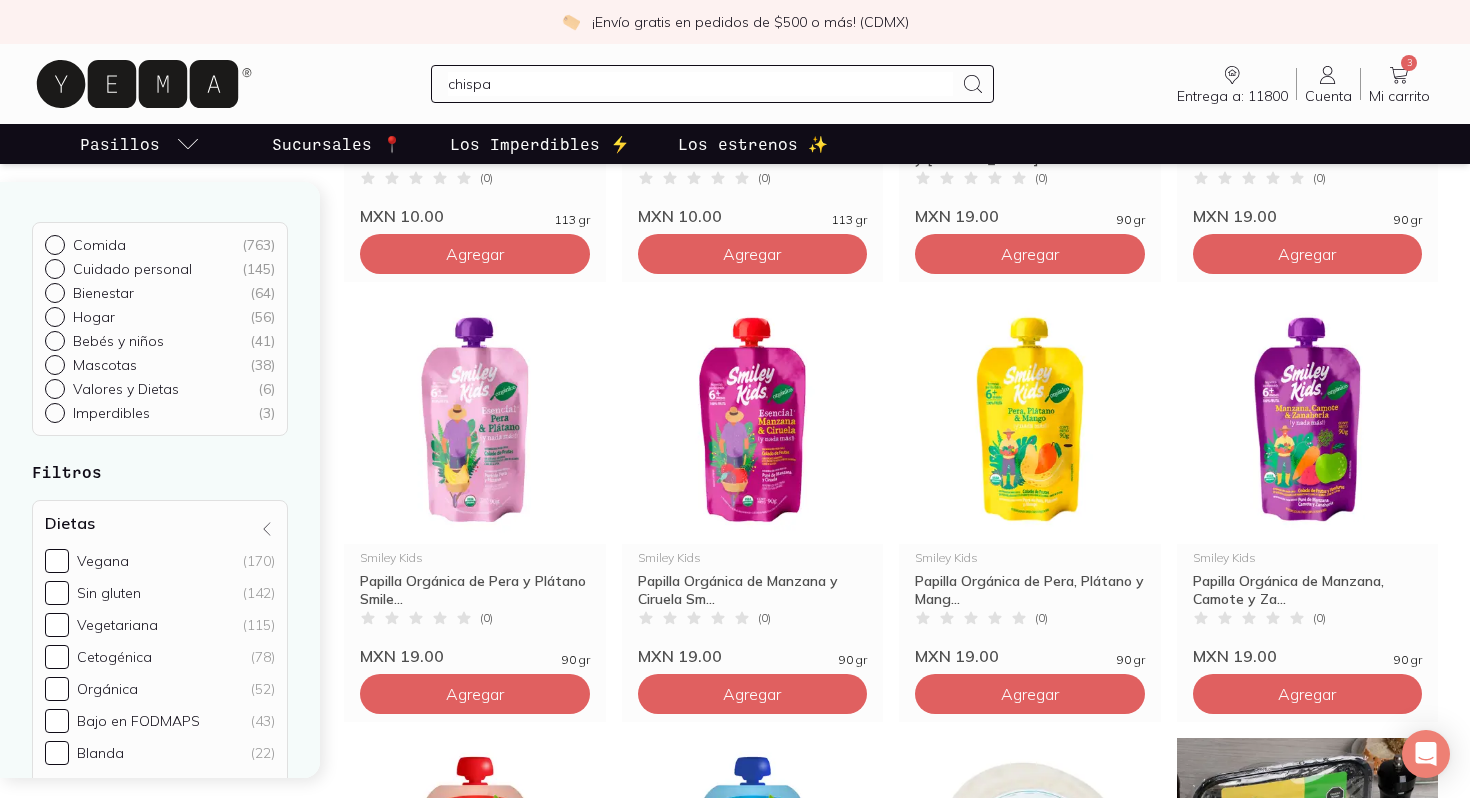 type on "chispas" 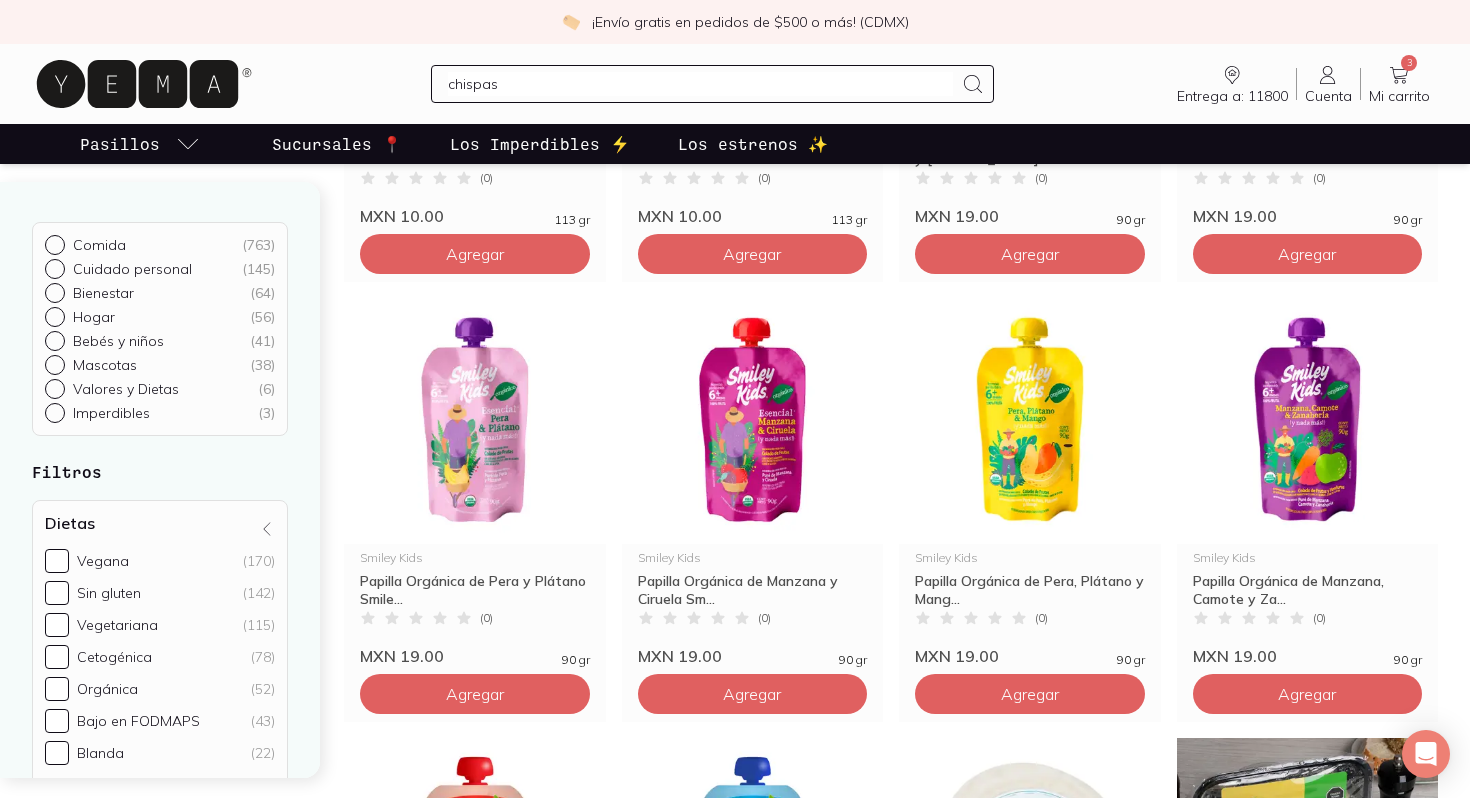 type 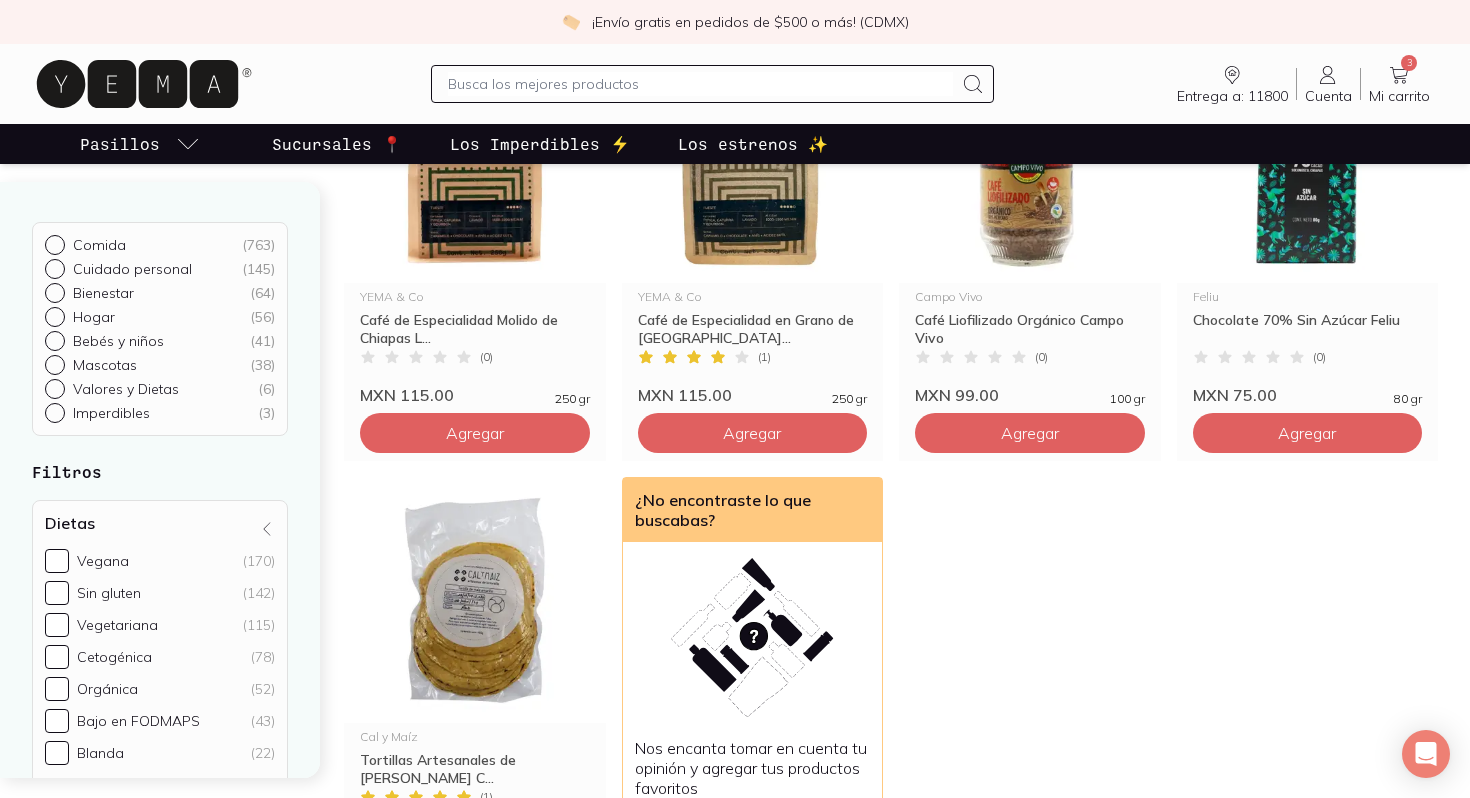 scroll, scrollTop: 781, scrollLeft: 0, axis: vertical 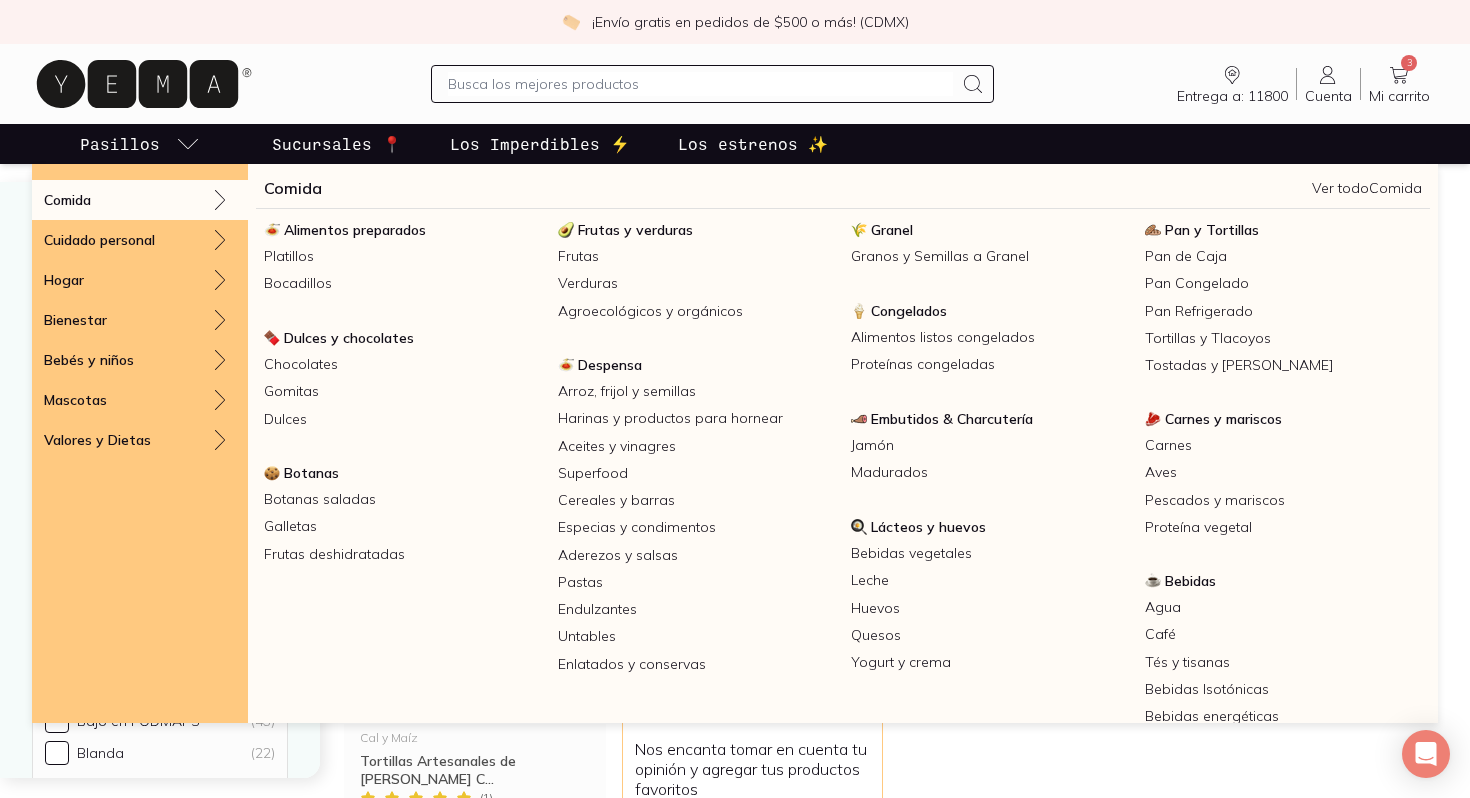 click on "Pasillos" at bounding box center [140, 144] 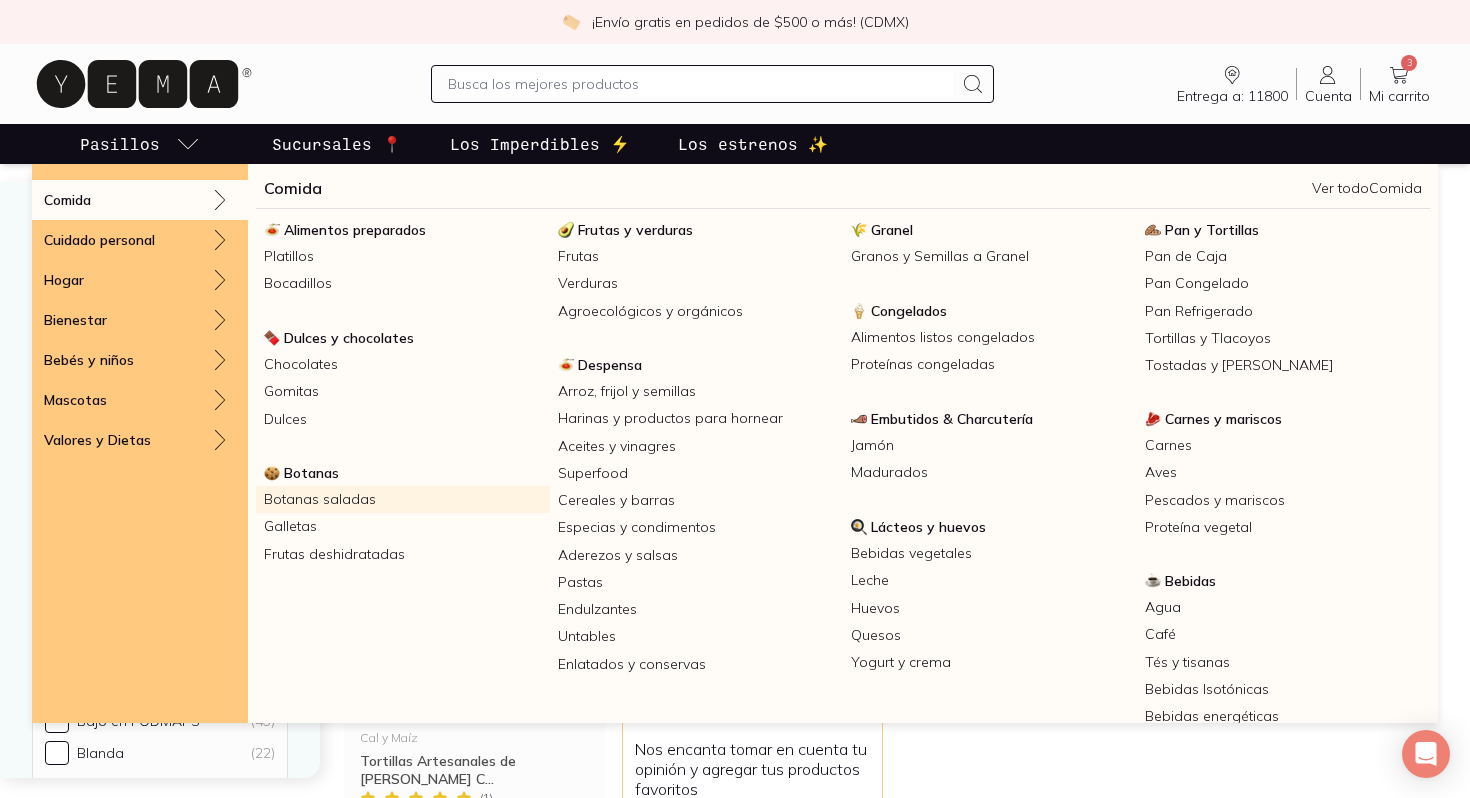 click on "Botanas saladas" at bounding box center [403, 499] 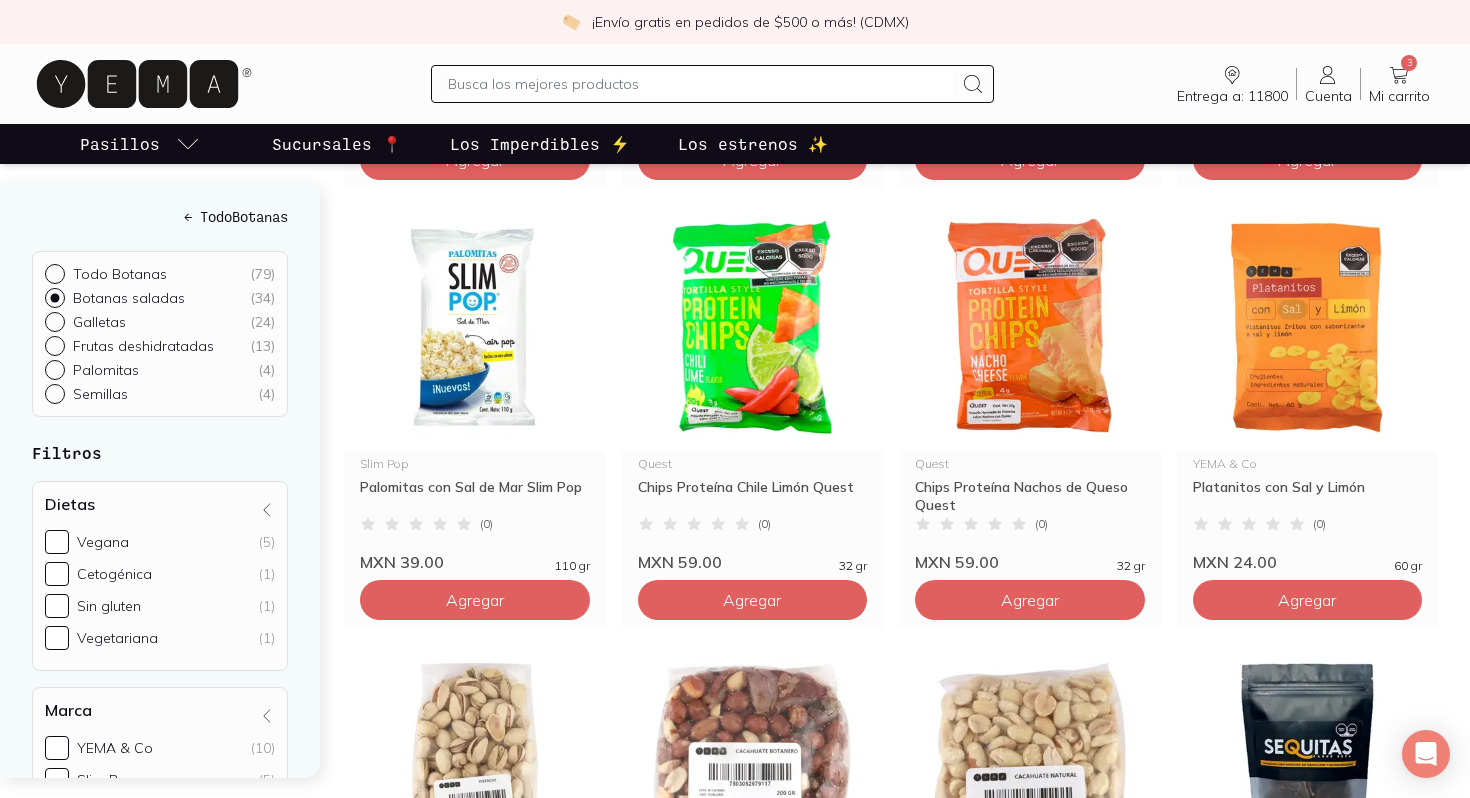 scroll, scrollTop: 673, scrollLeft: 0, axis: vertical 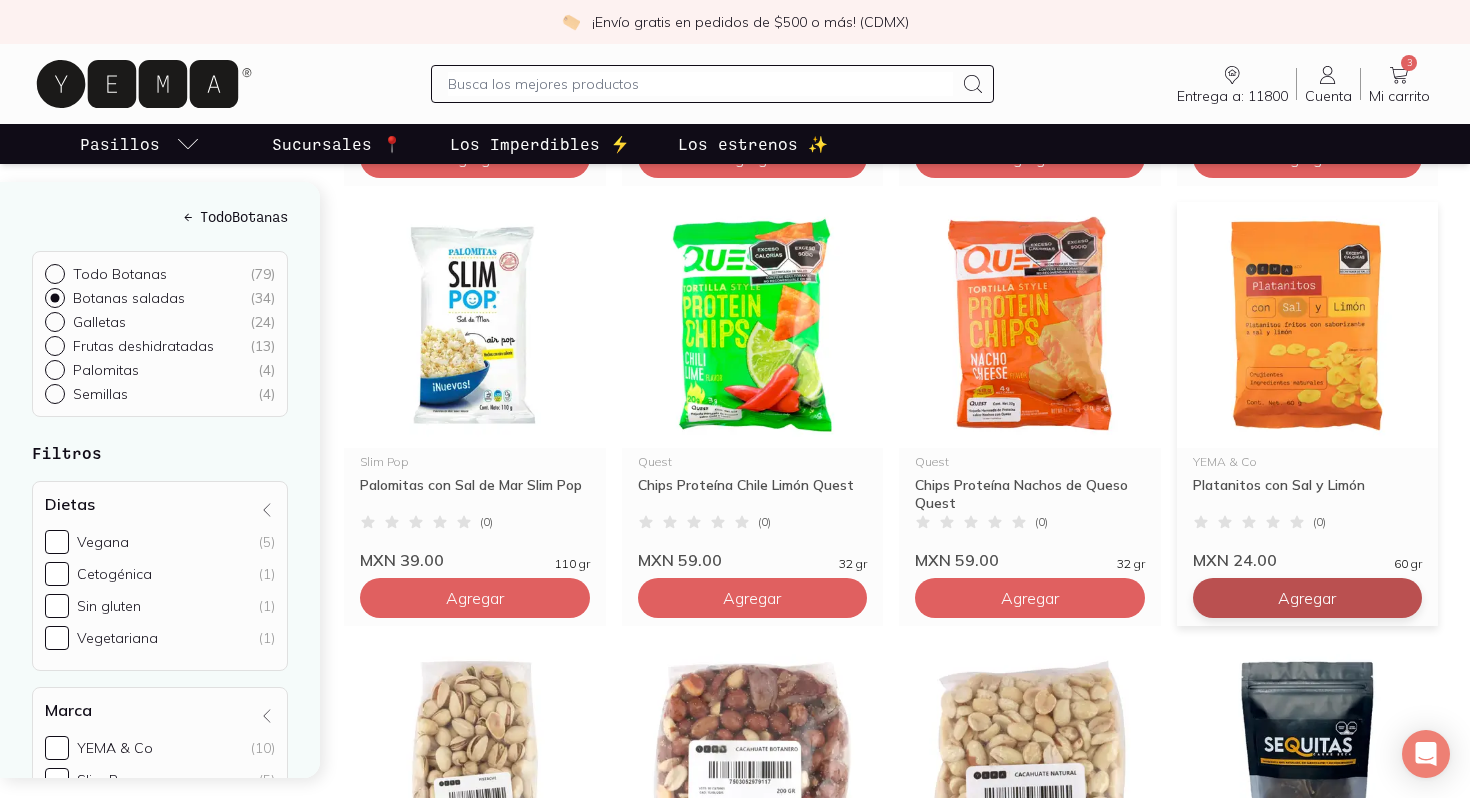 click on "Agregar" at bounding box center (475, 158) 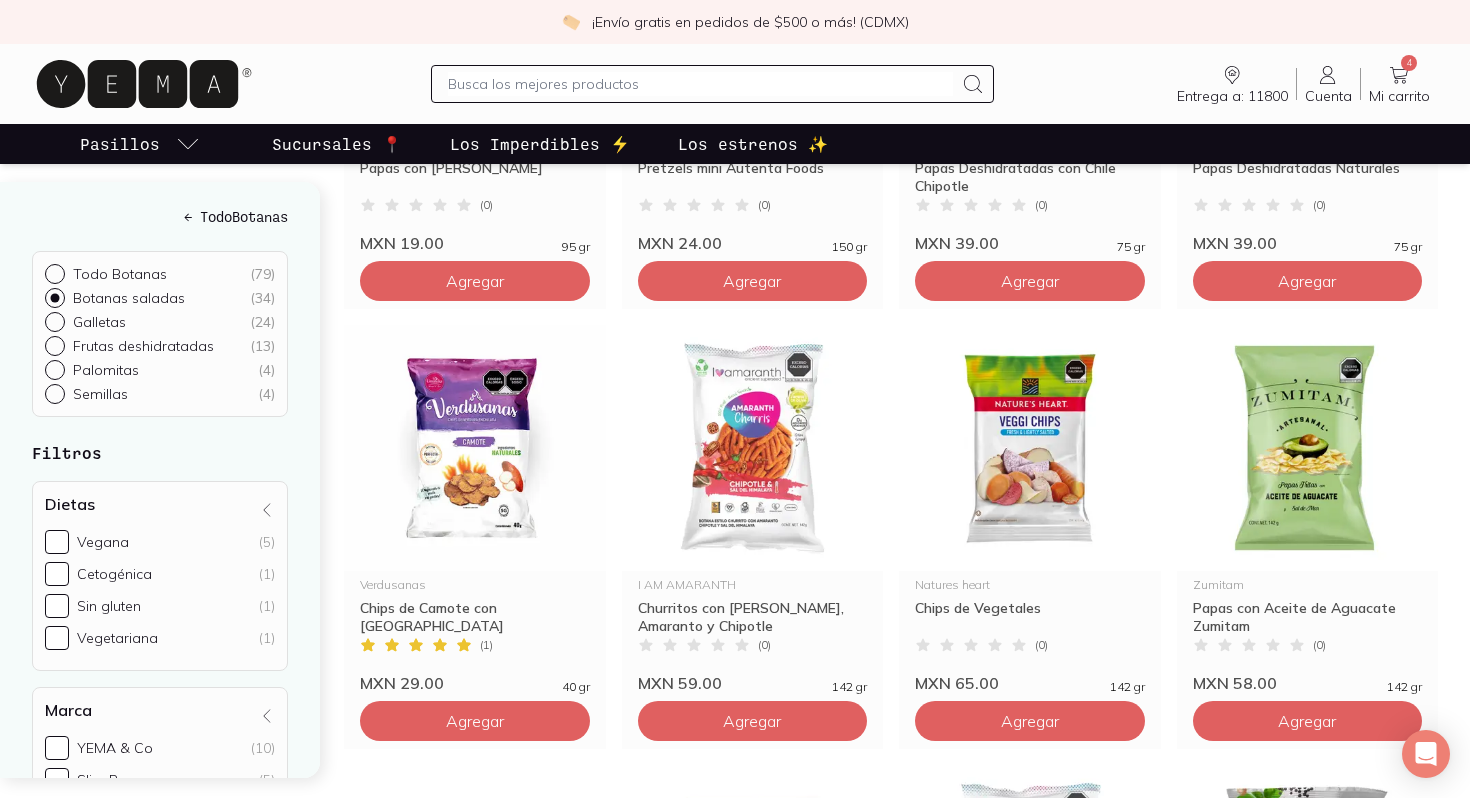 scroll, scrollTop: 2311, scrollLeft: 0, axis: vertical 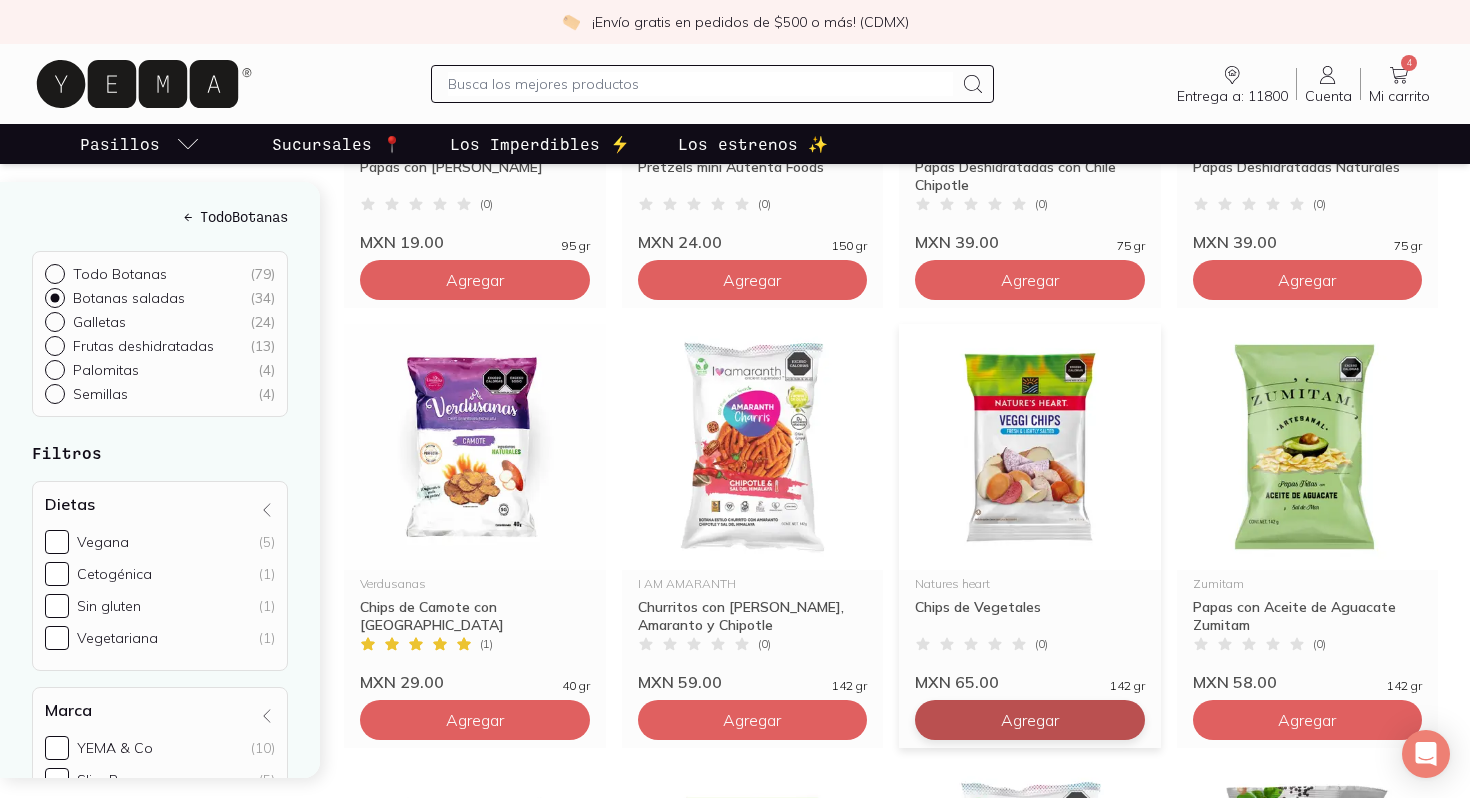 click on "Agregar" at bounding box center (475, -1480) 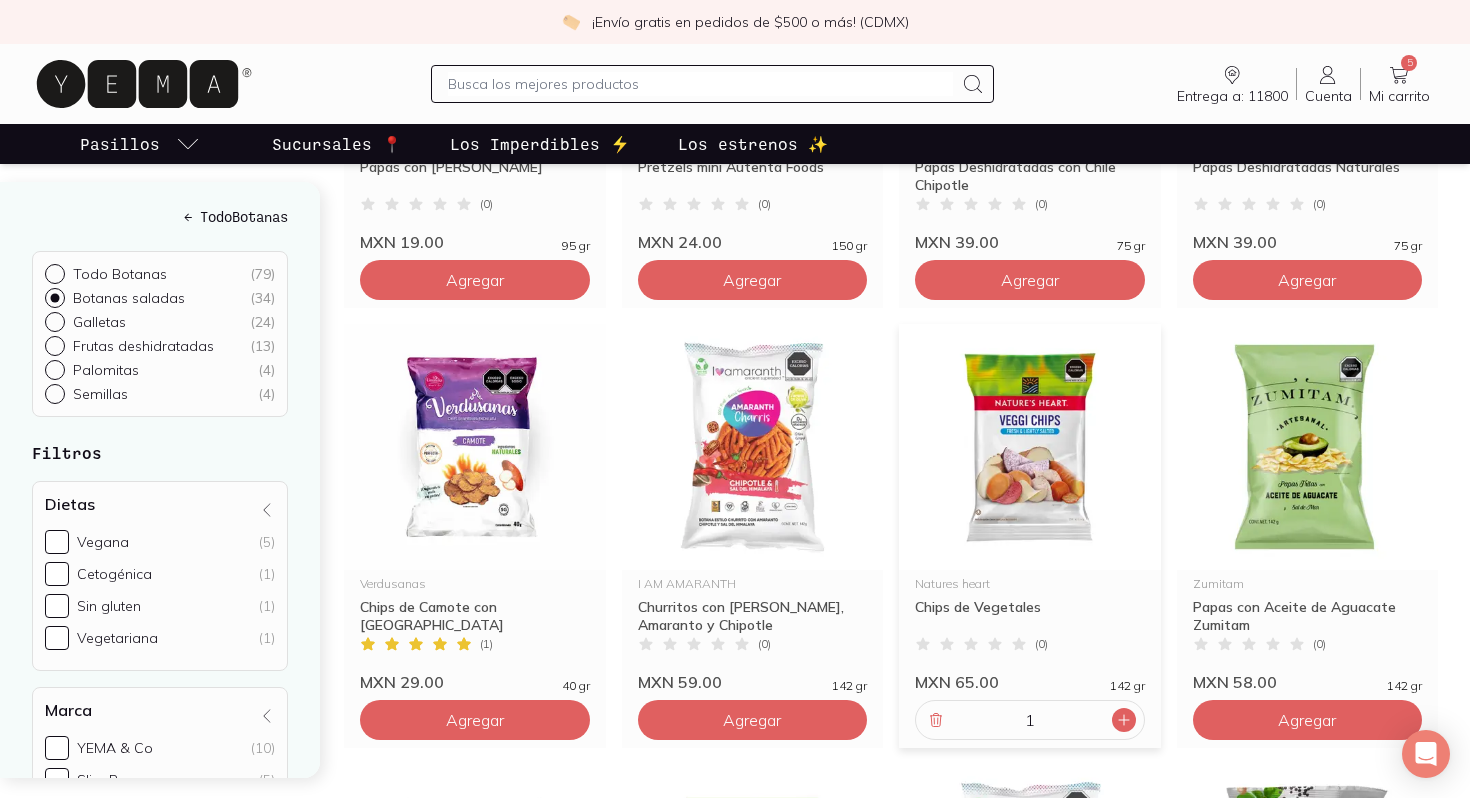 click 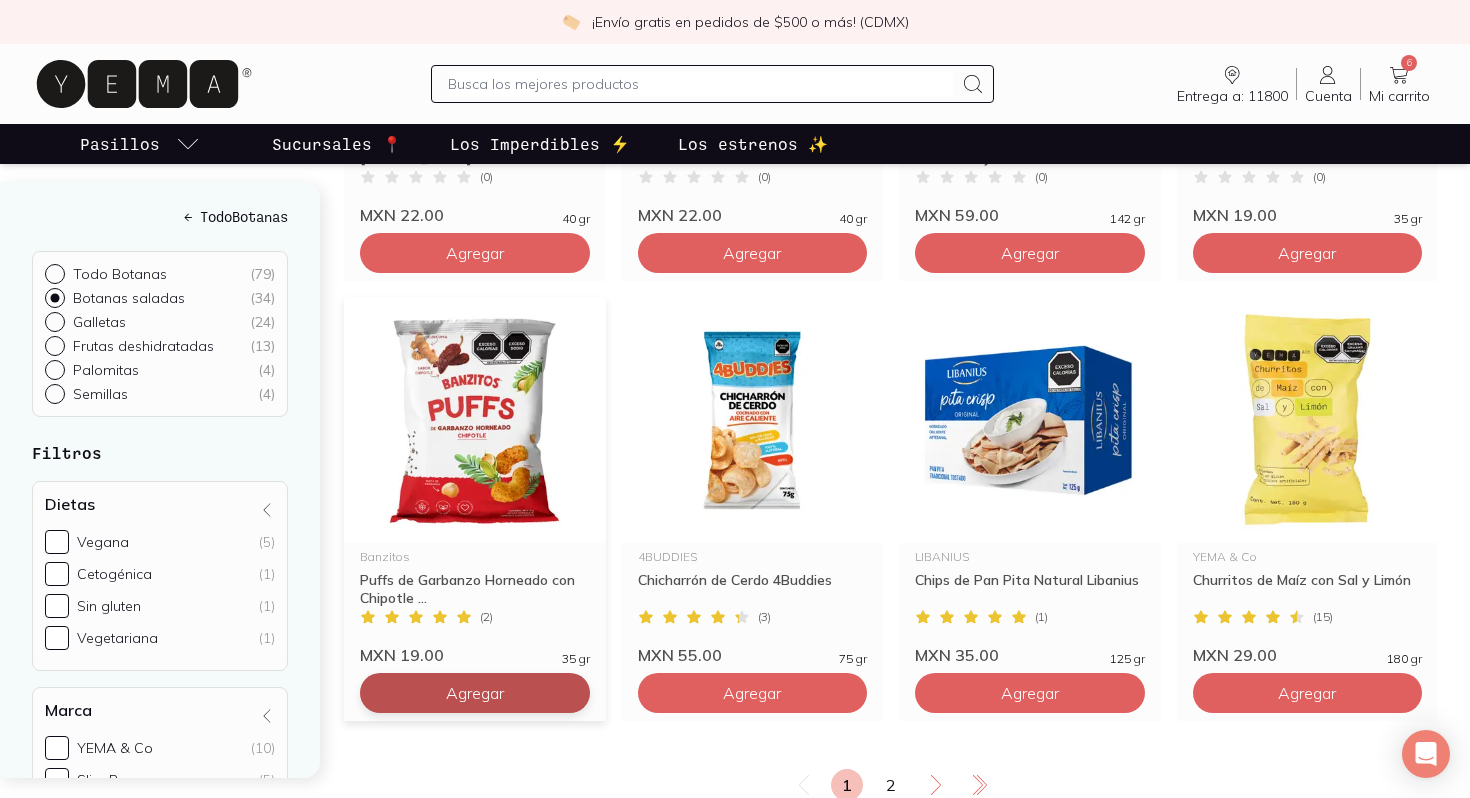 scroll, scrollTop: 3216, scrollLeft: 0, axis: vertical 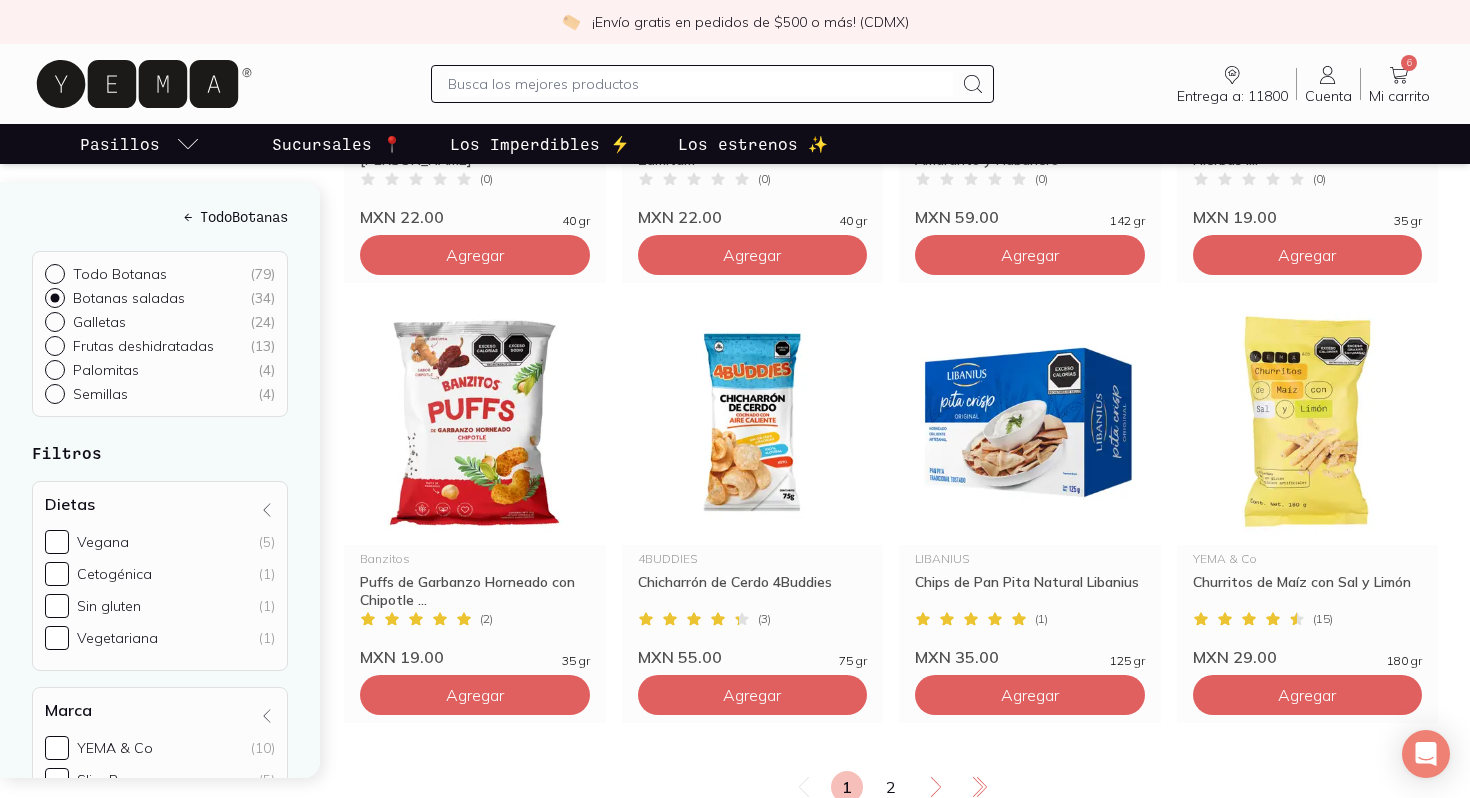 drag, startPoint x: 474, startPoint y: 691, endPoint x: 466, endPoint y: 752, distance: 61.522354 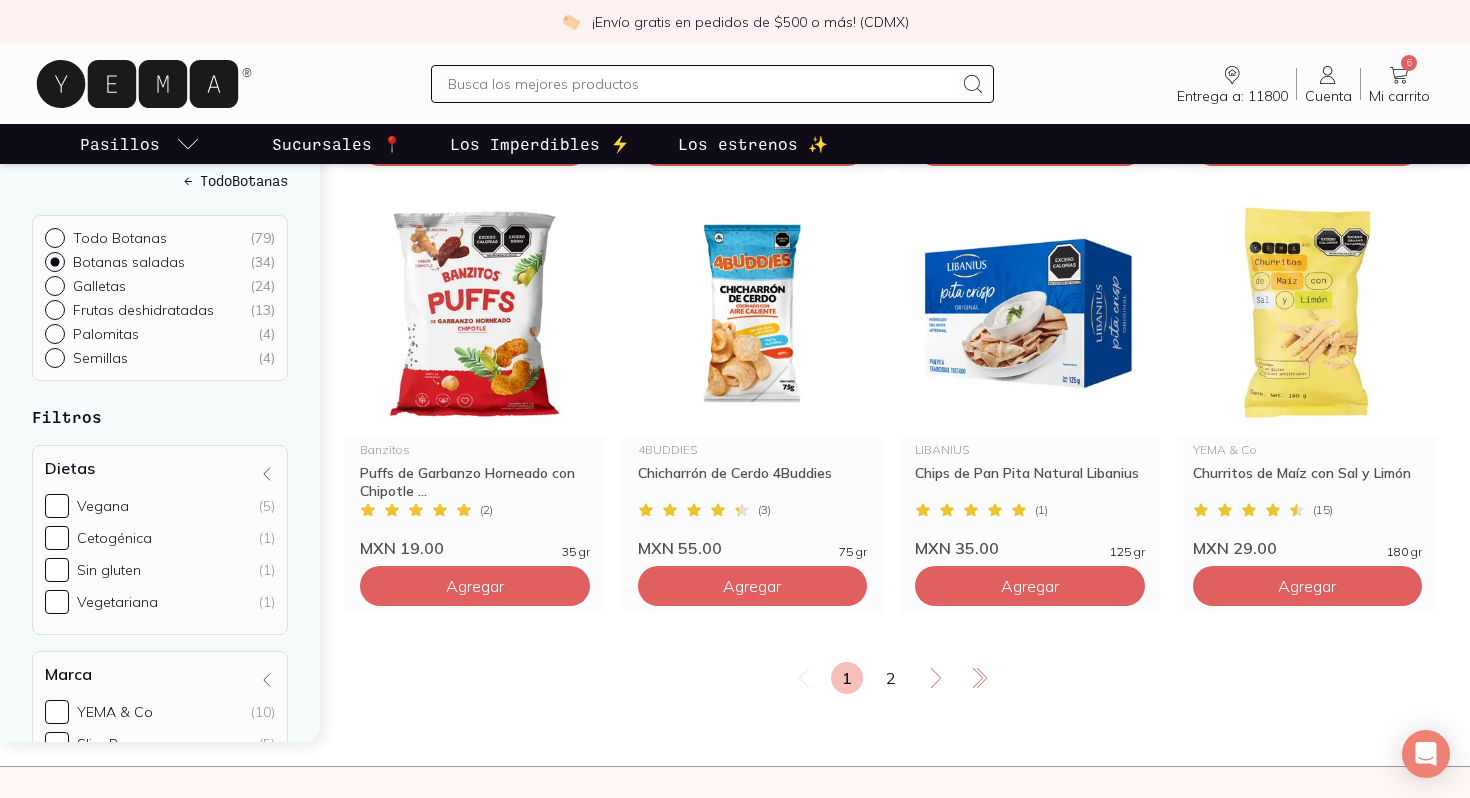 scroll, scrollTop: 3336, scrollLeft: 0, axis: vertical 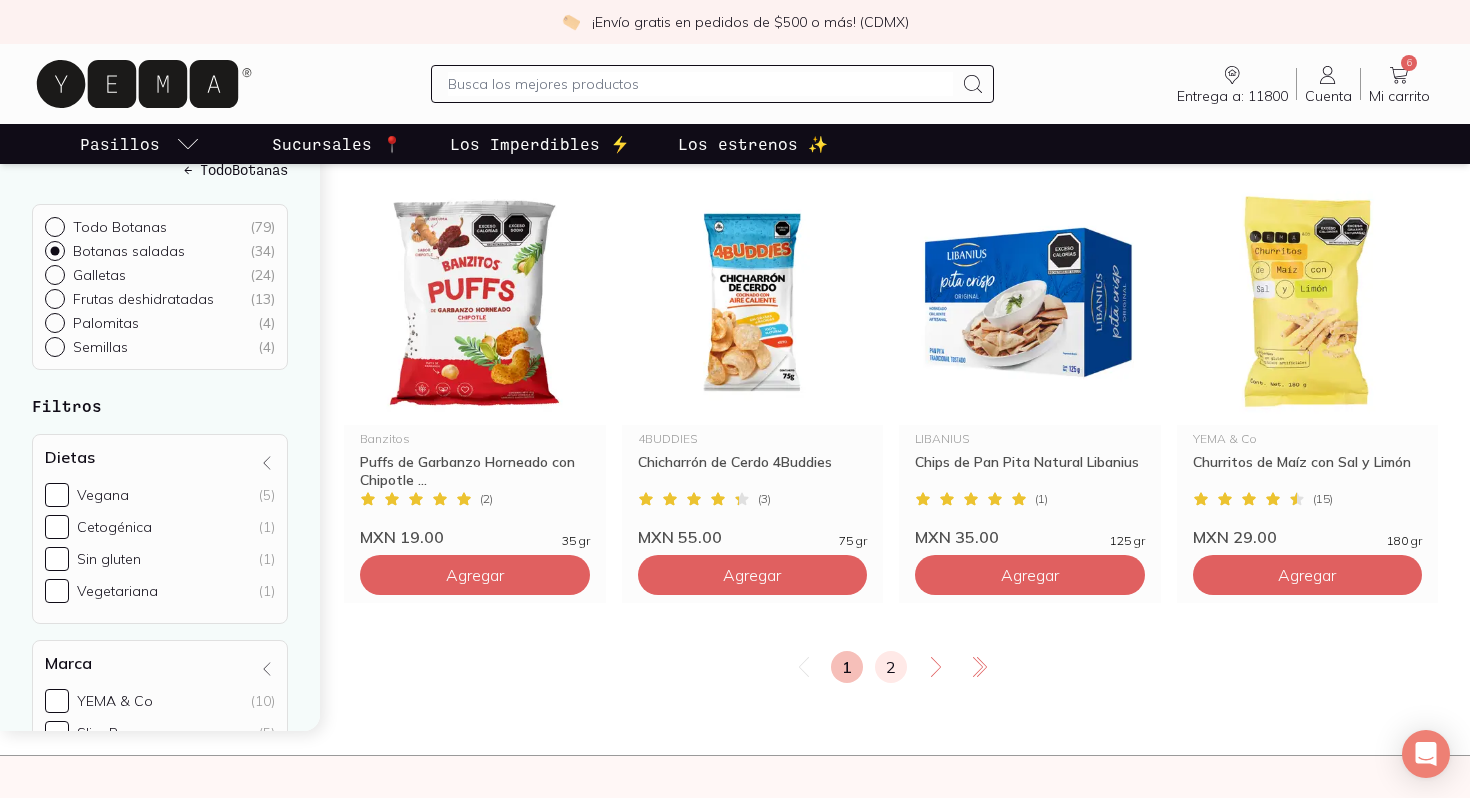 click on "2" at bounding box center [891, 667] 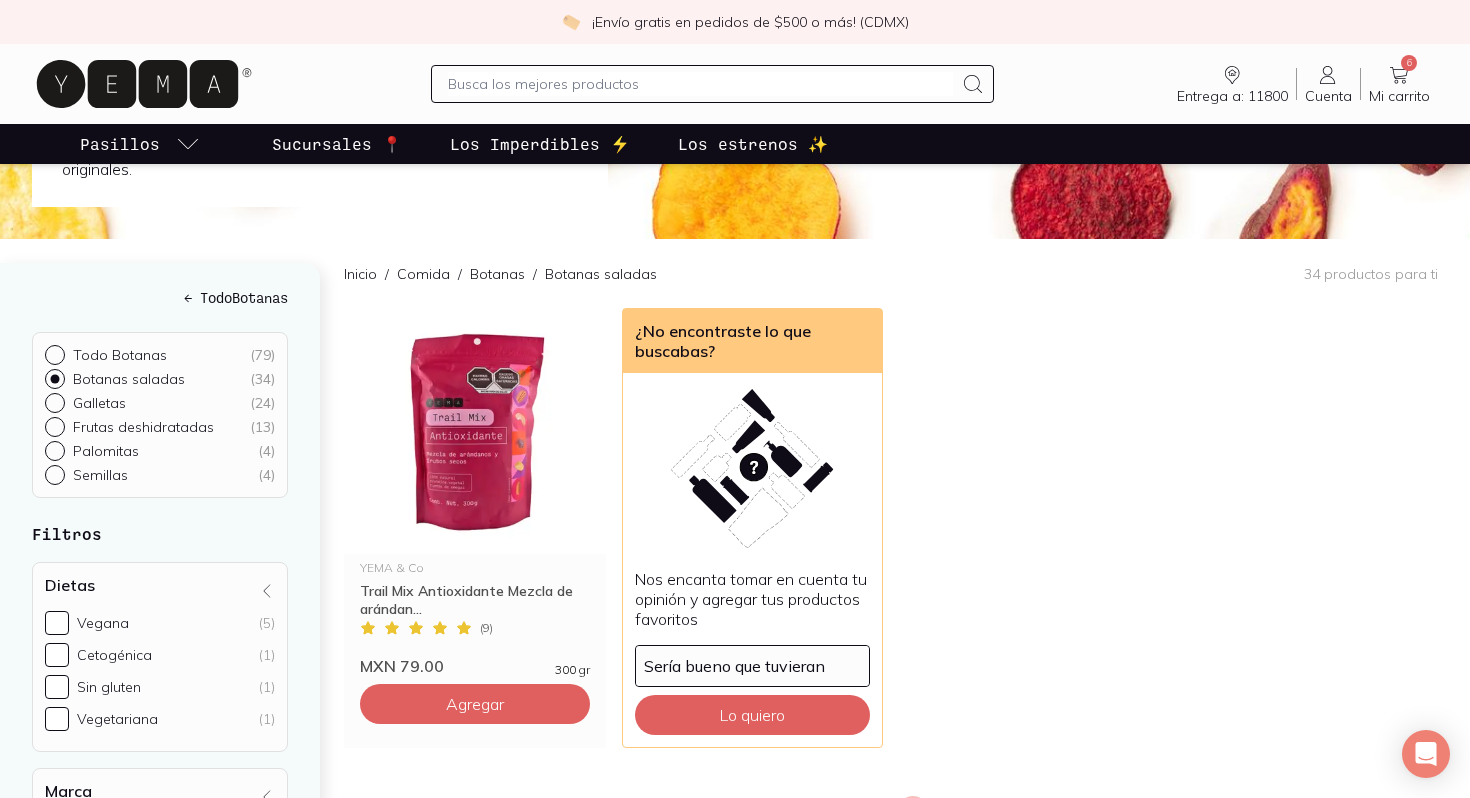 scroll, scrollTop: 126, scrollLeft: 0, axis: vertical 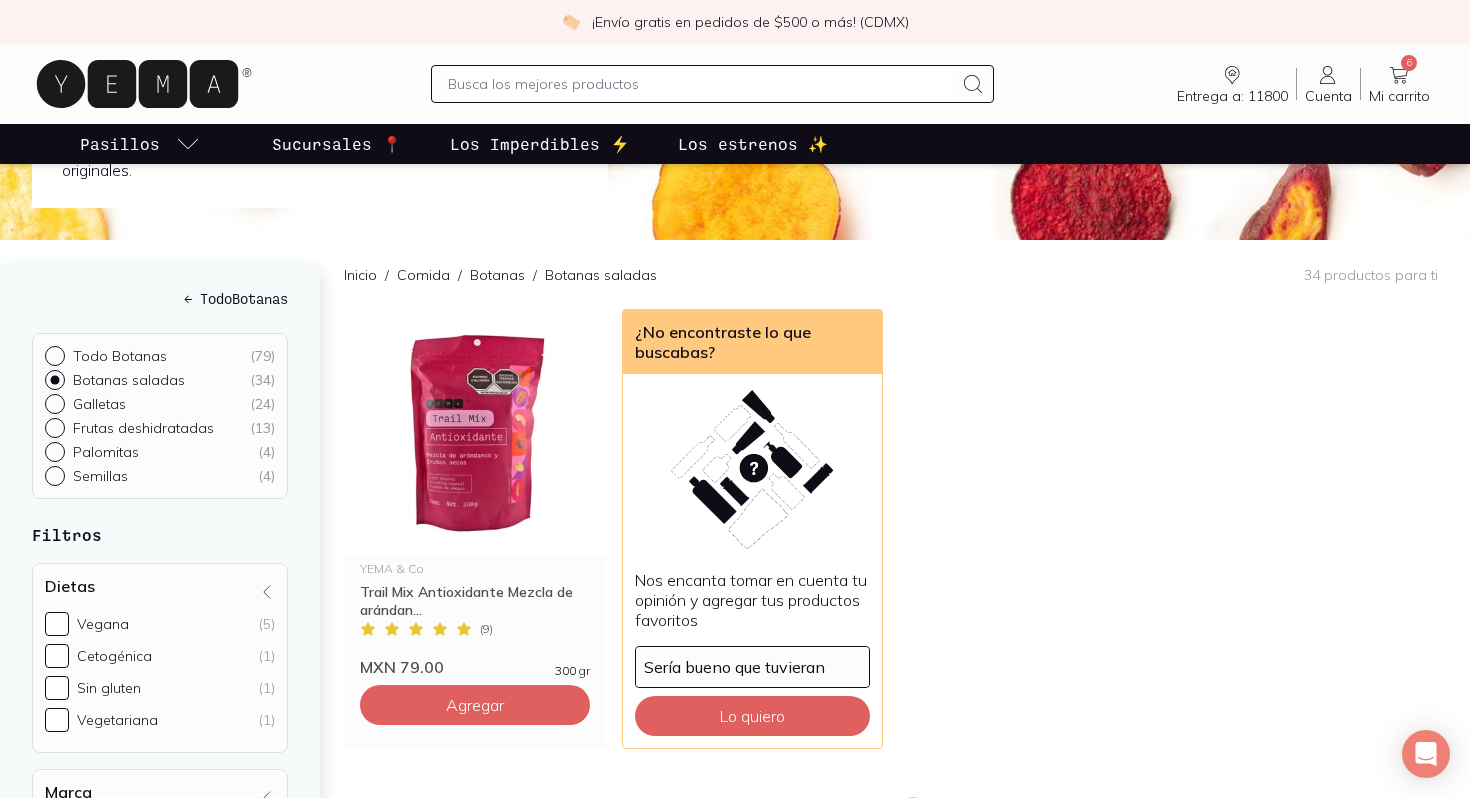click 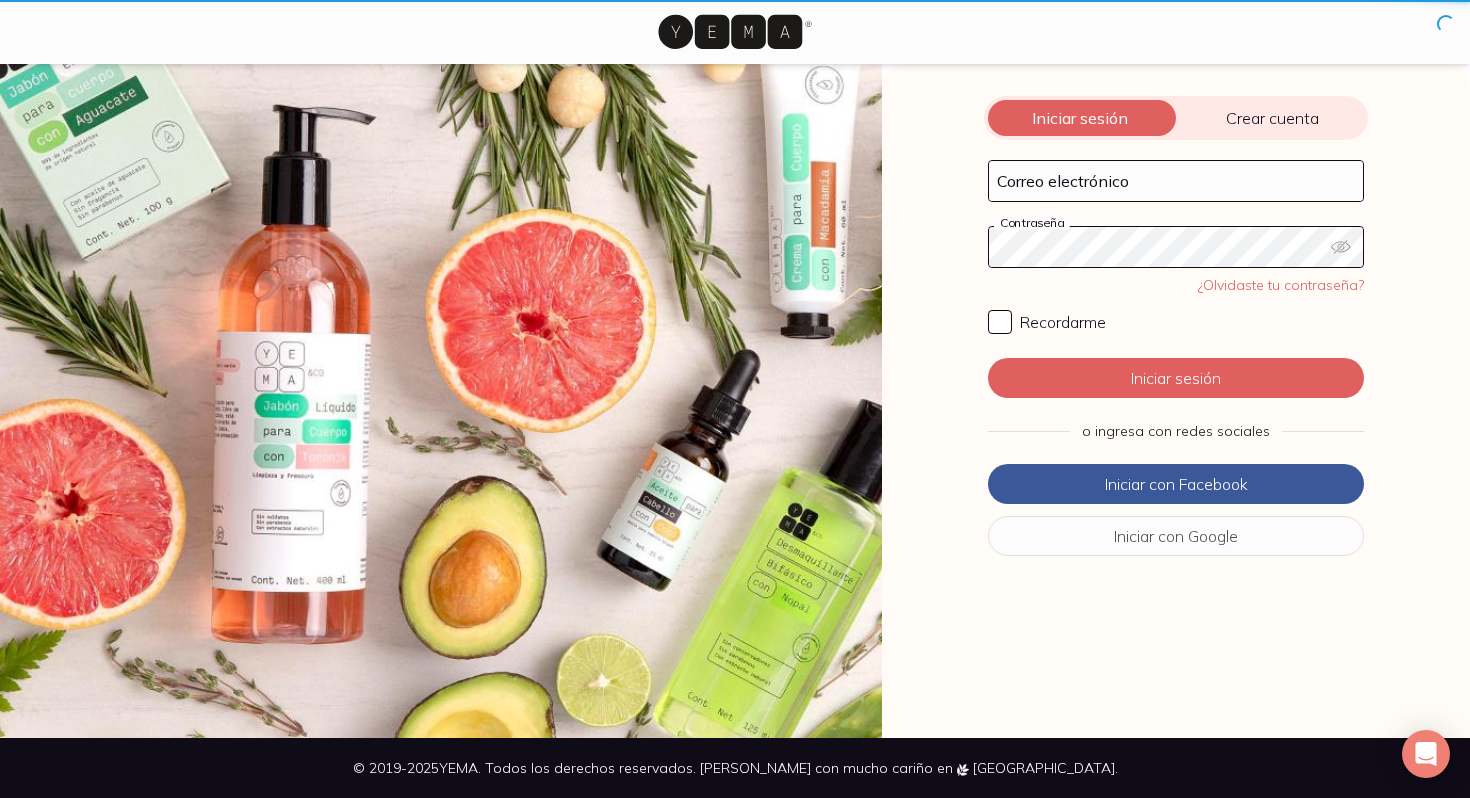scroll, scrollTop: 0, scrollLeft: 0, axis: both 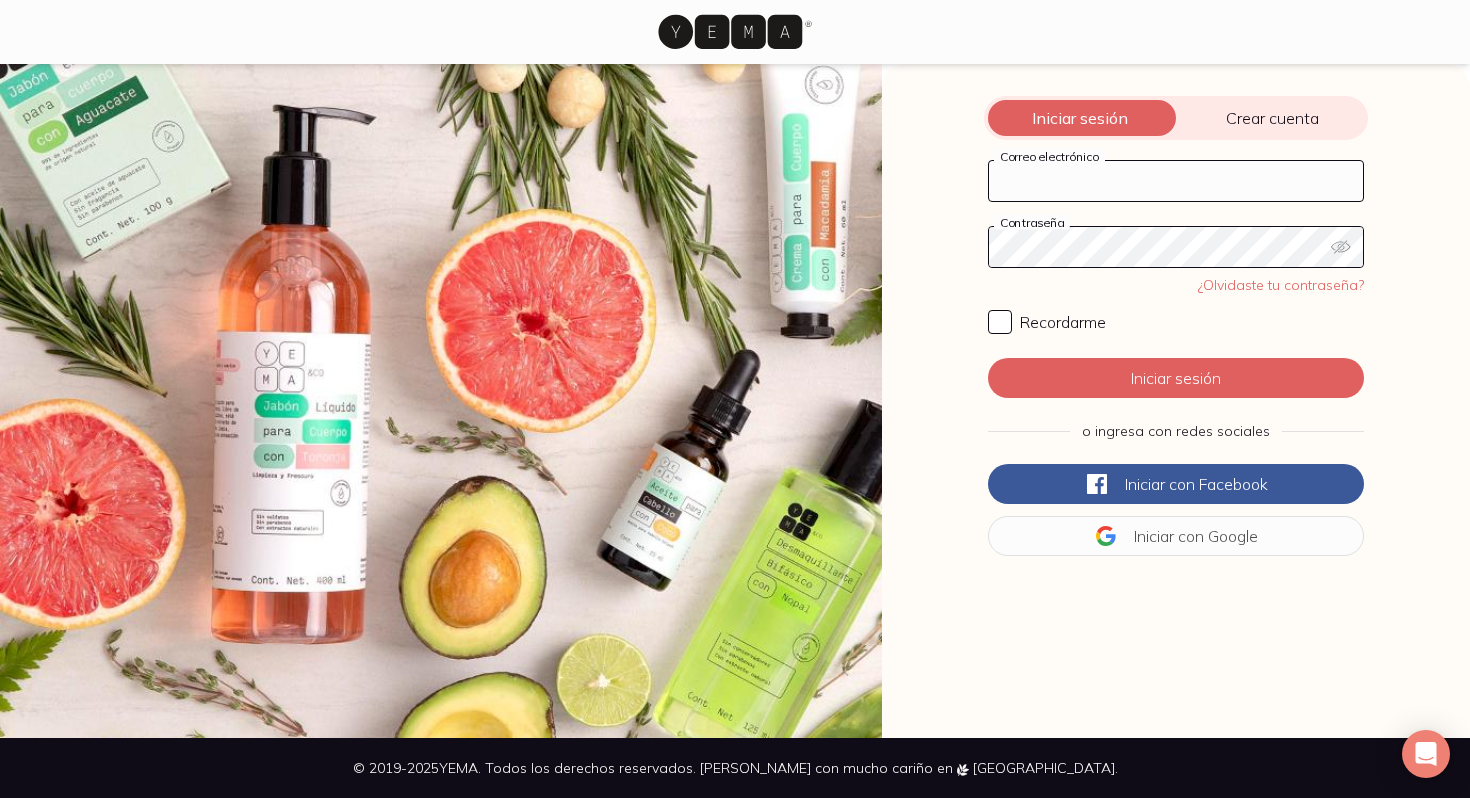 click on "Correo electrónico" at bounding box center [1176, 181] 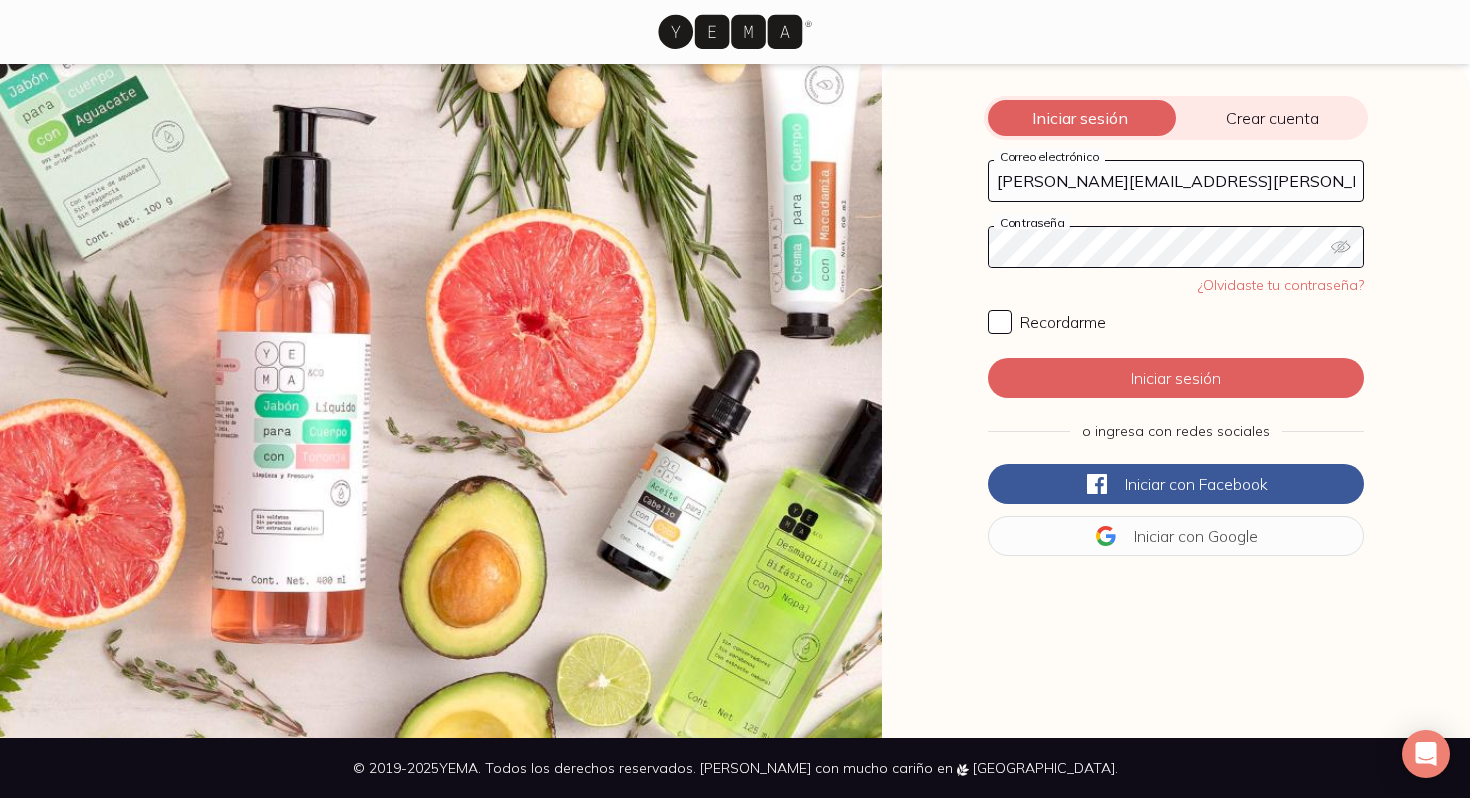 click on "Iniciar sesión" at bounding box center [1176, 378] 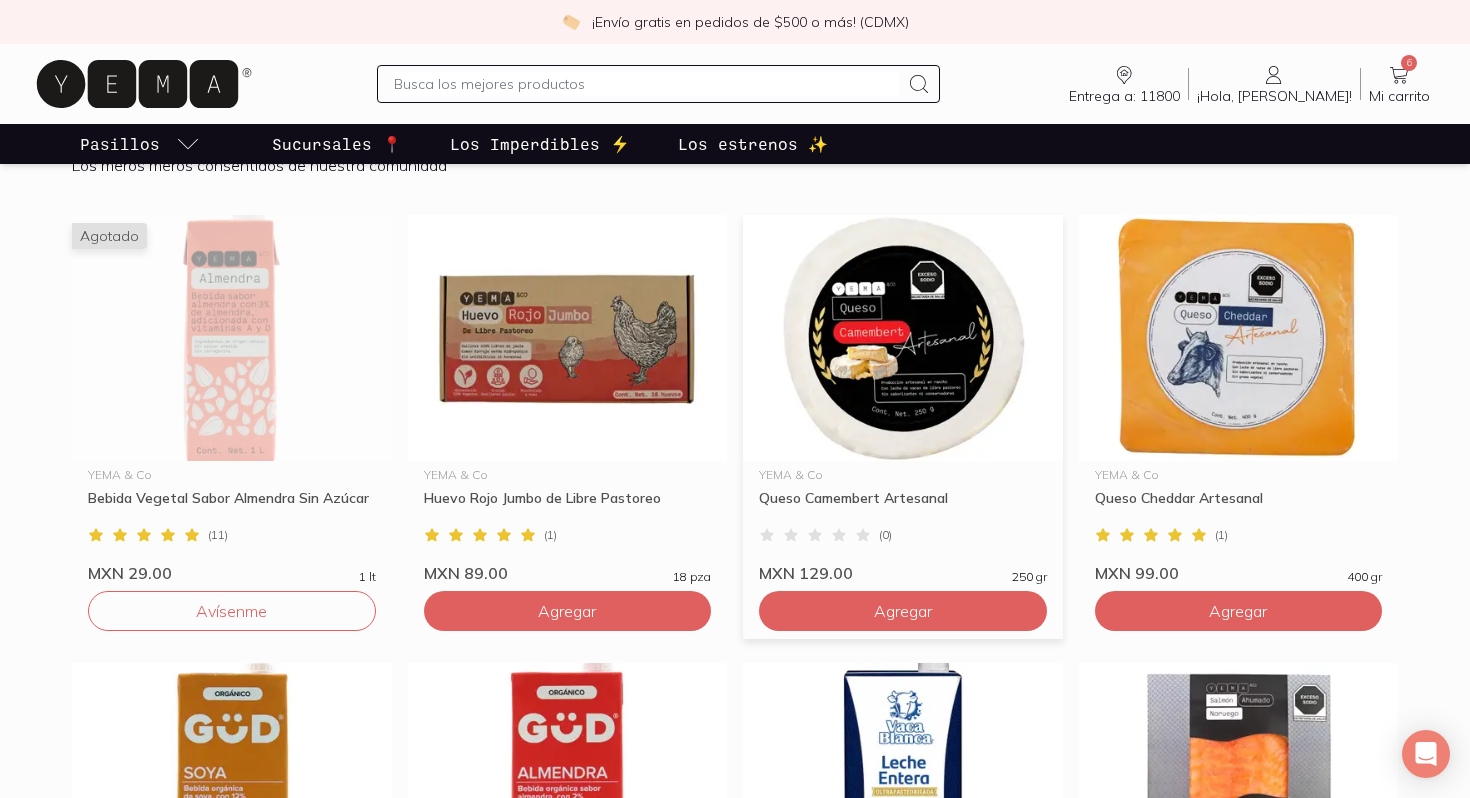 scroll, scrollTop: 989, scrollLeft: 0, axis: vertical 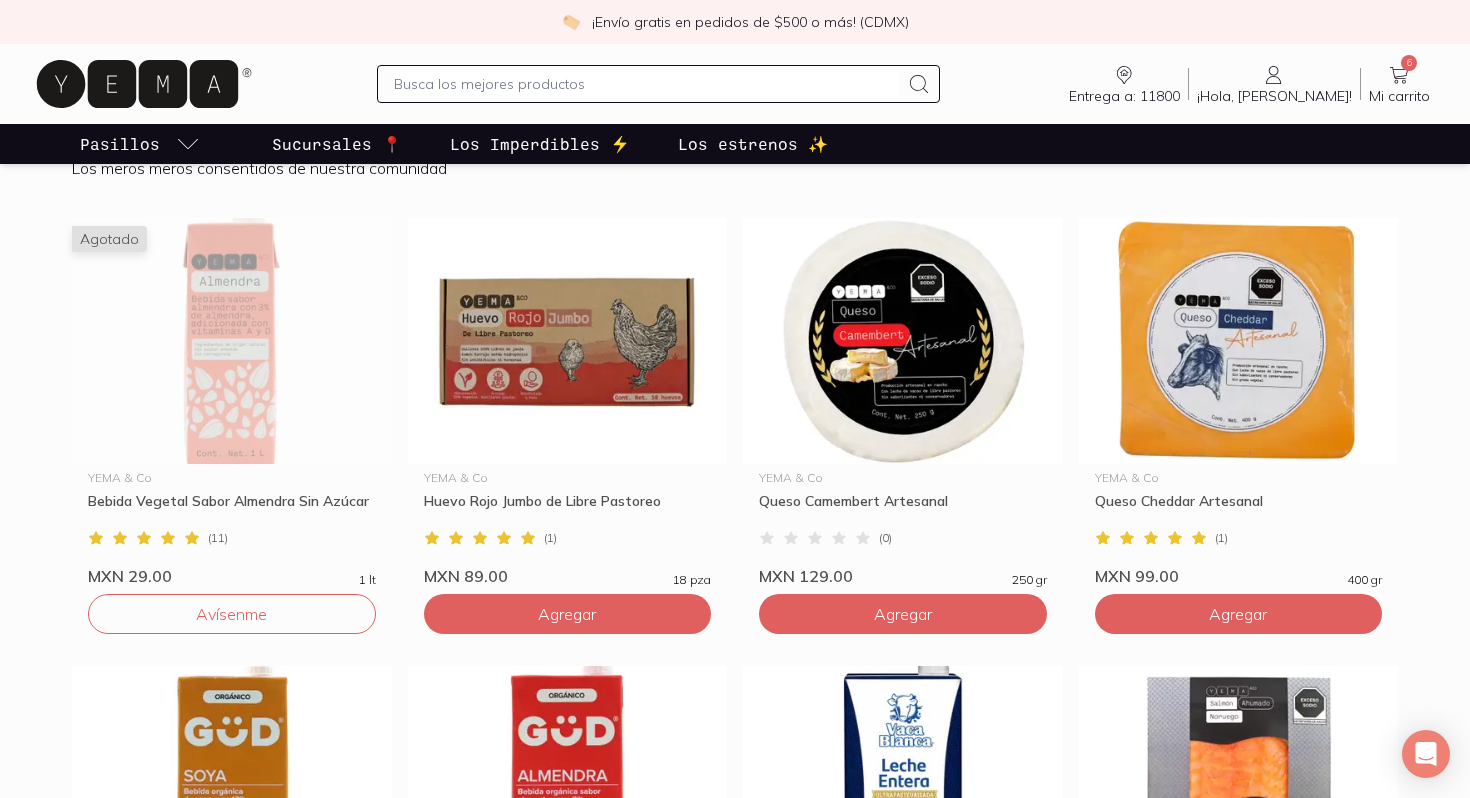 click on "¡Hola, [PERSON_NAME]! [PERSON_NAME]" at bounding box center [1274, 84] 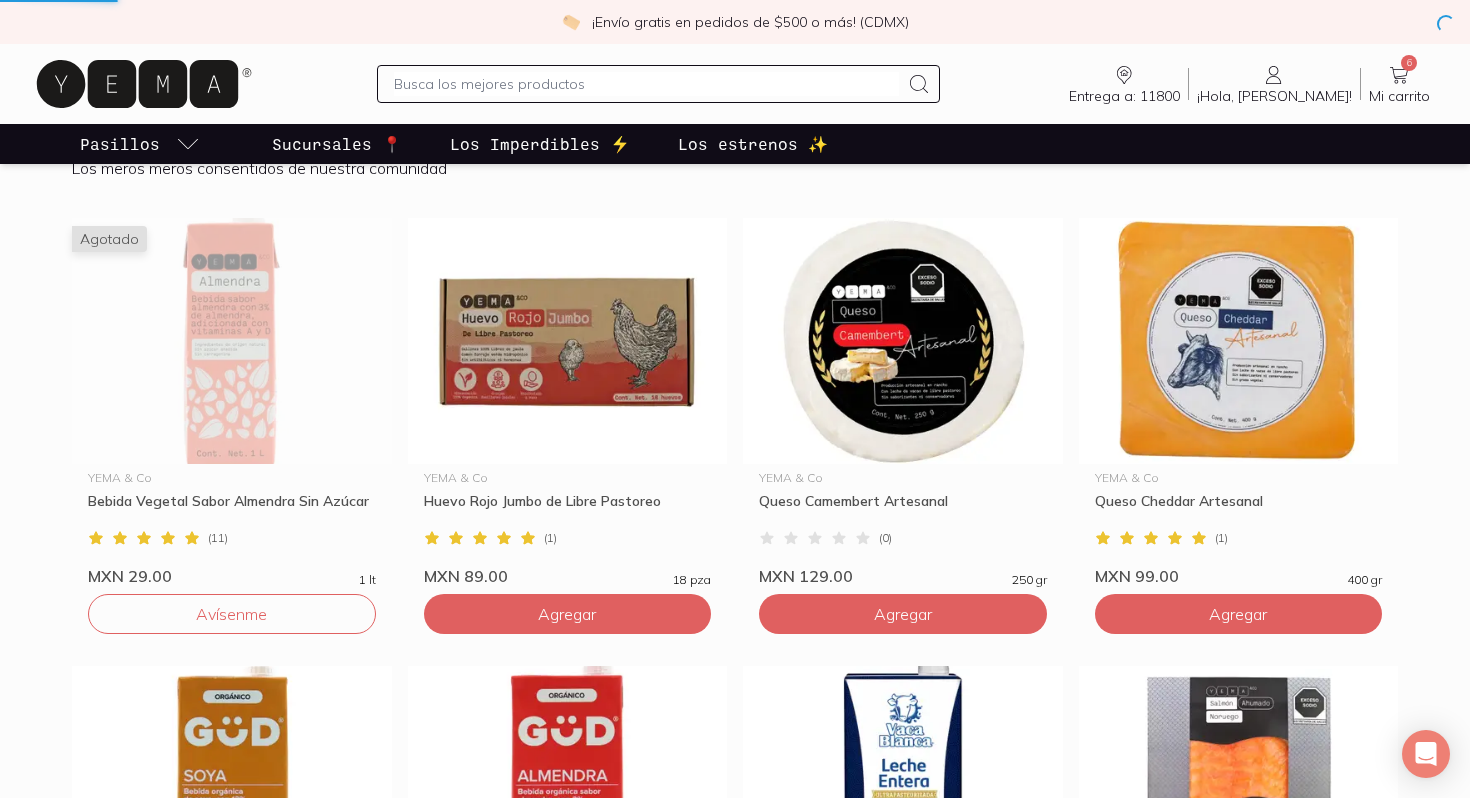 scroll, scrollTop: 0, scrollLeft: 0, axis: both 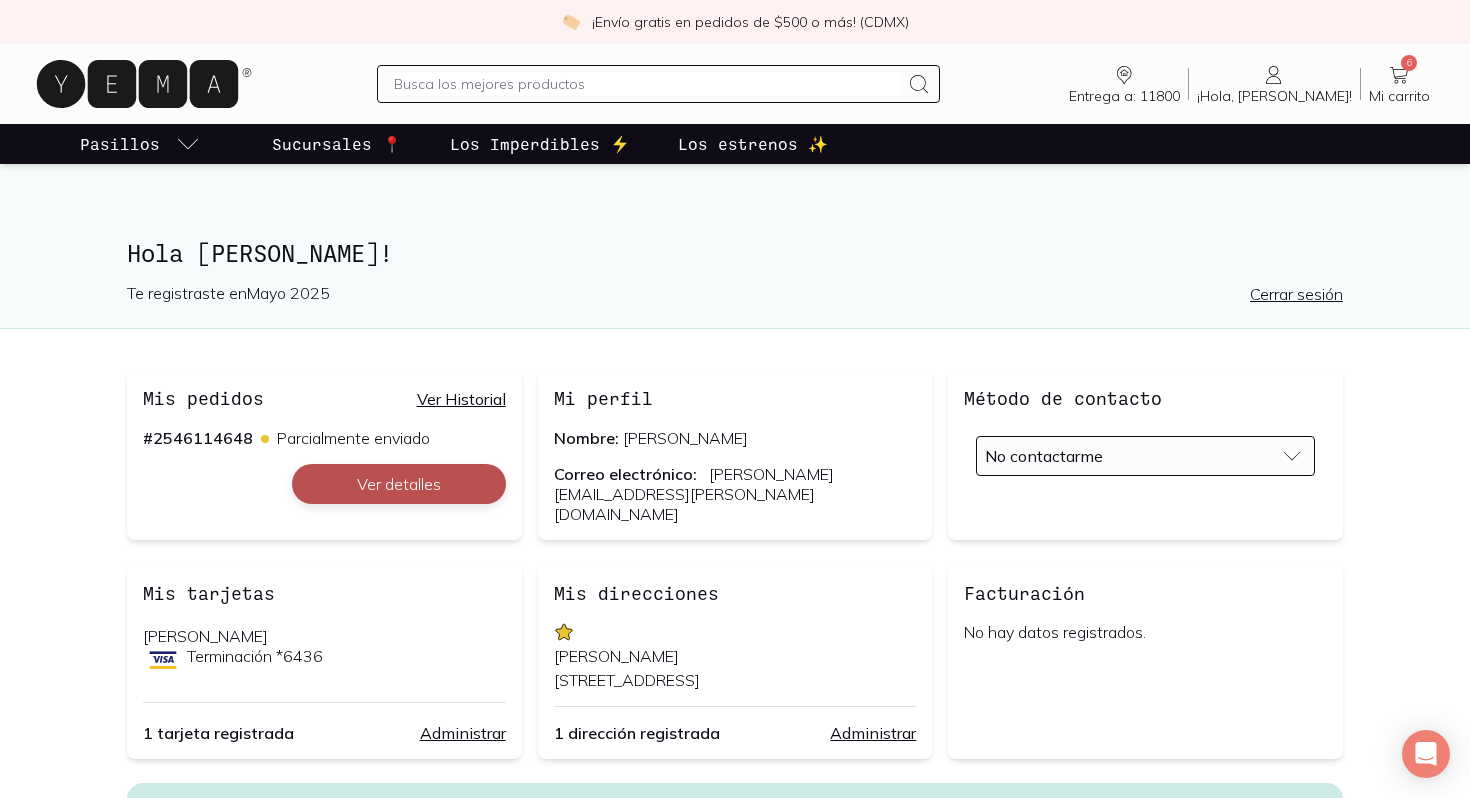click on "Ver detalles" at bounding box center [399, 484] 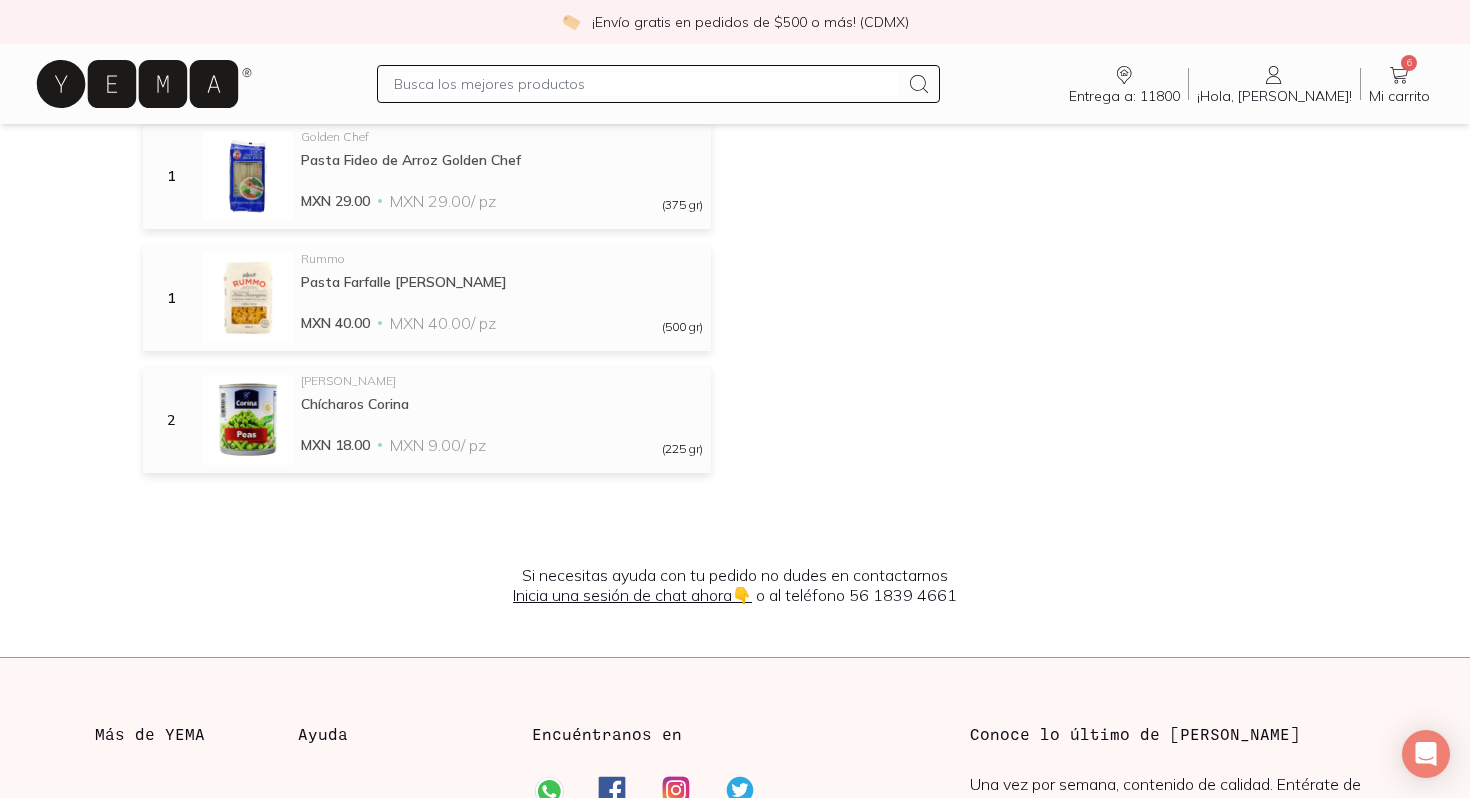 scroll, scrollTop: 2077, scrollLeft: 0, axis: vertical 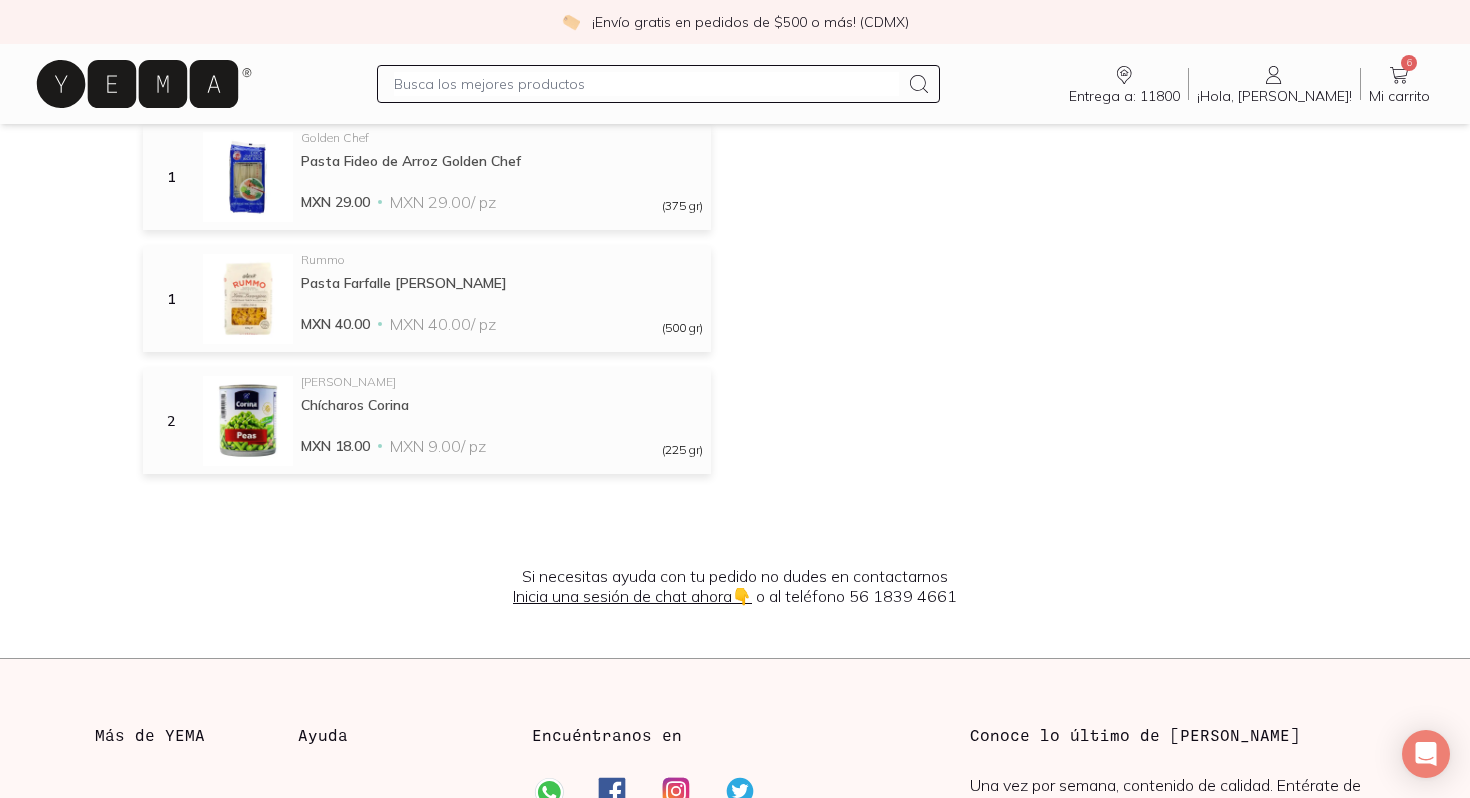 click at bounding box center [658, 84] 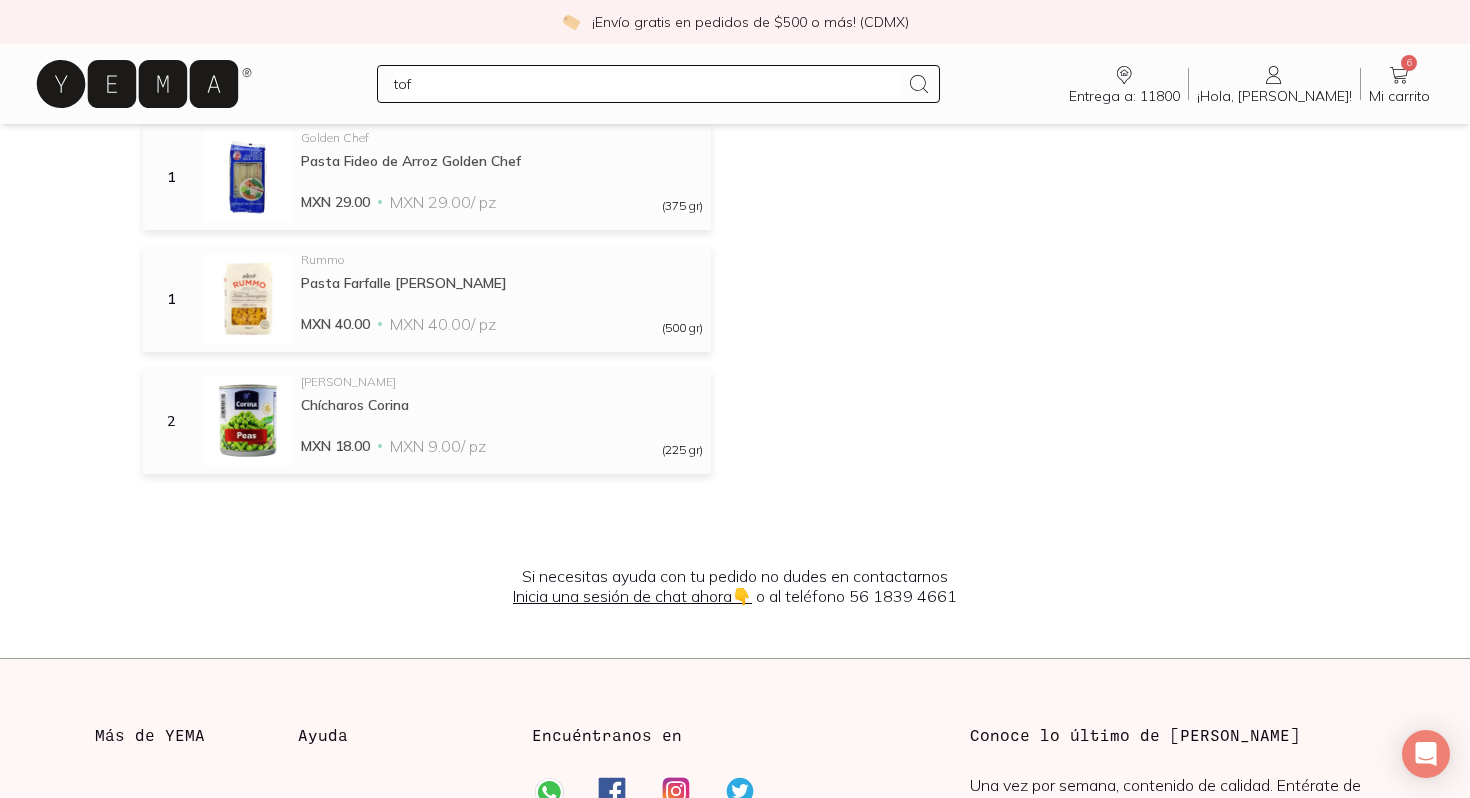 type on "tofu" 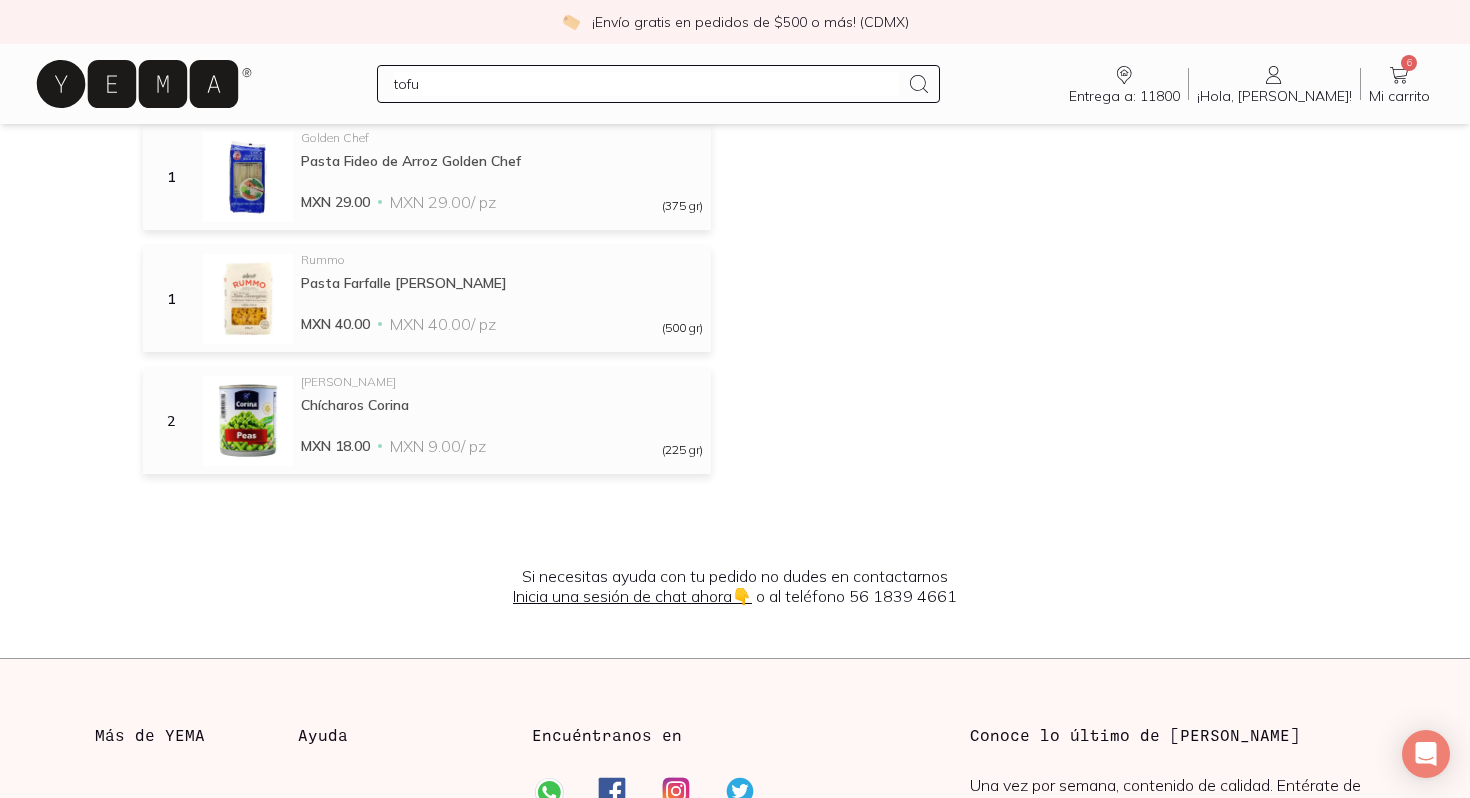 type 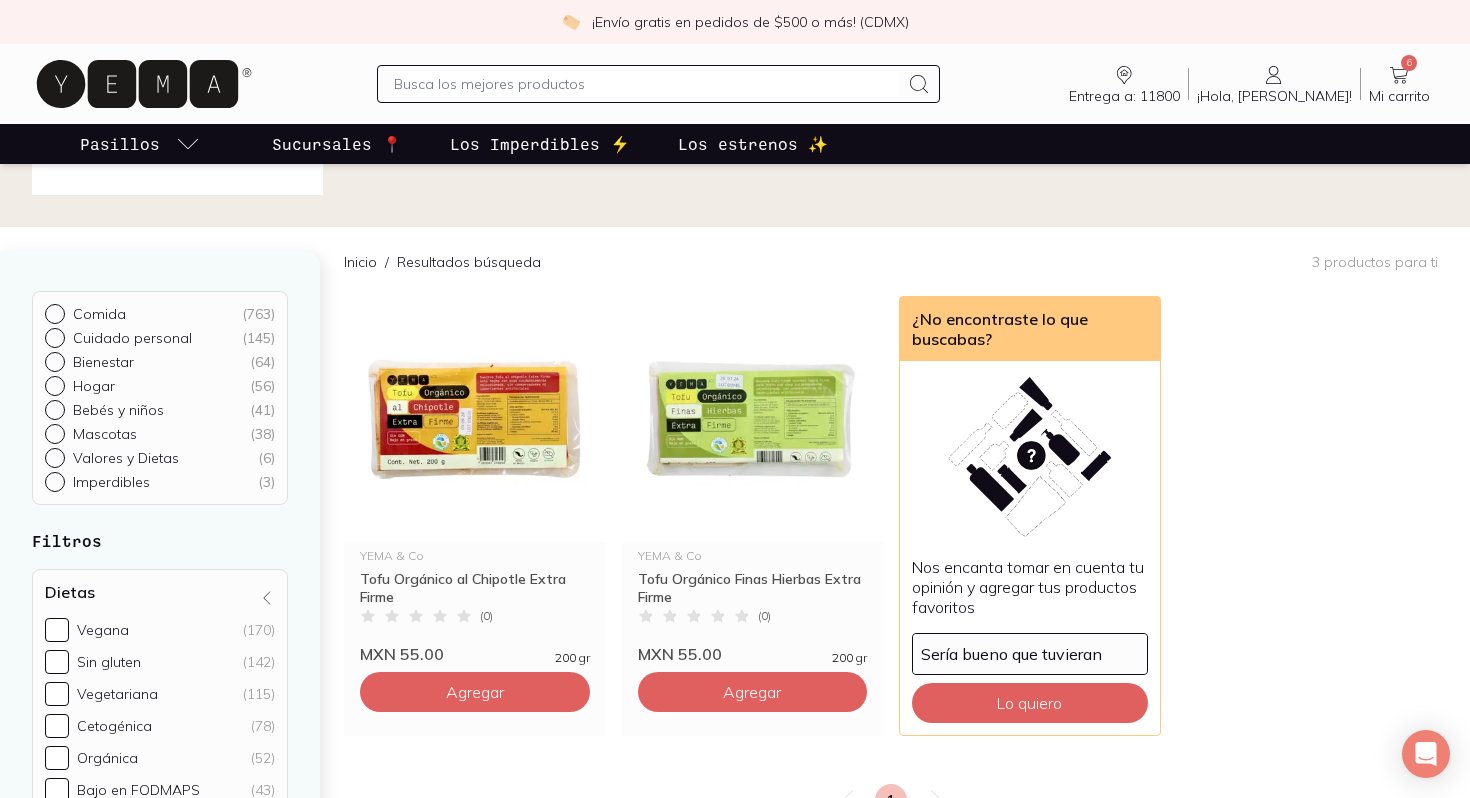 scroll, scrollTop: 105, scrollLeft: 0, axis: vertical 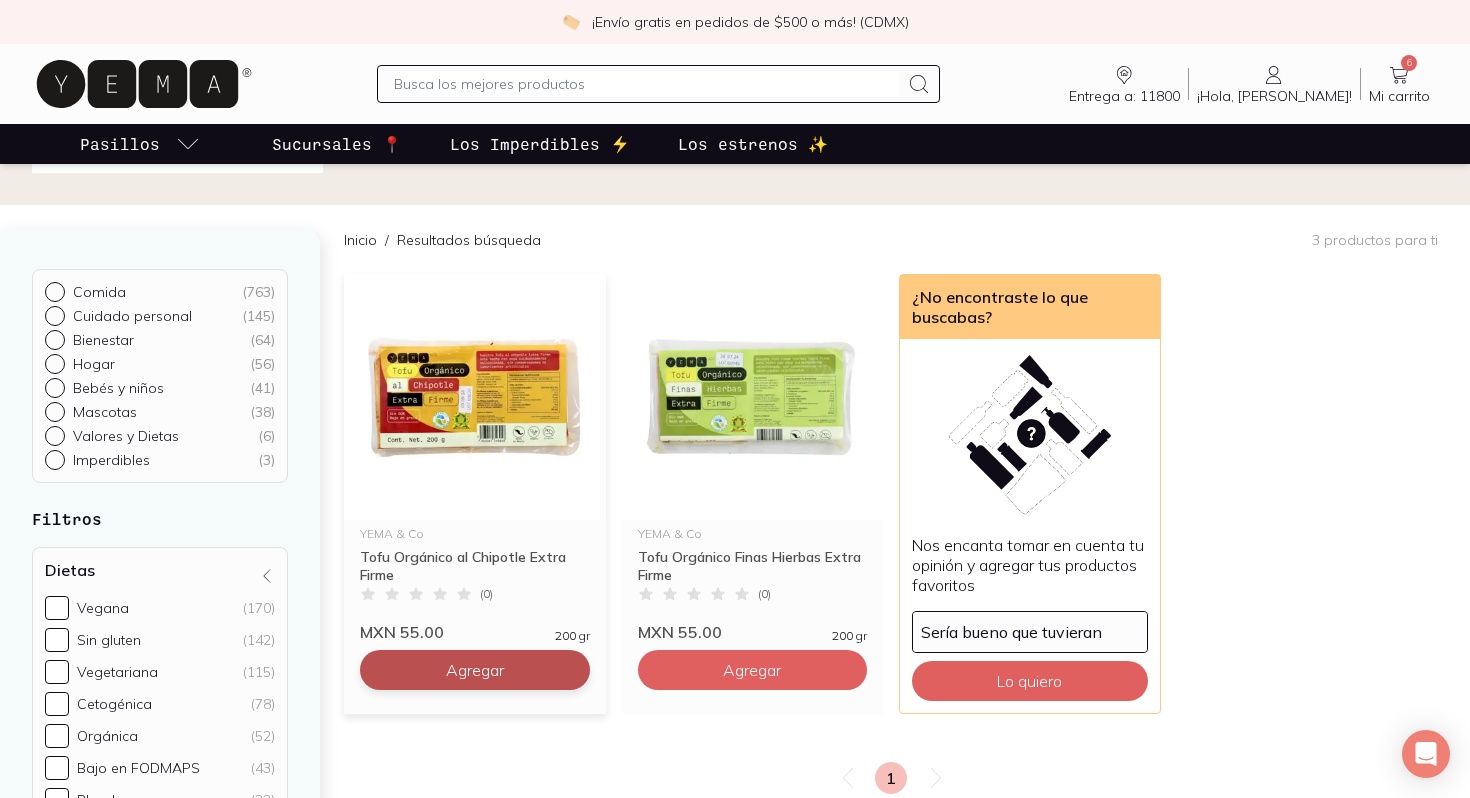 click on "Agregar" at bounding box center [475, 670] 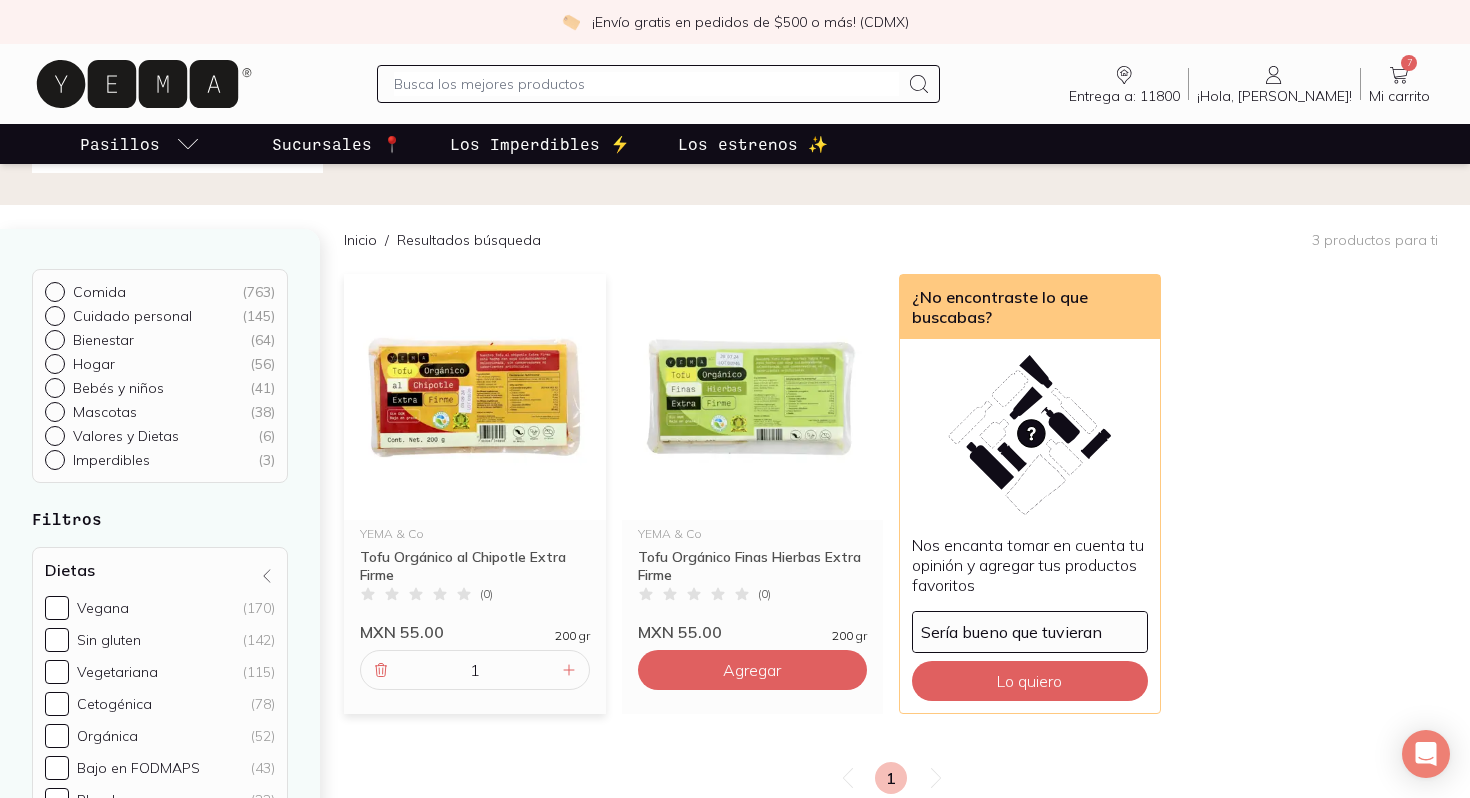 click at bounding box center [646, 84] 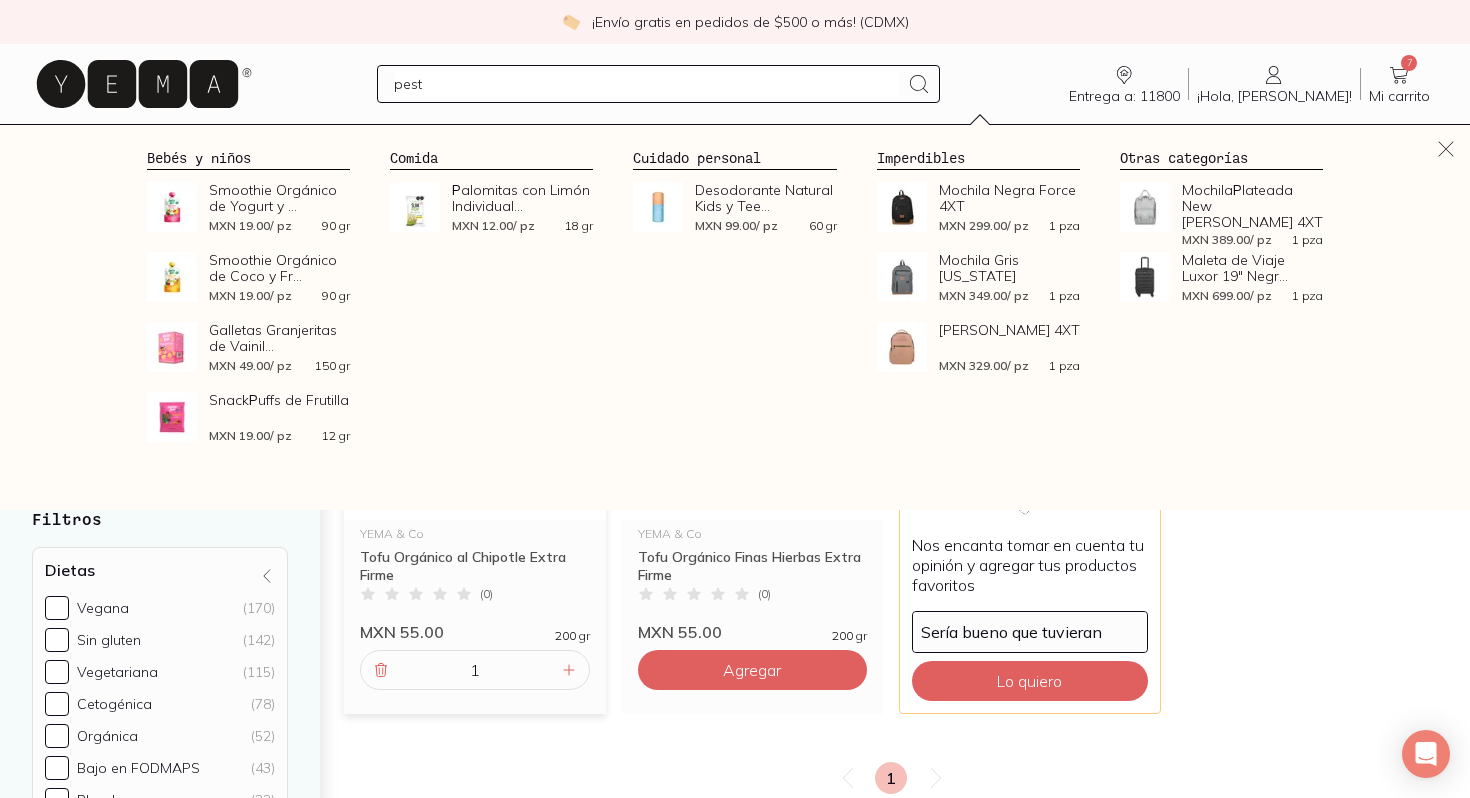 type on "pesto" 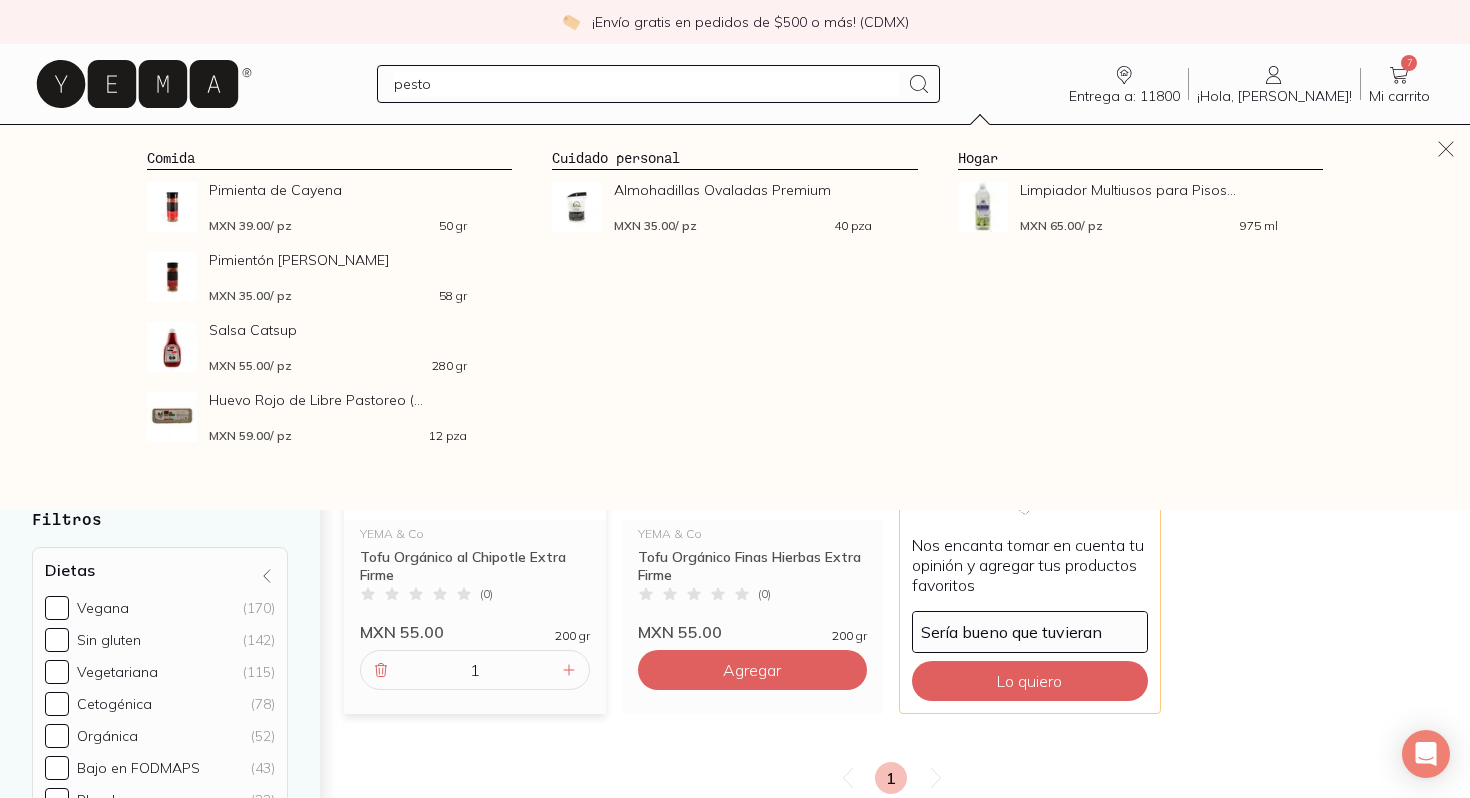 type 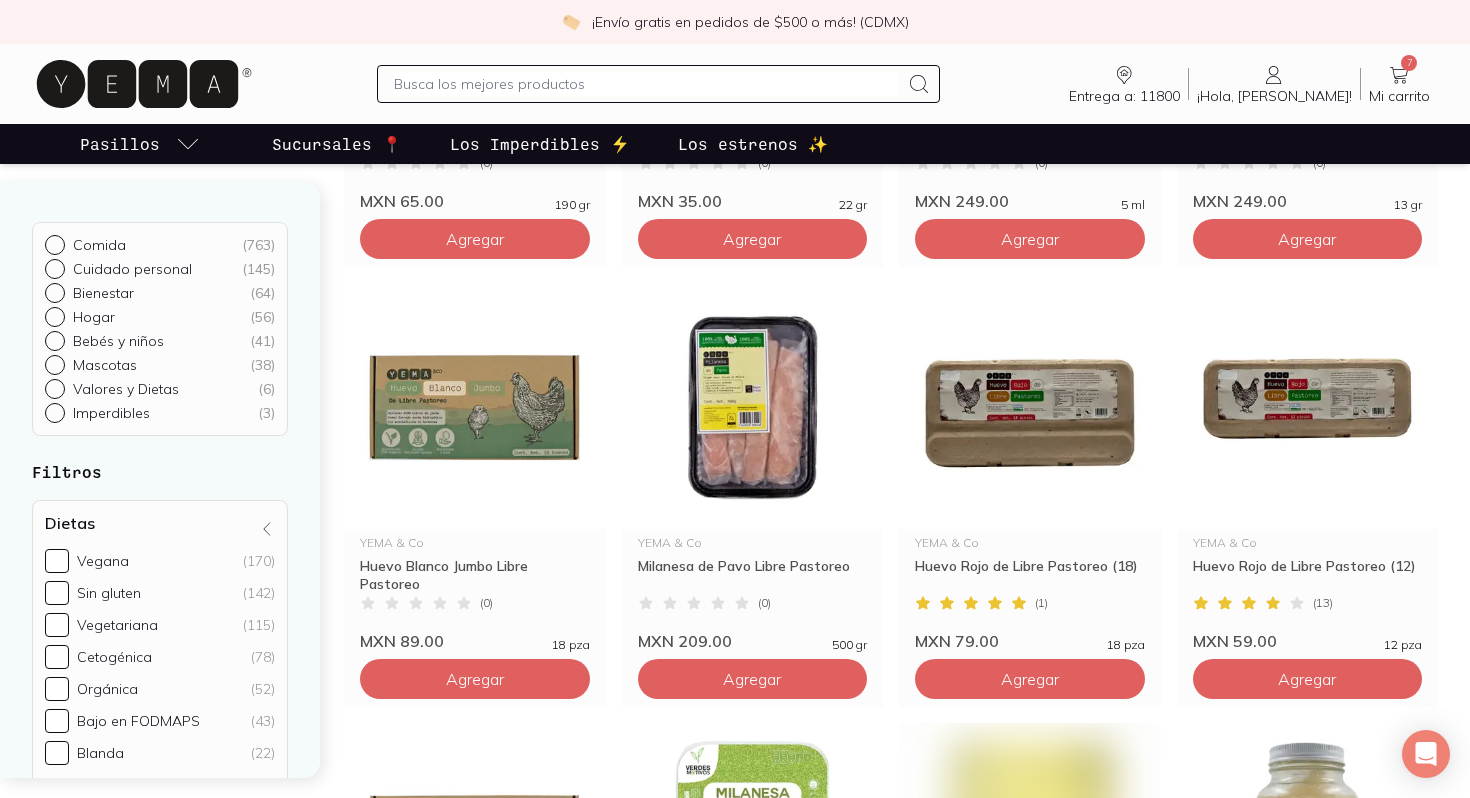 scroll, scrollTop: 540, scrollLeft: 0, axis: vertical 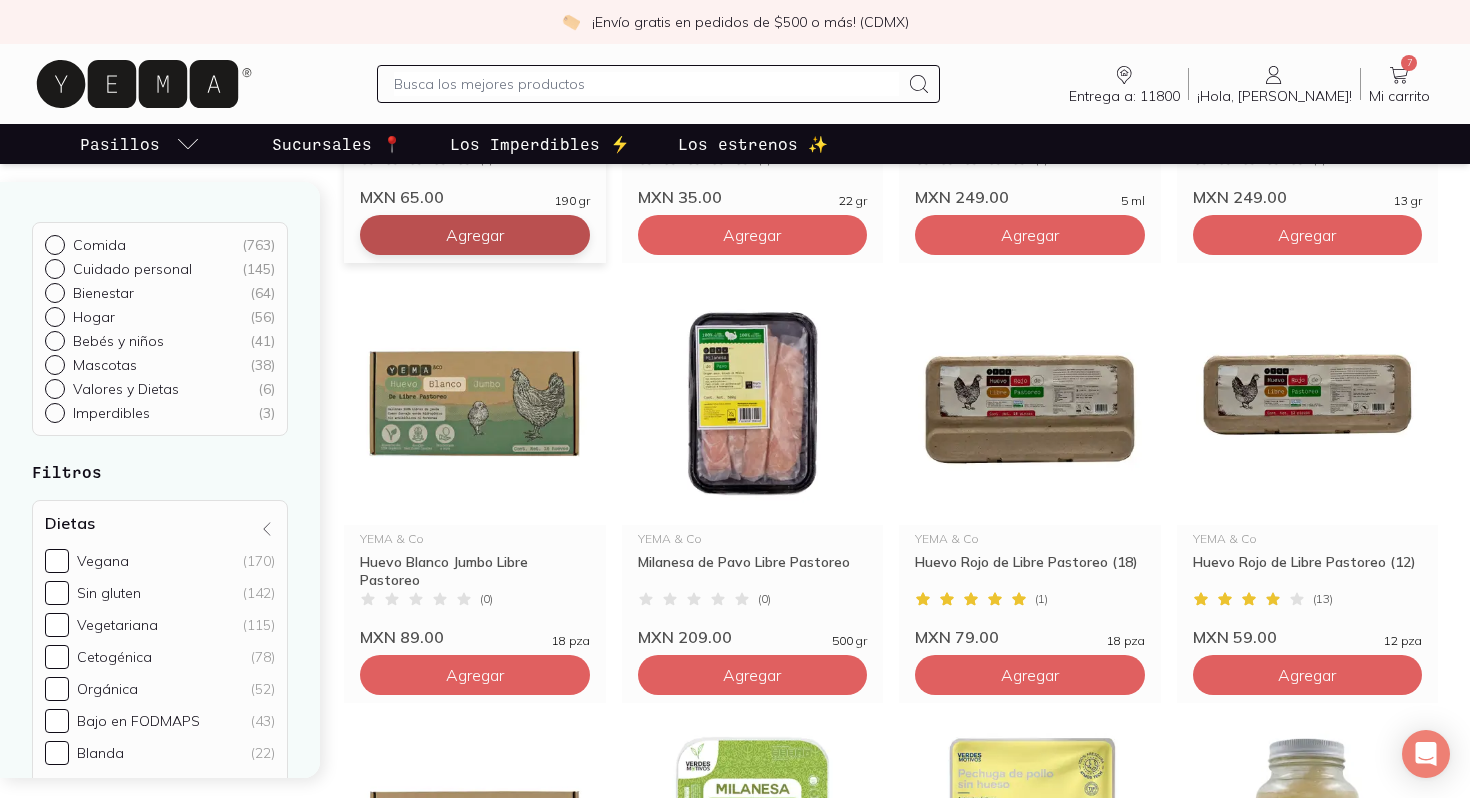 click on "Agregar" at bounding box center (475, 235) 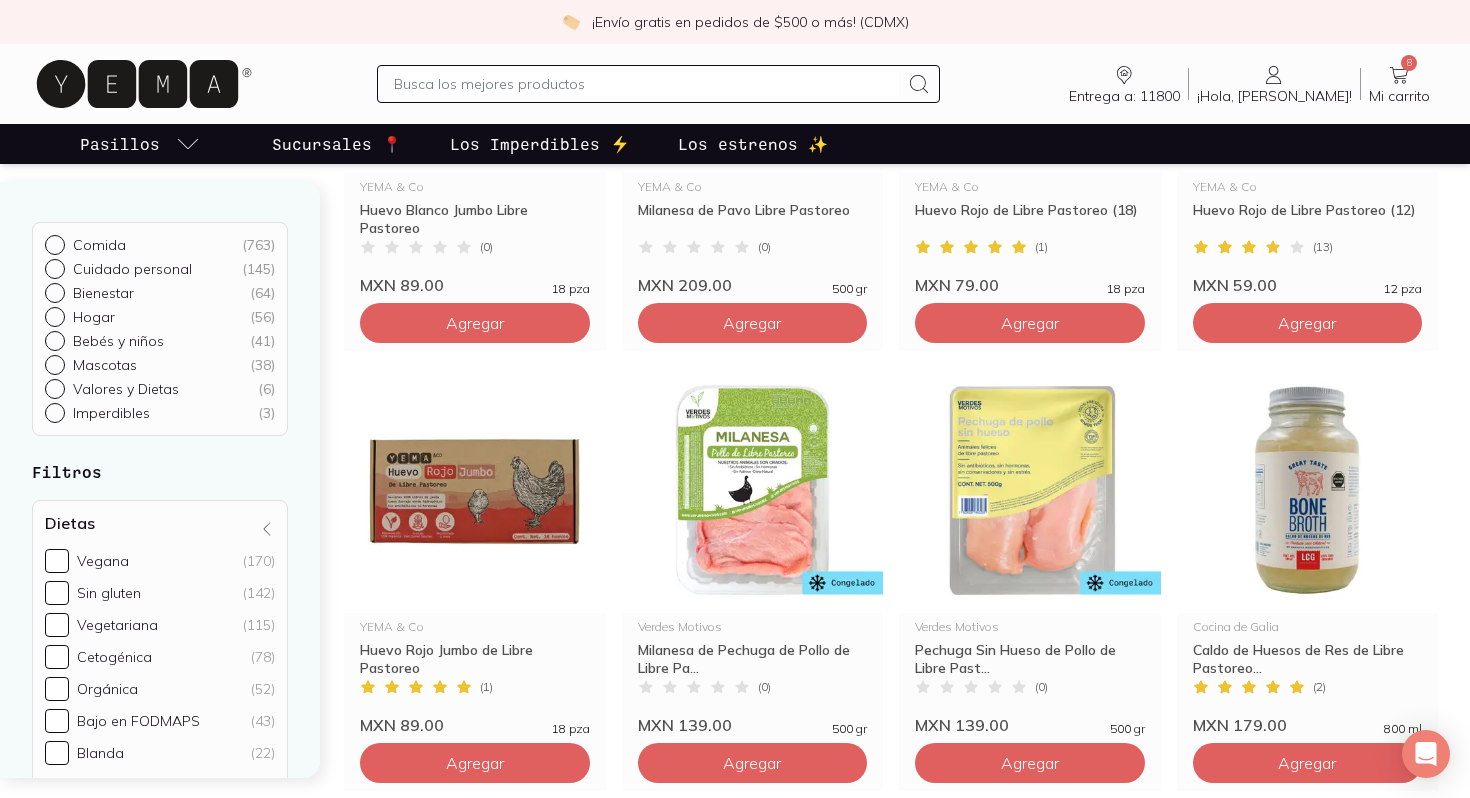 scroll, scrollTop: 0, scrollLeft: 0, axis: both 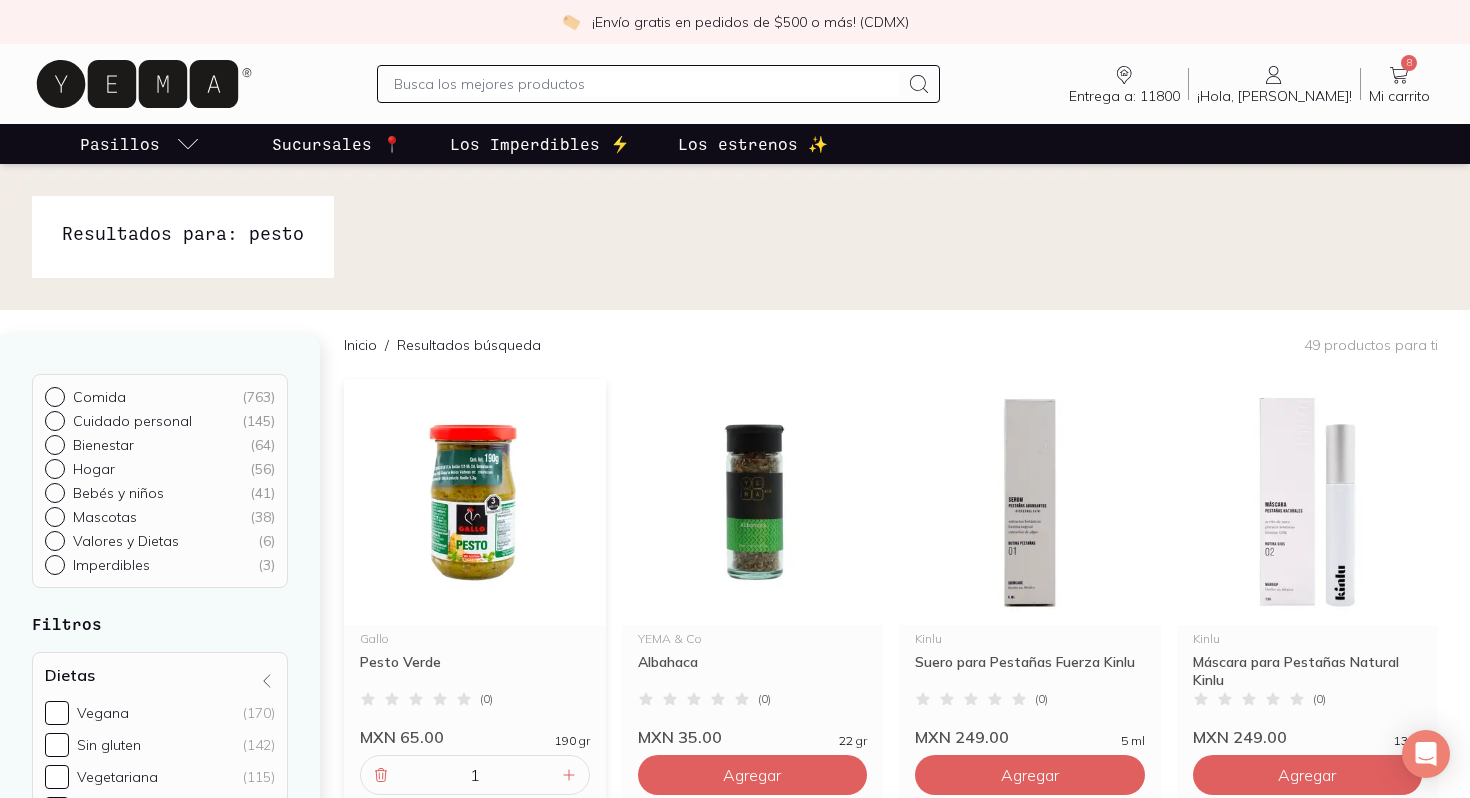 click at bounding box center (646, 84) 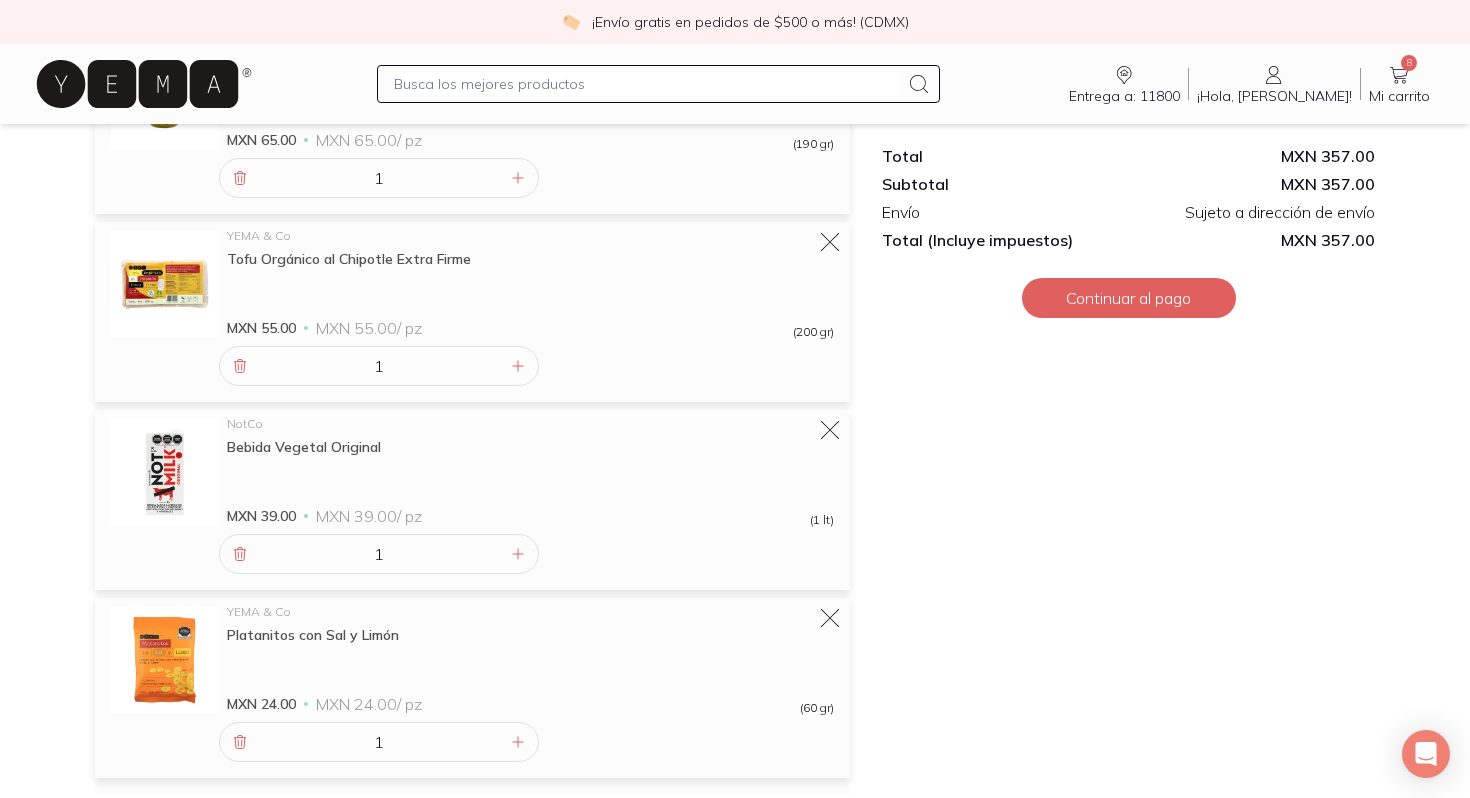 scroll, scrollTop: 812, scrollLeft: 0, axis: vertical 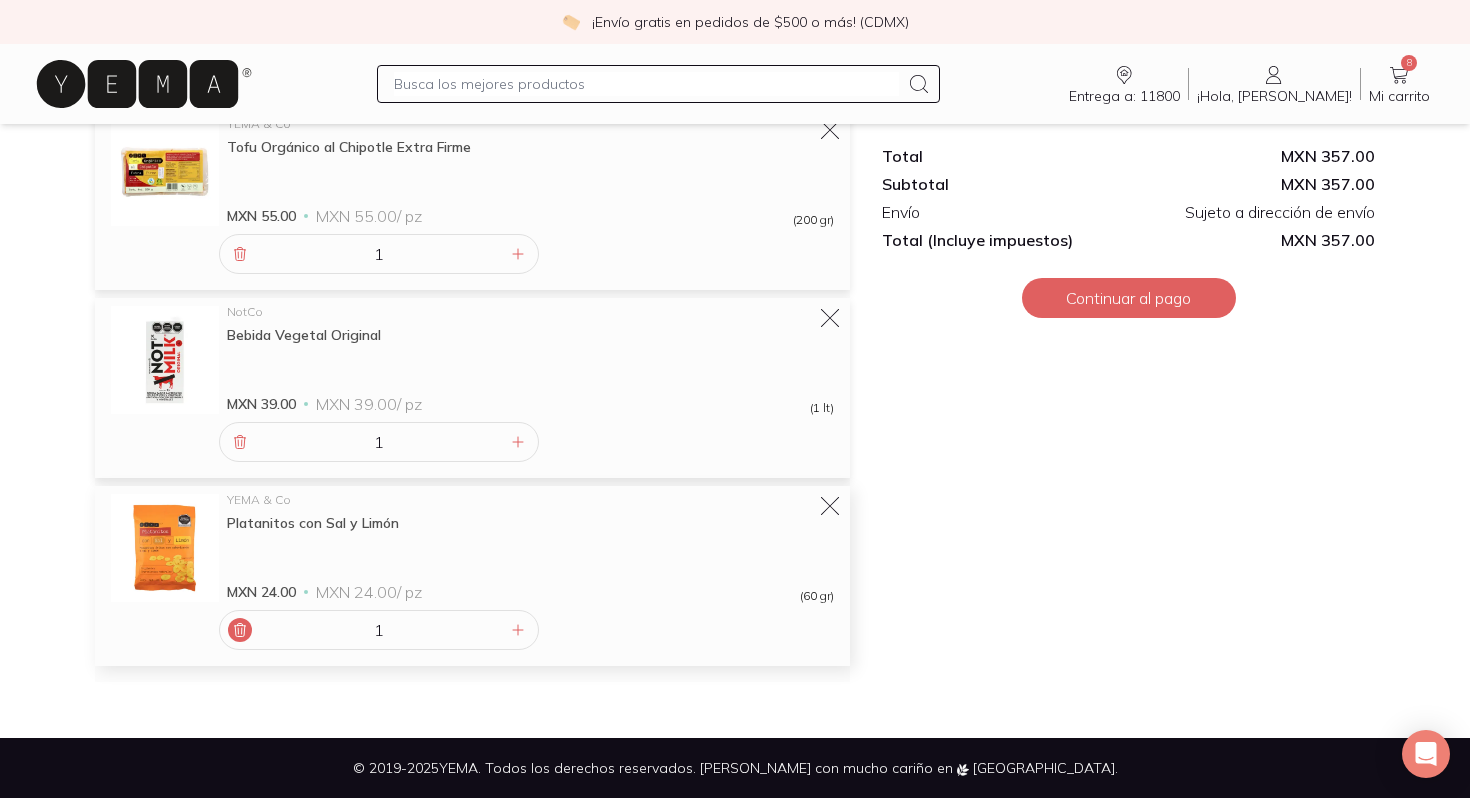 click at bounding box center [240, 630] 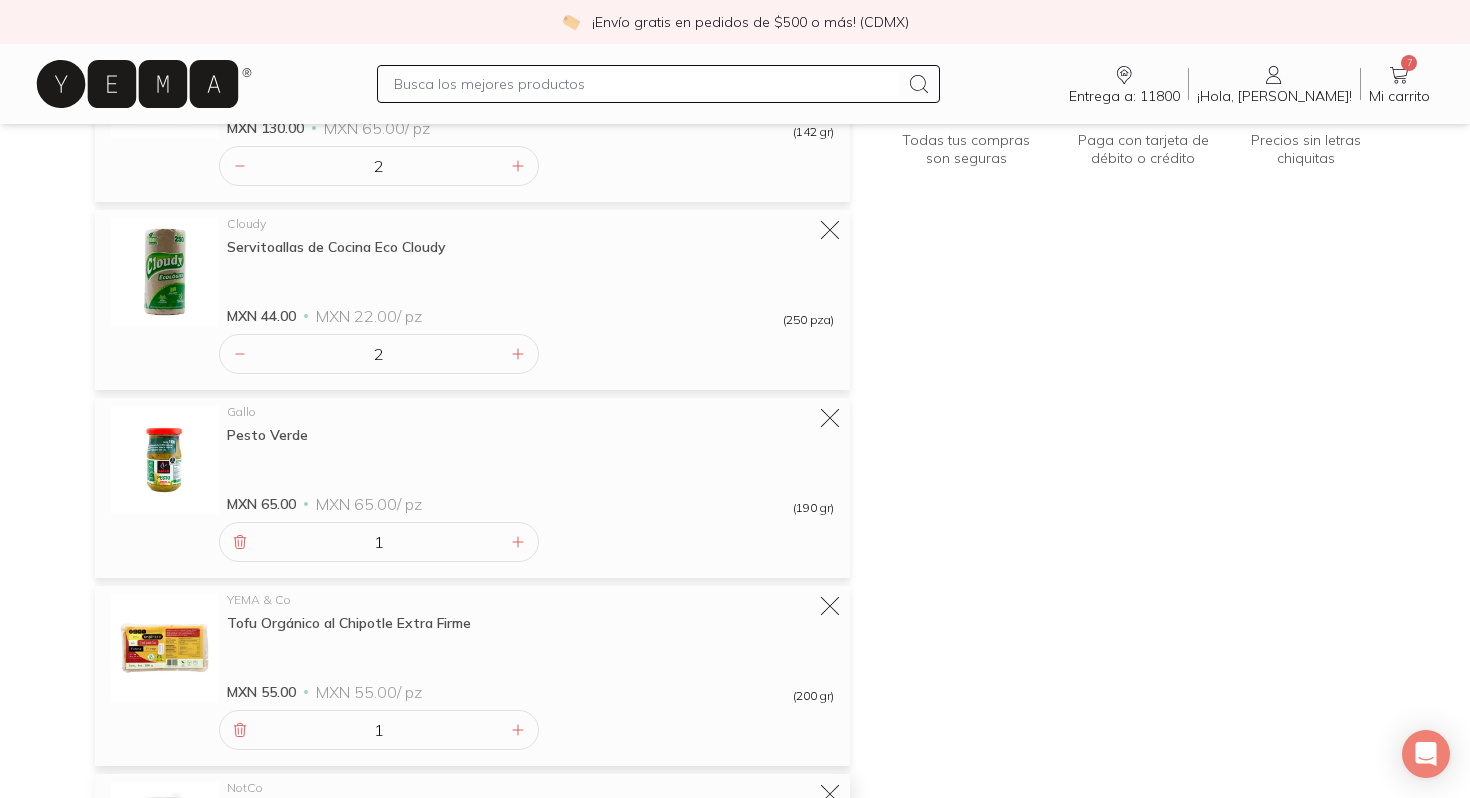 scroll, scrollTop: 0, scrollLeft: 0, axis: both 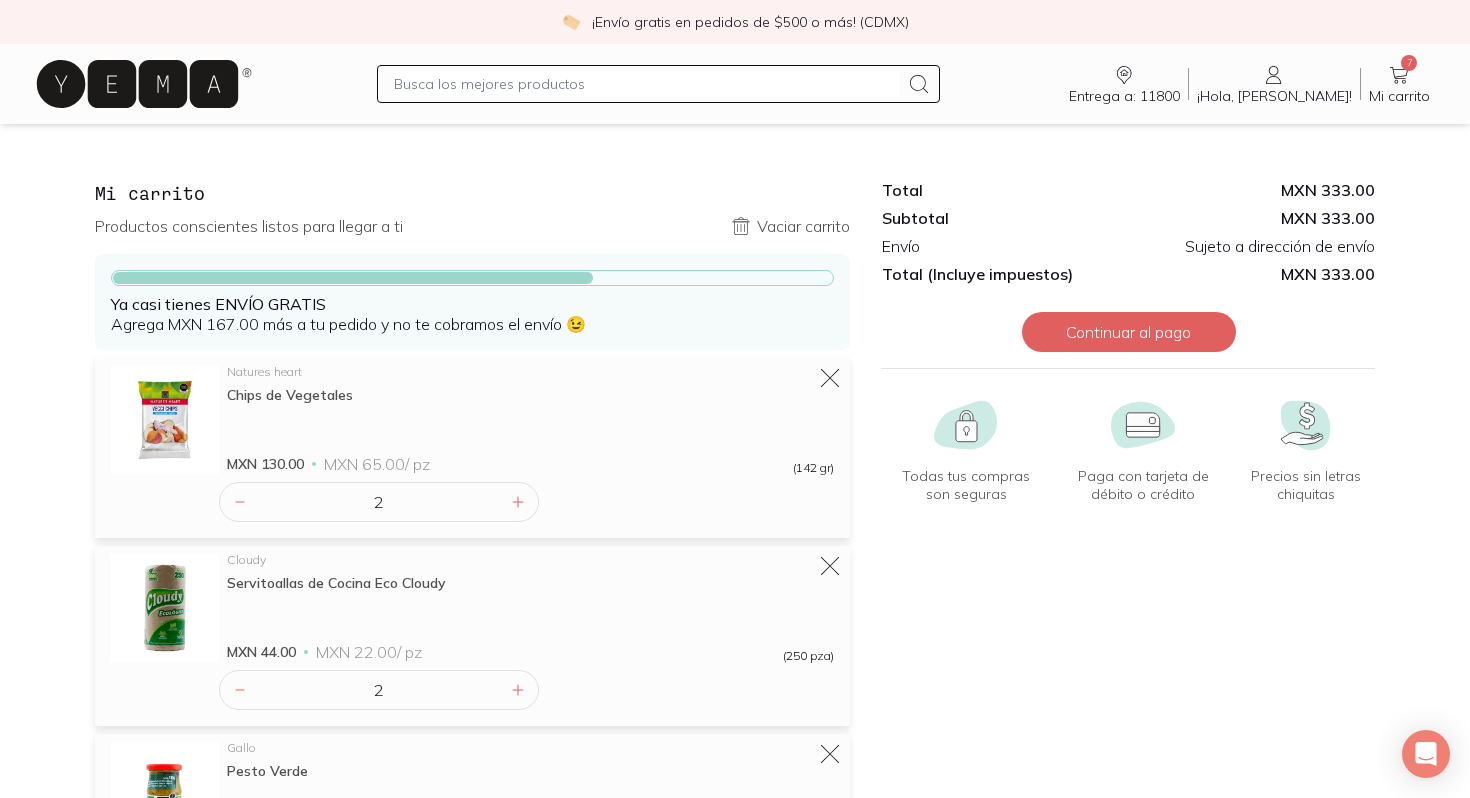 click 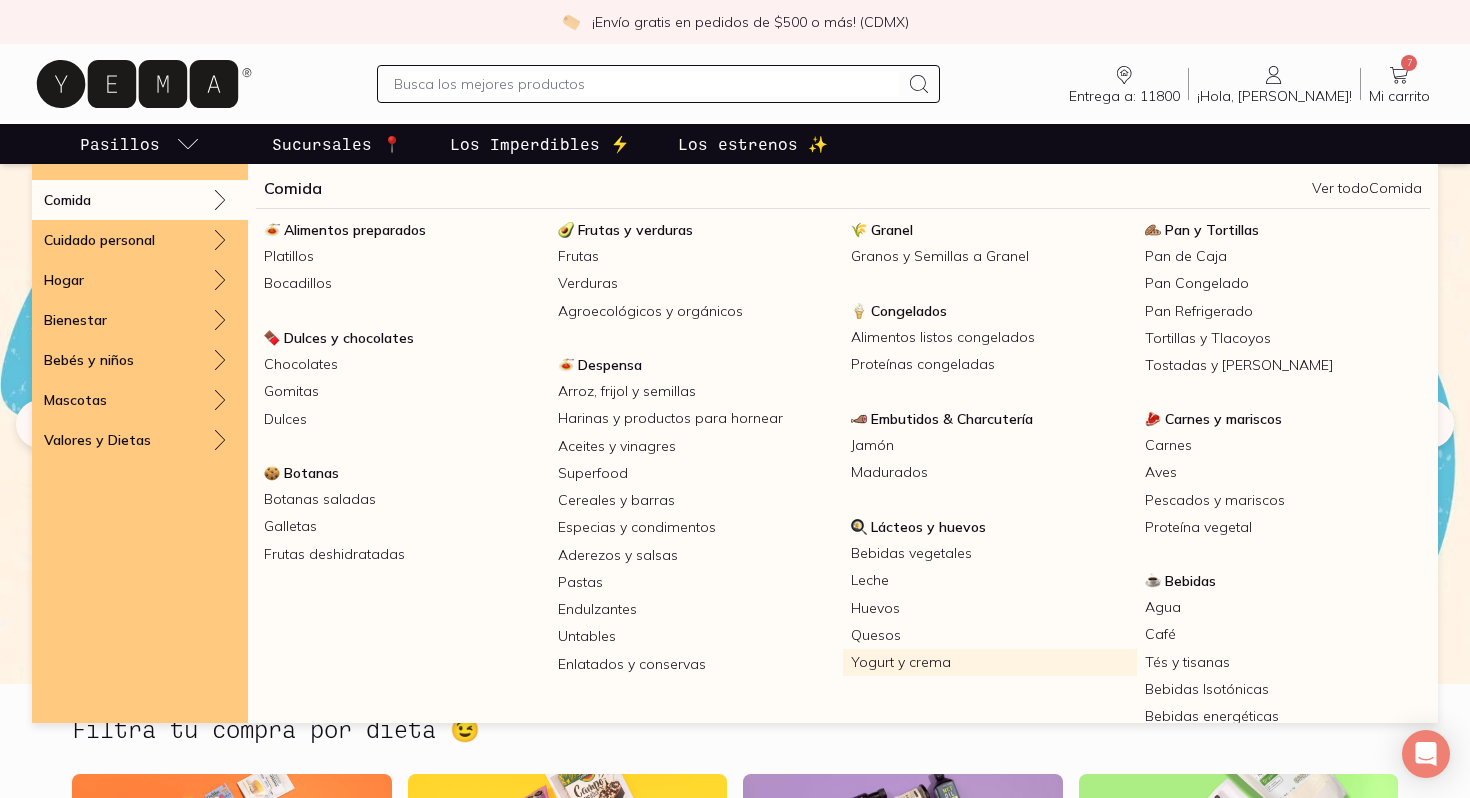 click on "Yogurt y crema" at bounding box center [990, 662] 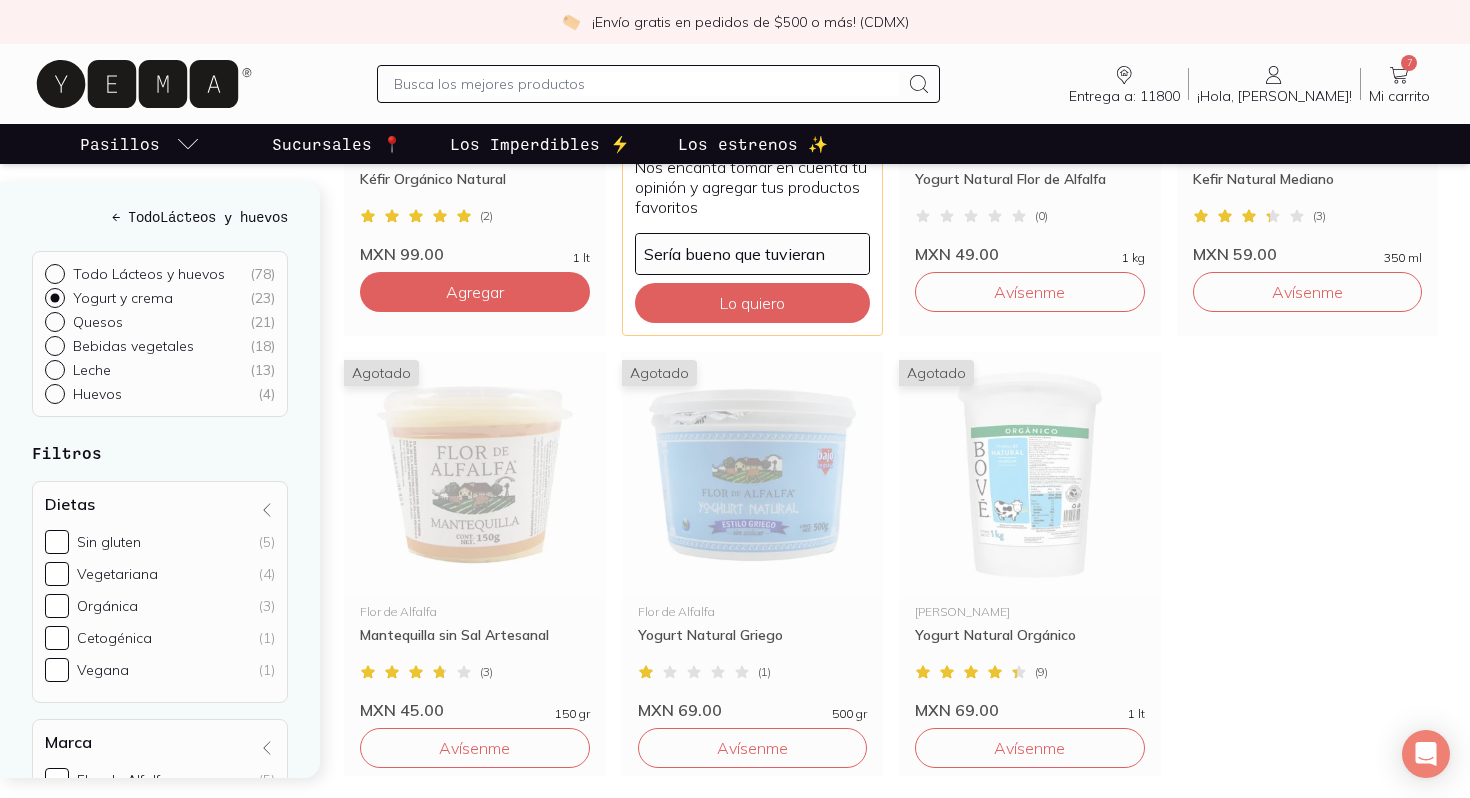 scroll, scrollTop: 2306, scrollLeft: 0, axis: vertical 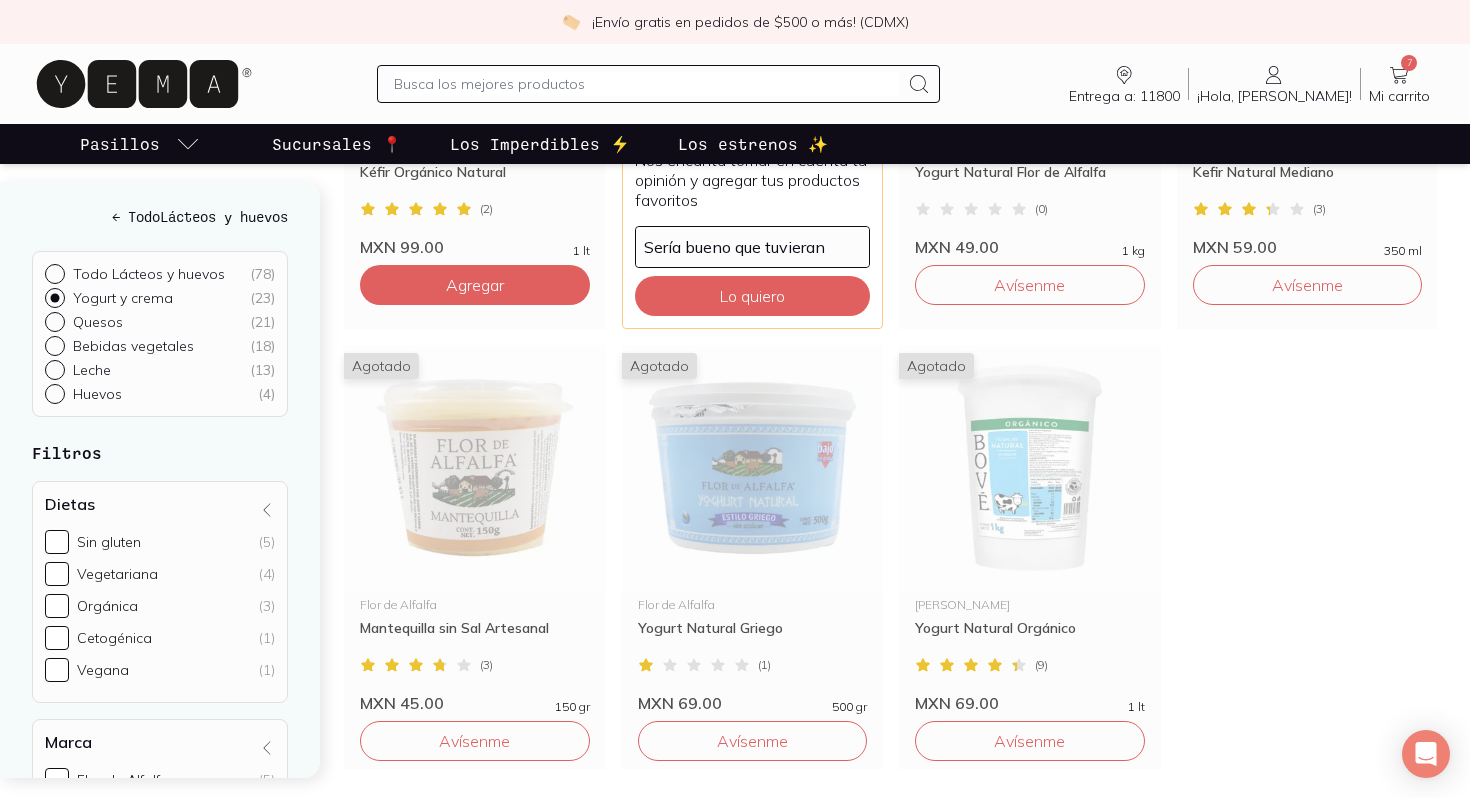 click at bounding box center (646, 84) 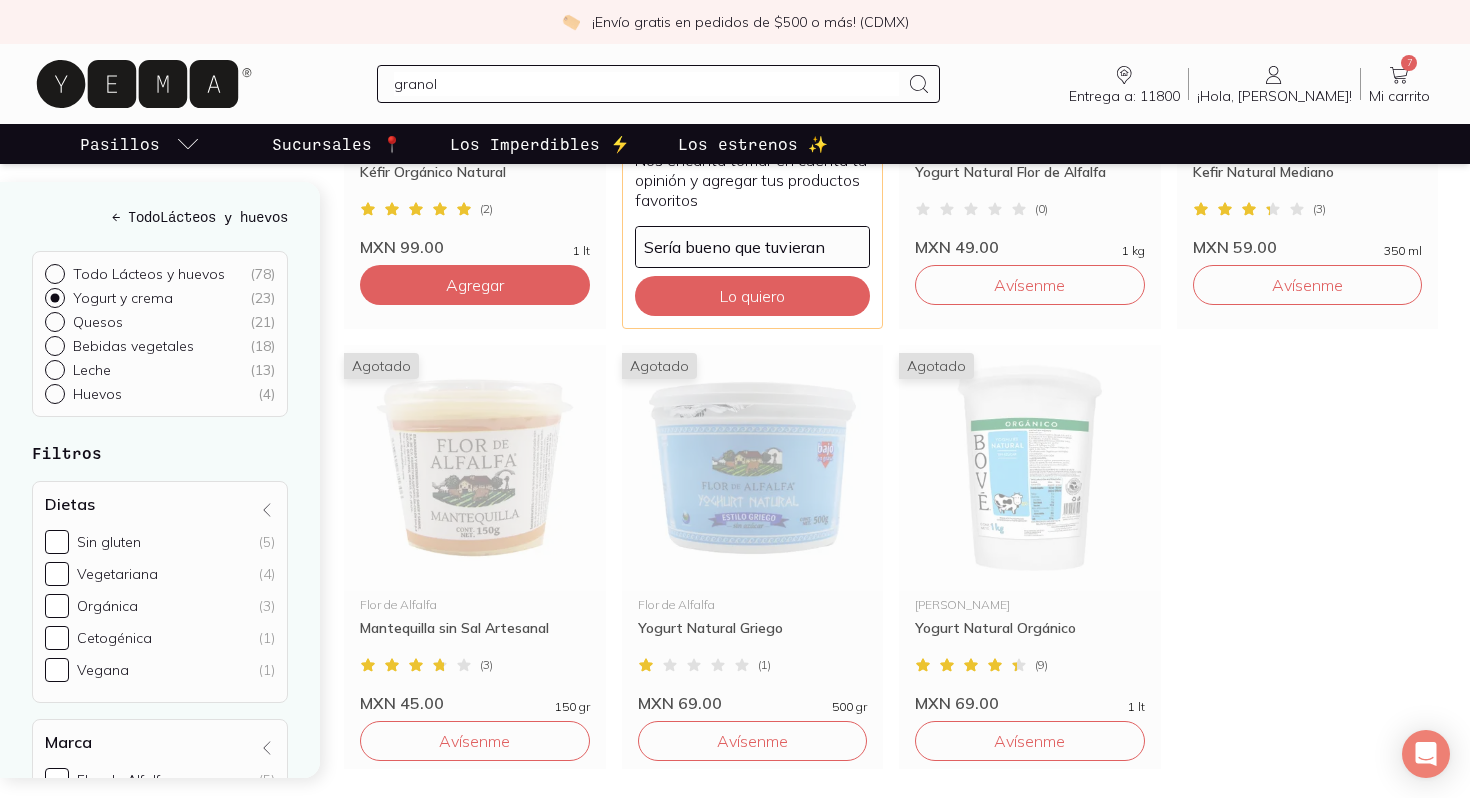 type on "granola" 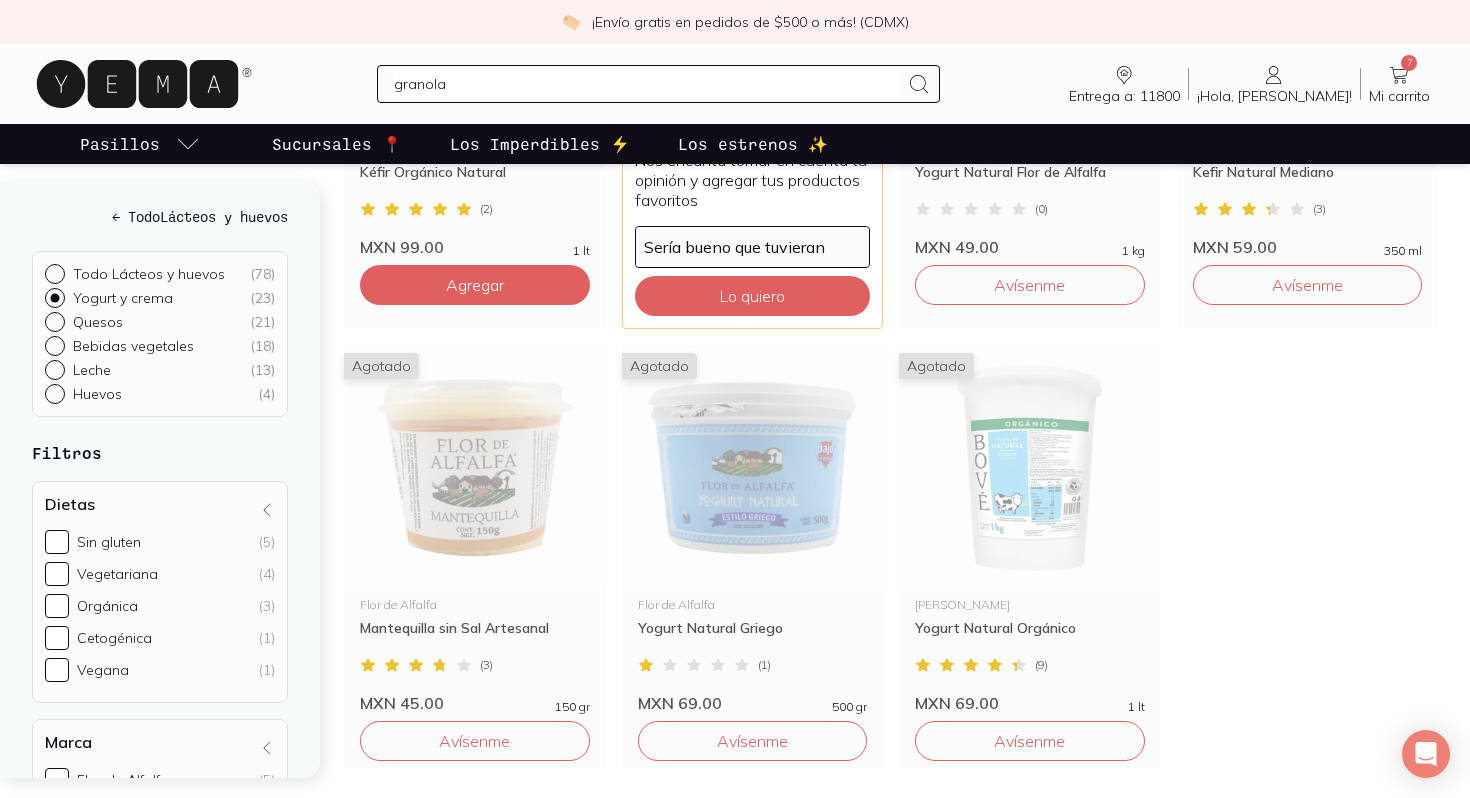 type 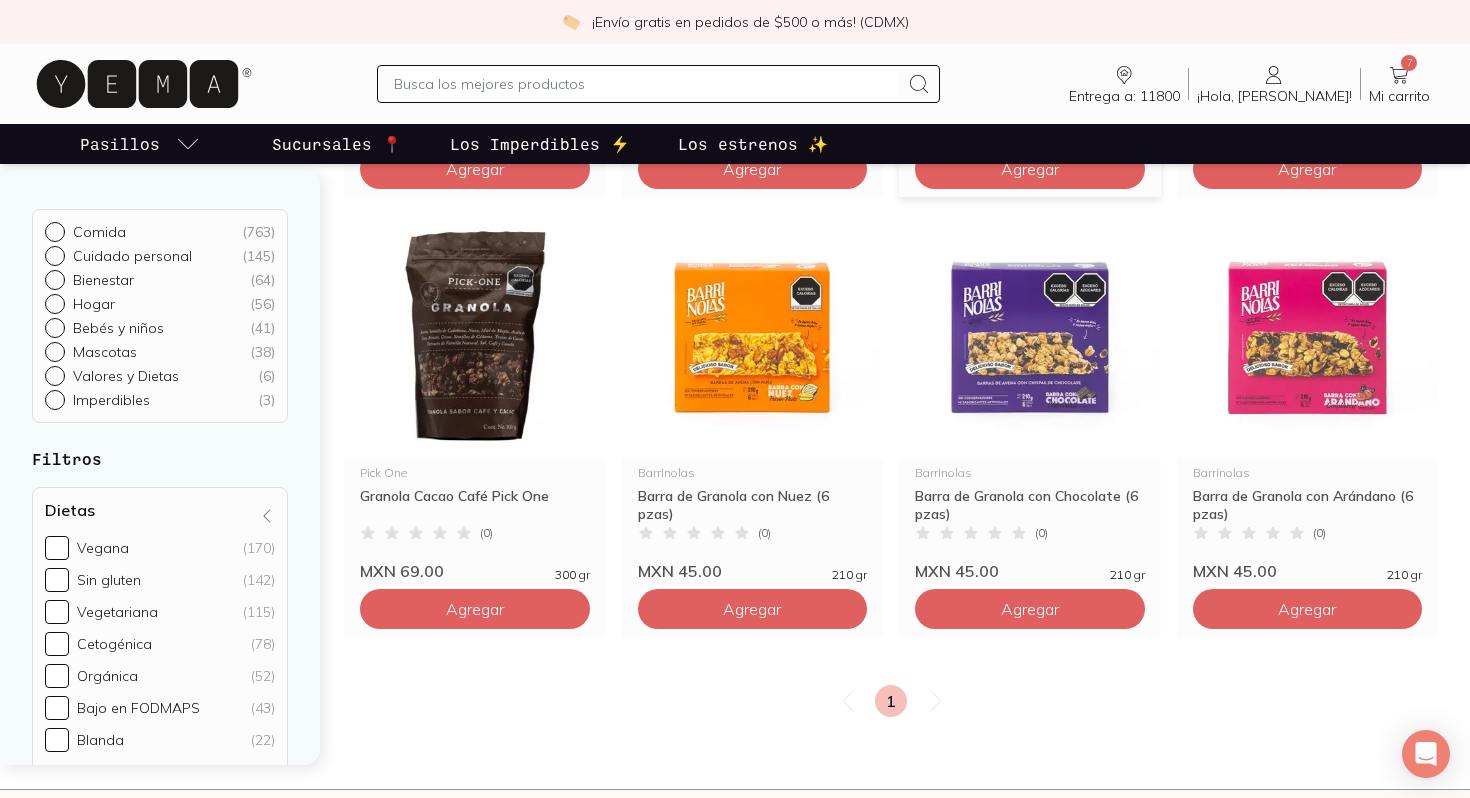 scroll, scrollTop: 563, scrollLeft: 0, axis: vertical 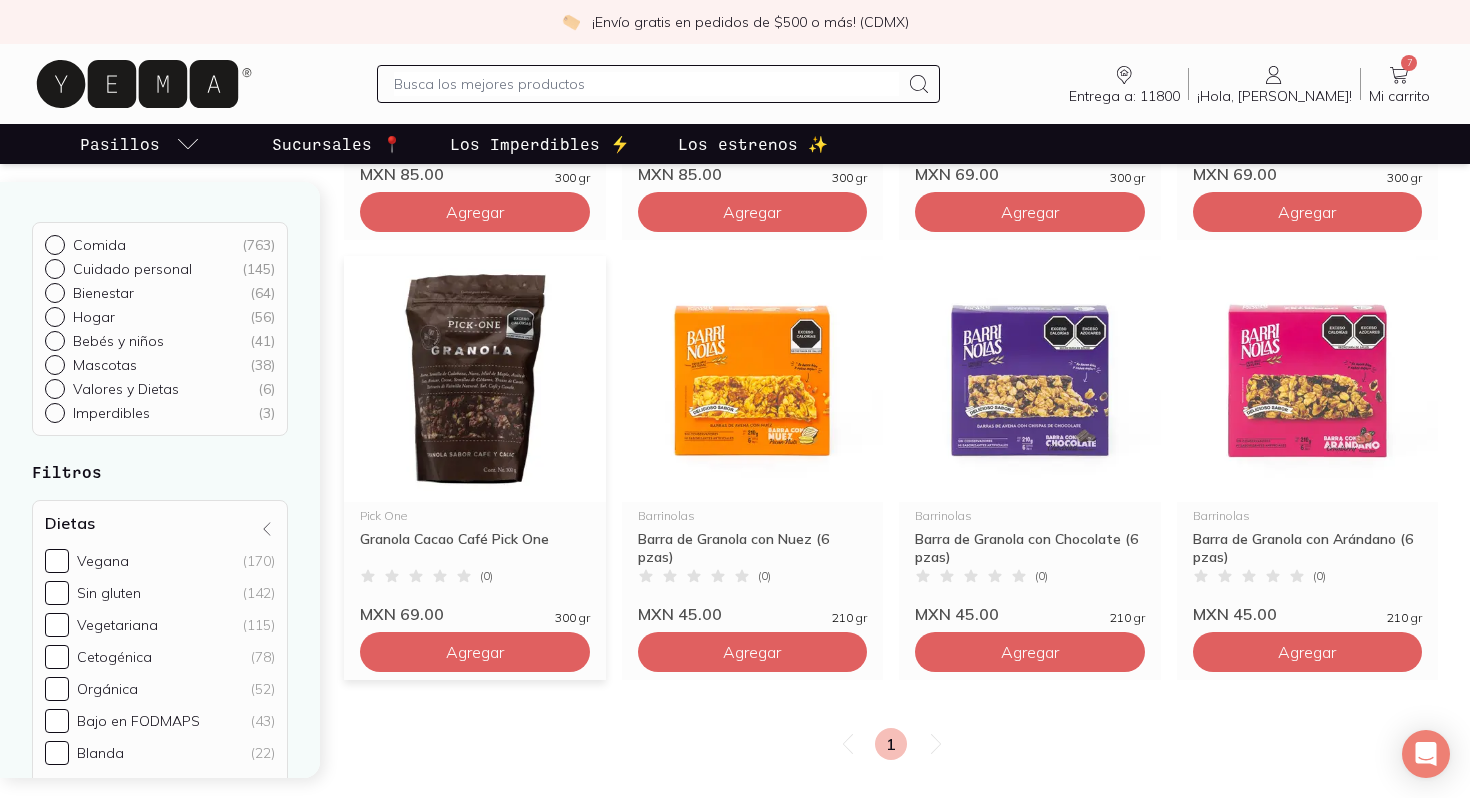 click at bounding box center [475, 379] 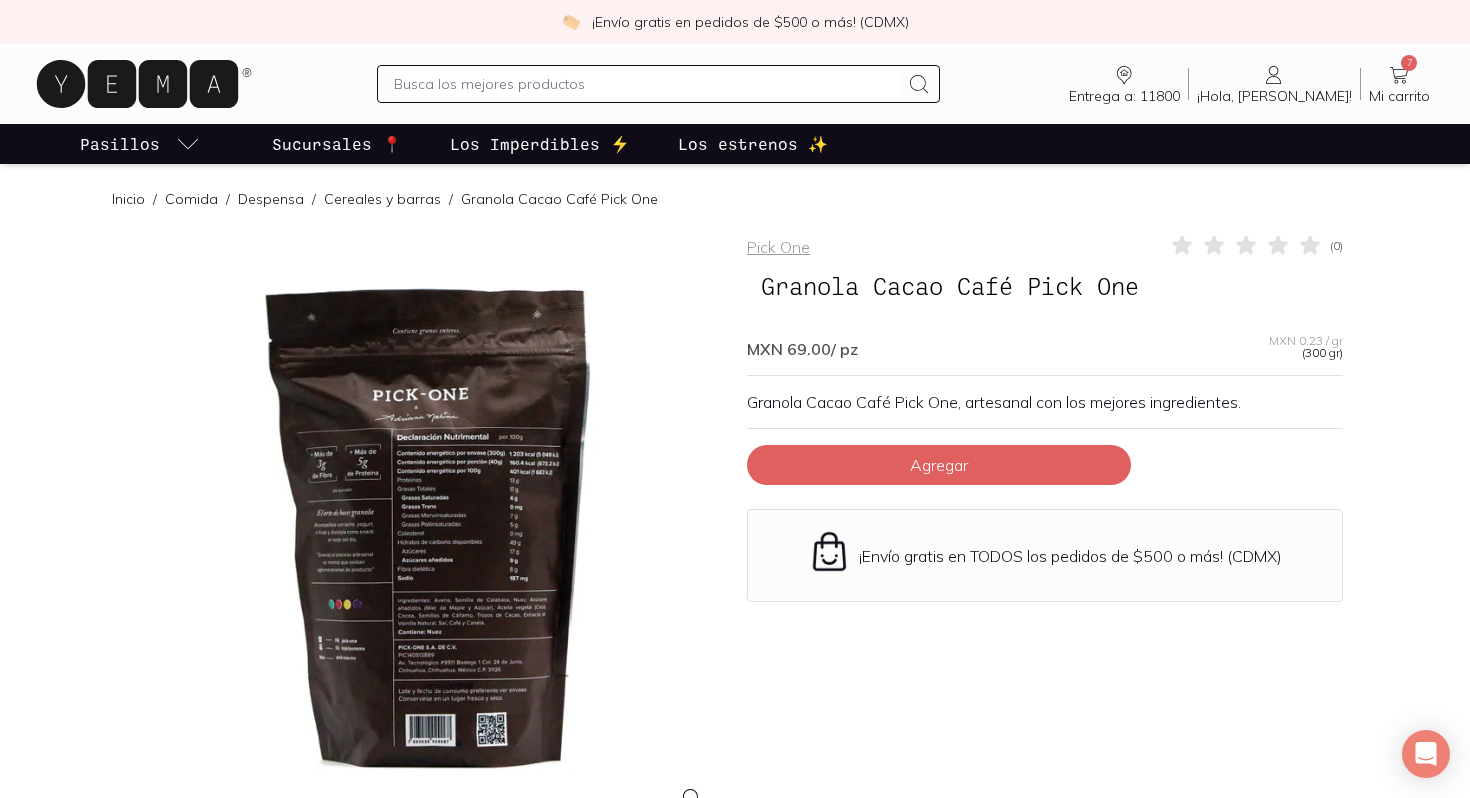 click at bounding box center [425, 531] 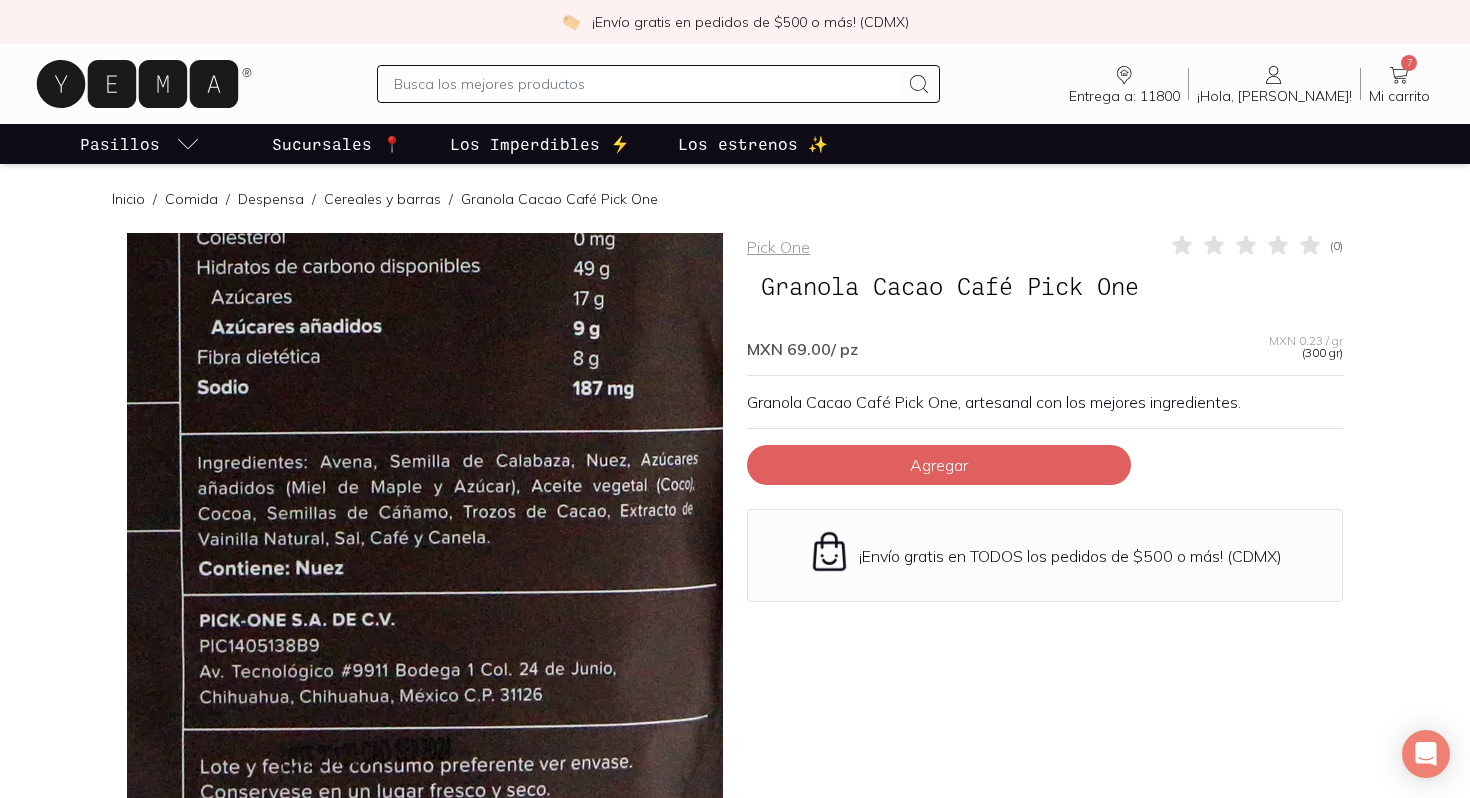 click at bounding box center (288, 229) 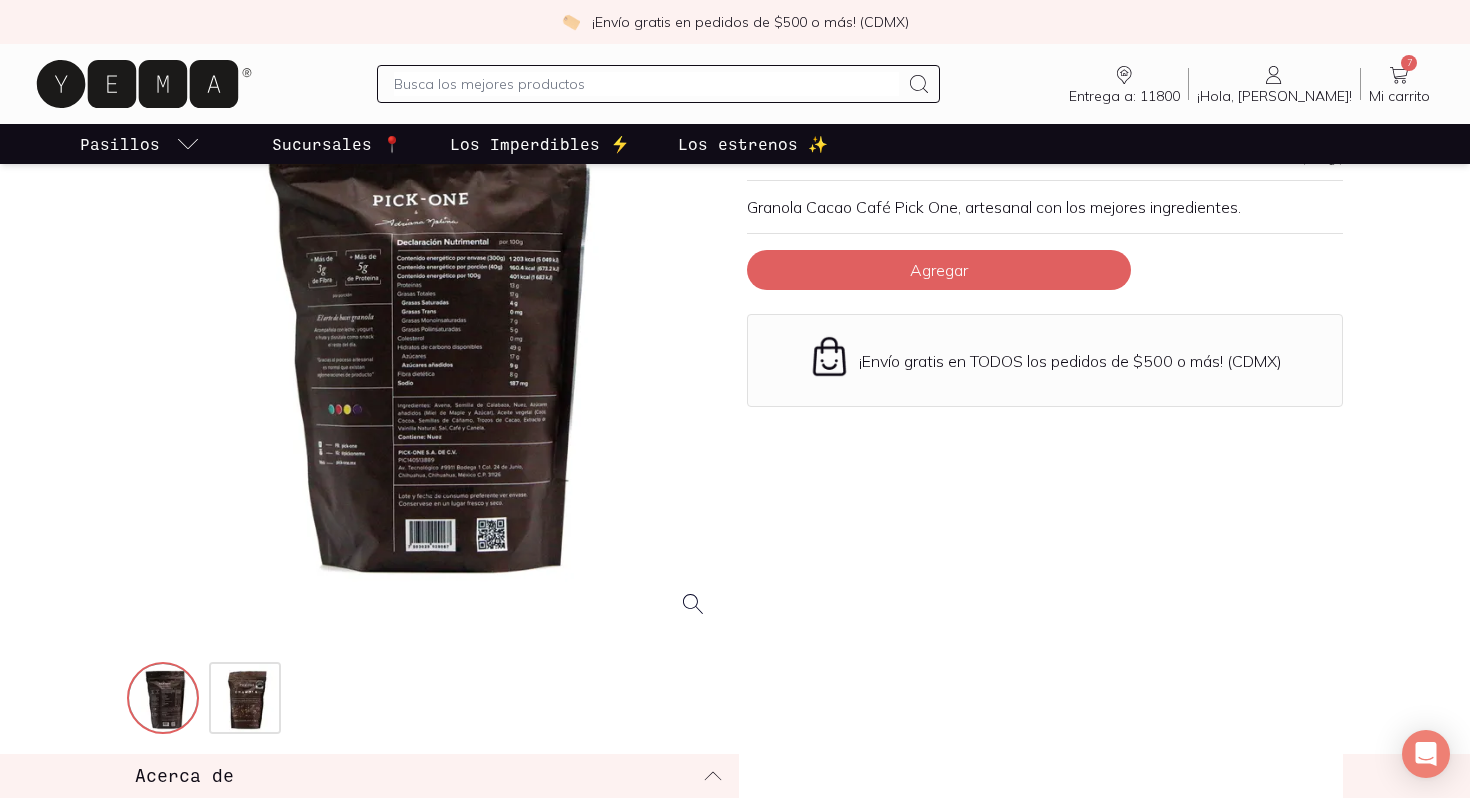 scroll, scrollTop: 232, scrollLeft: 0, axis: vertical 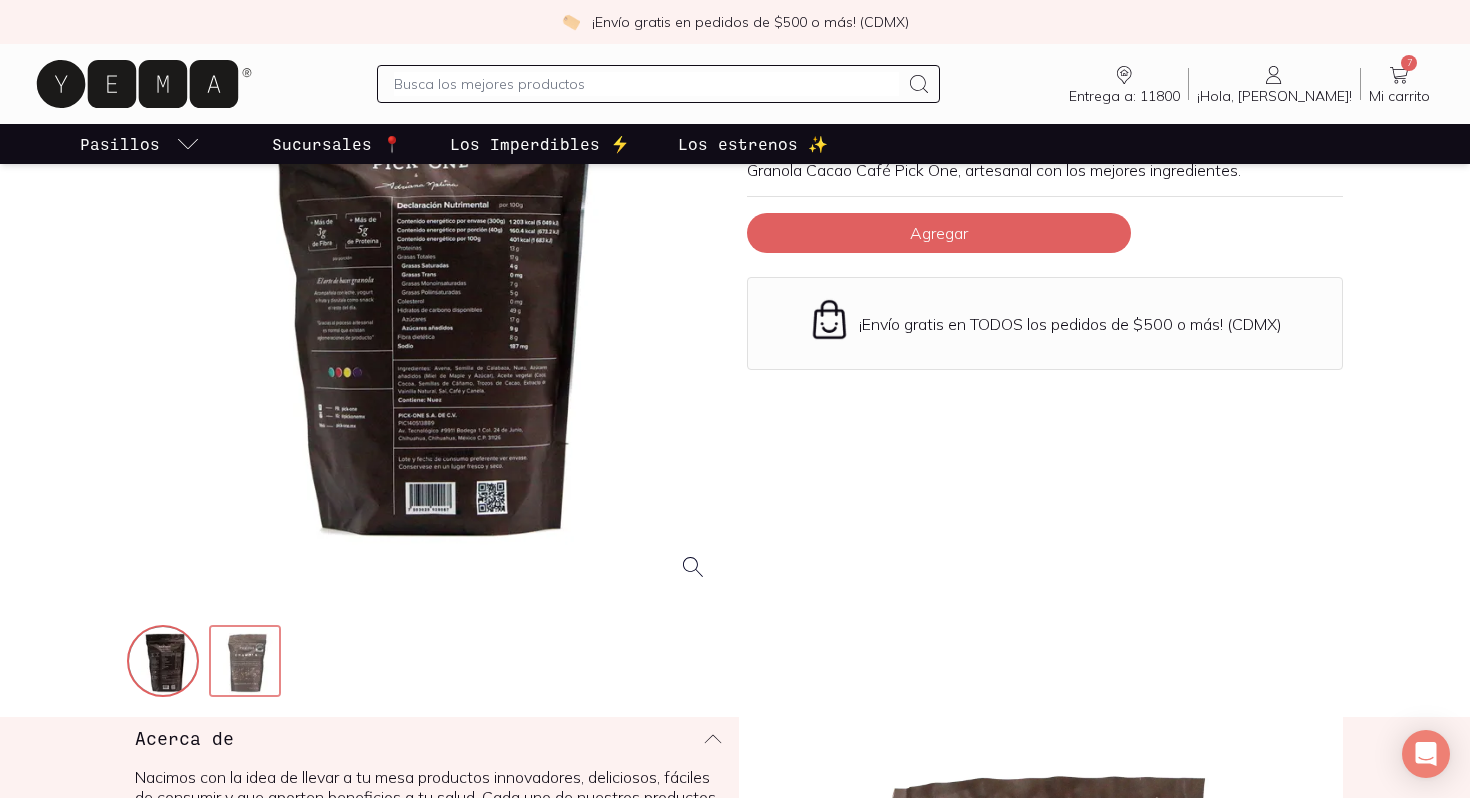 click at bounding box center [247, 663] 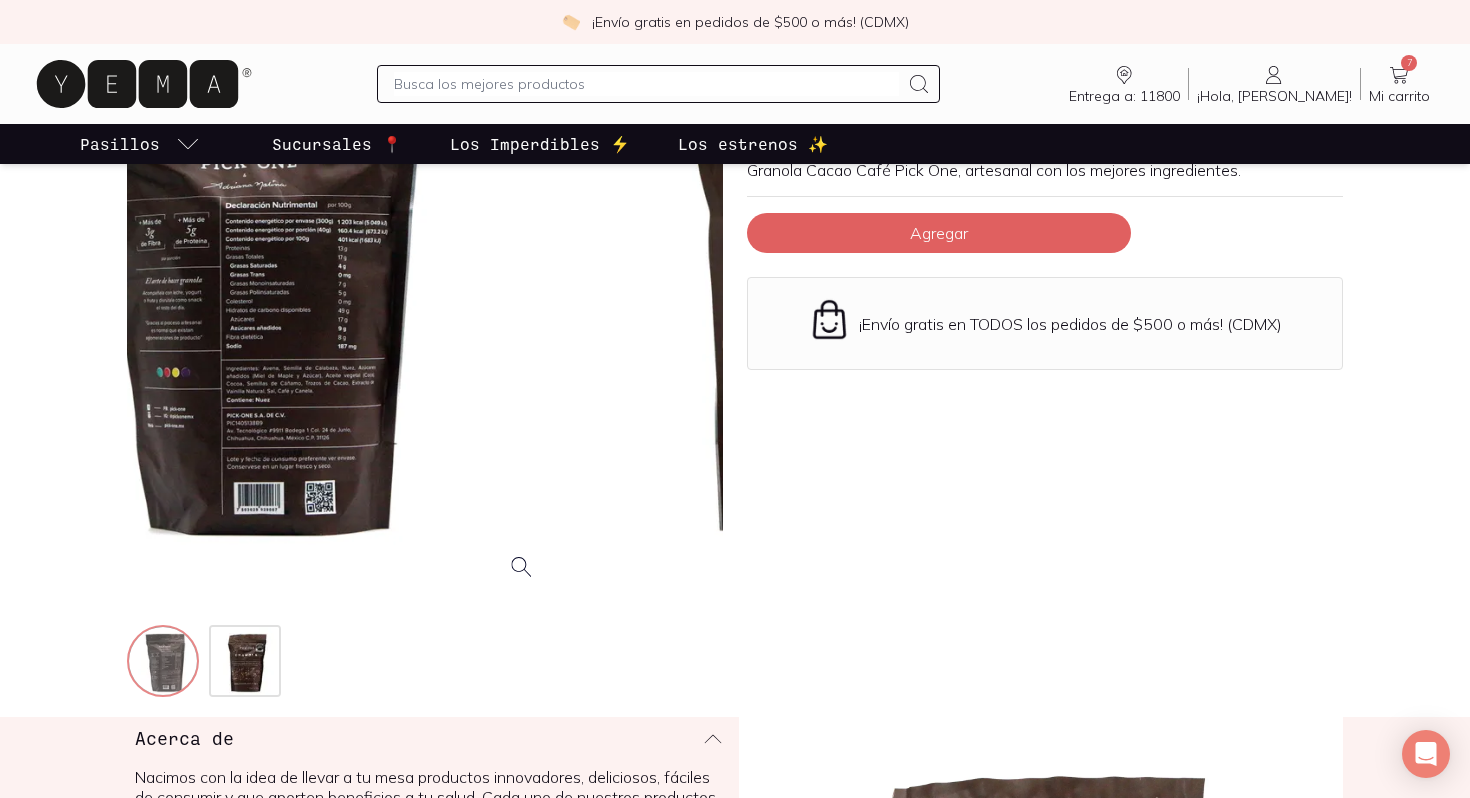 click at bounding box center [165, 663] 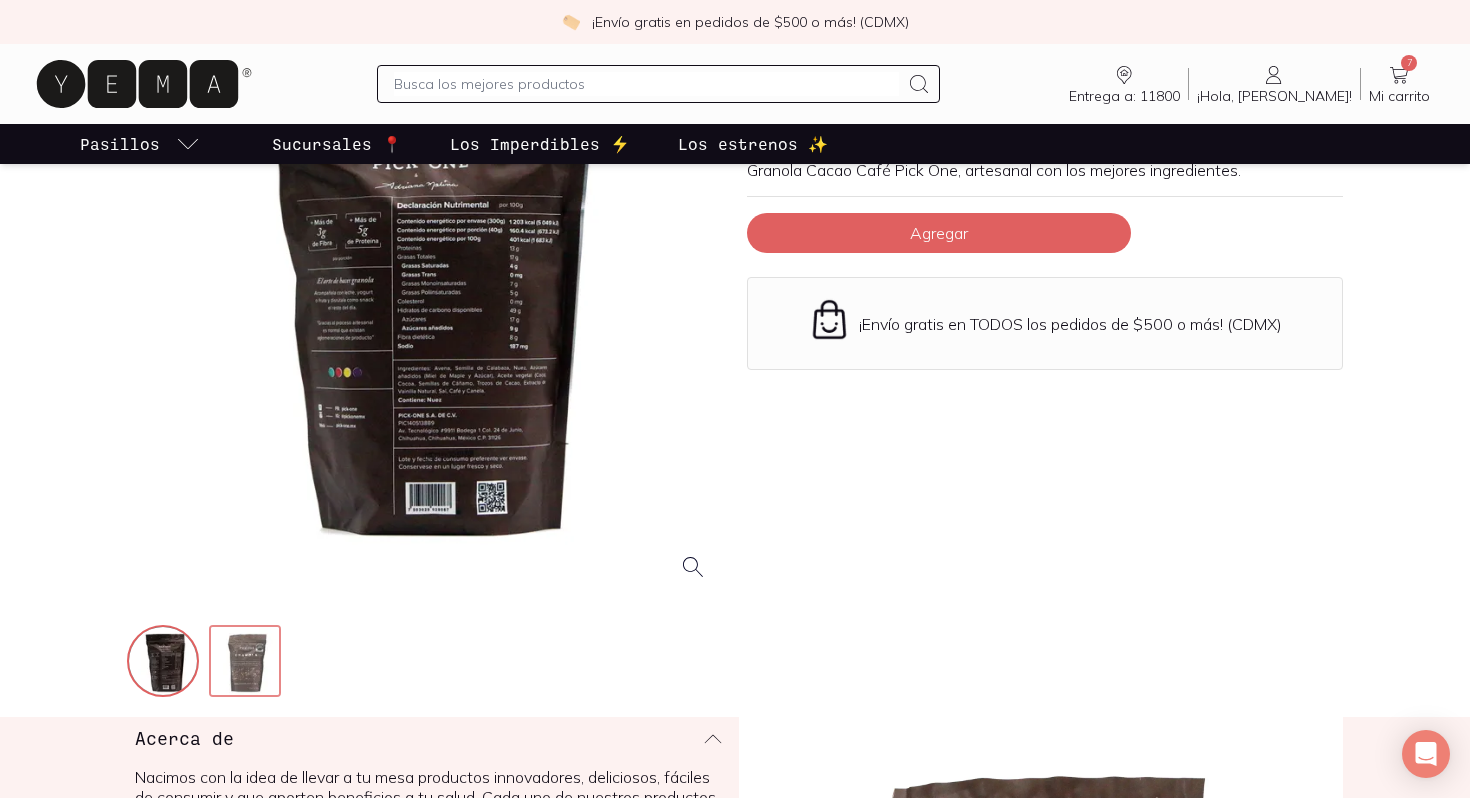 click at bounding box center (247, 663) 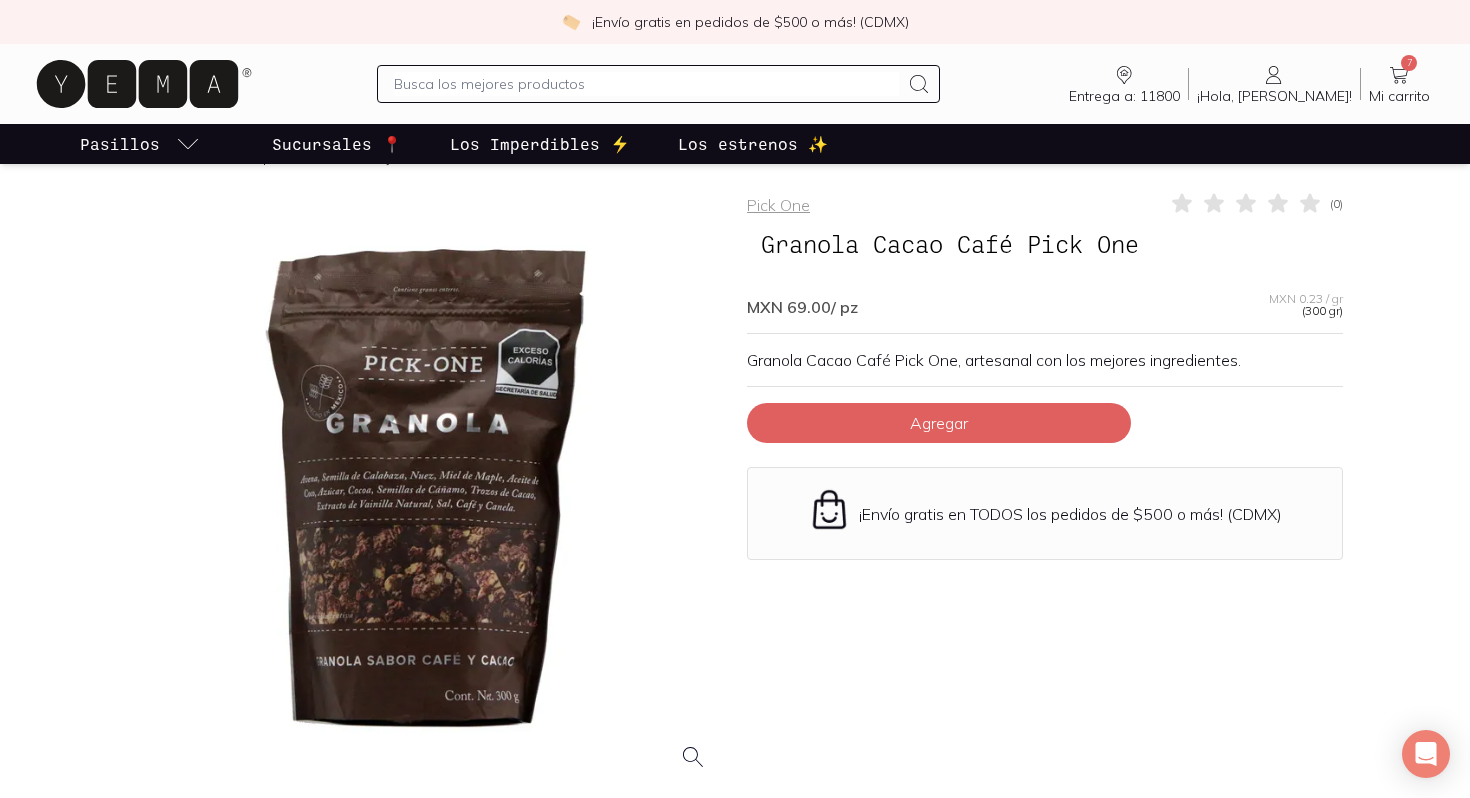 scroll, scrollTop: 39, scrollLeft: 0, axis: vertical 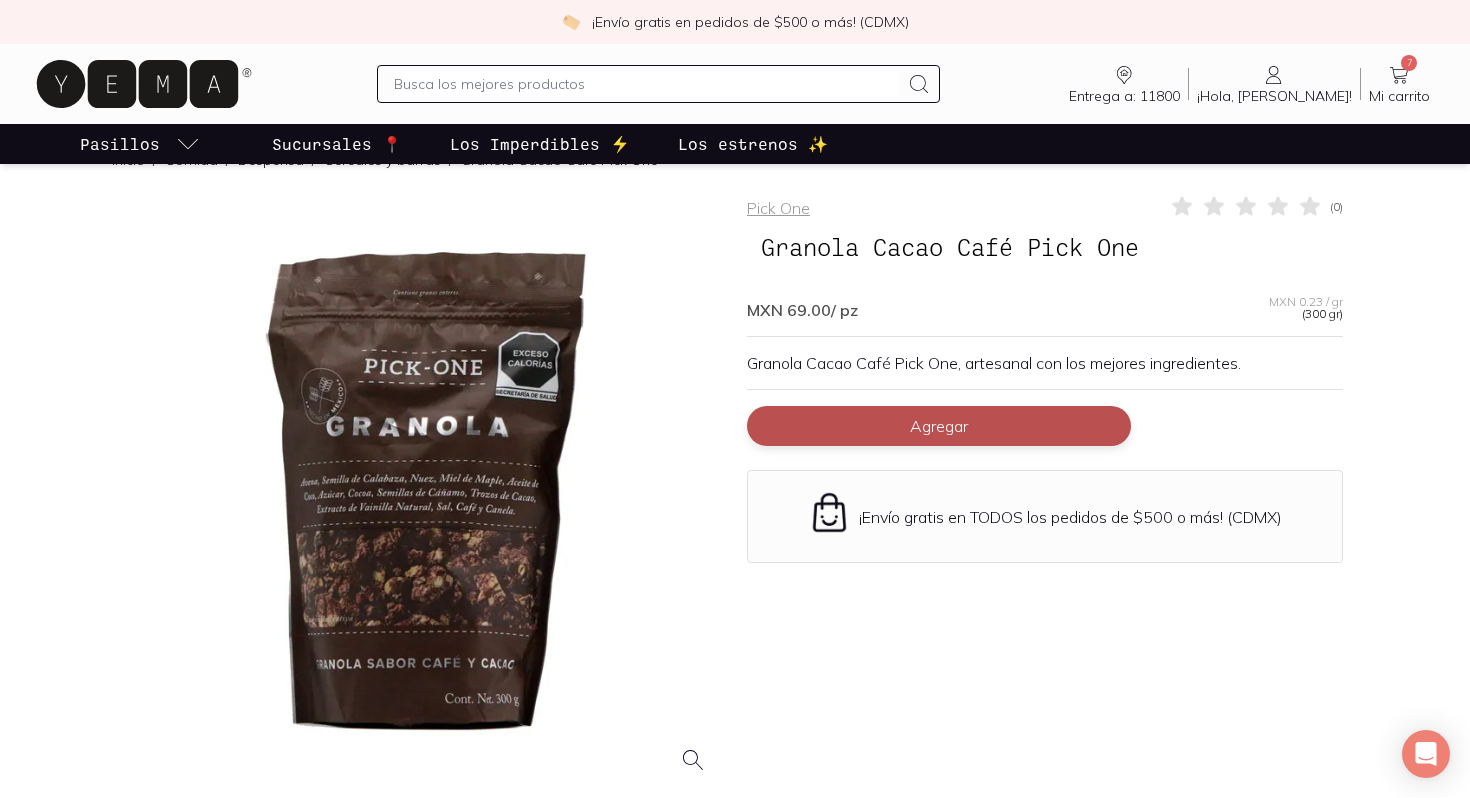 click on "Agregar" at bounding box center (939, 426) 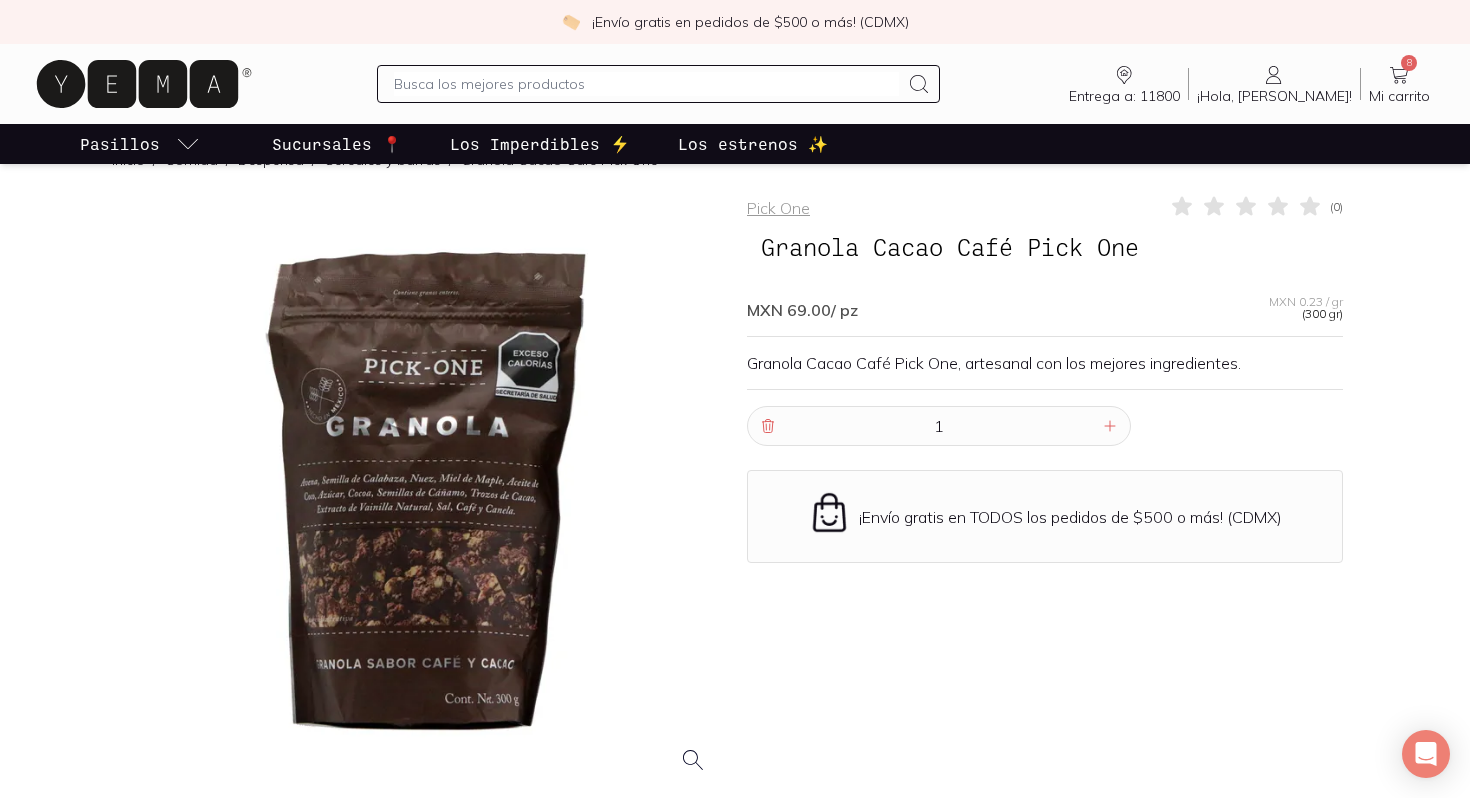 scroll, scrollTop: 563, scrollLeft: 0, axis: vertical 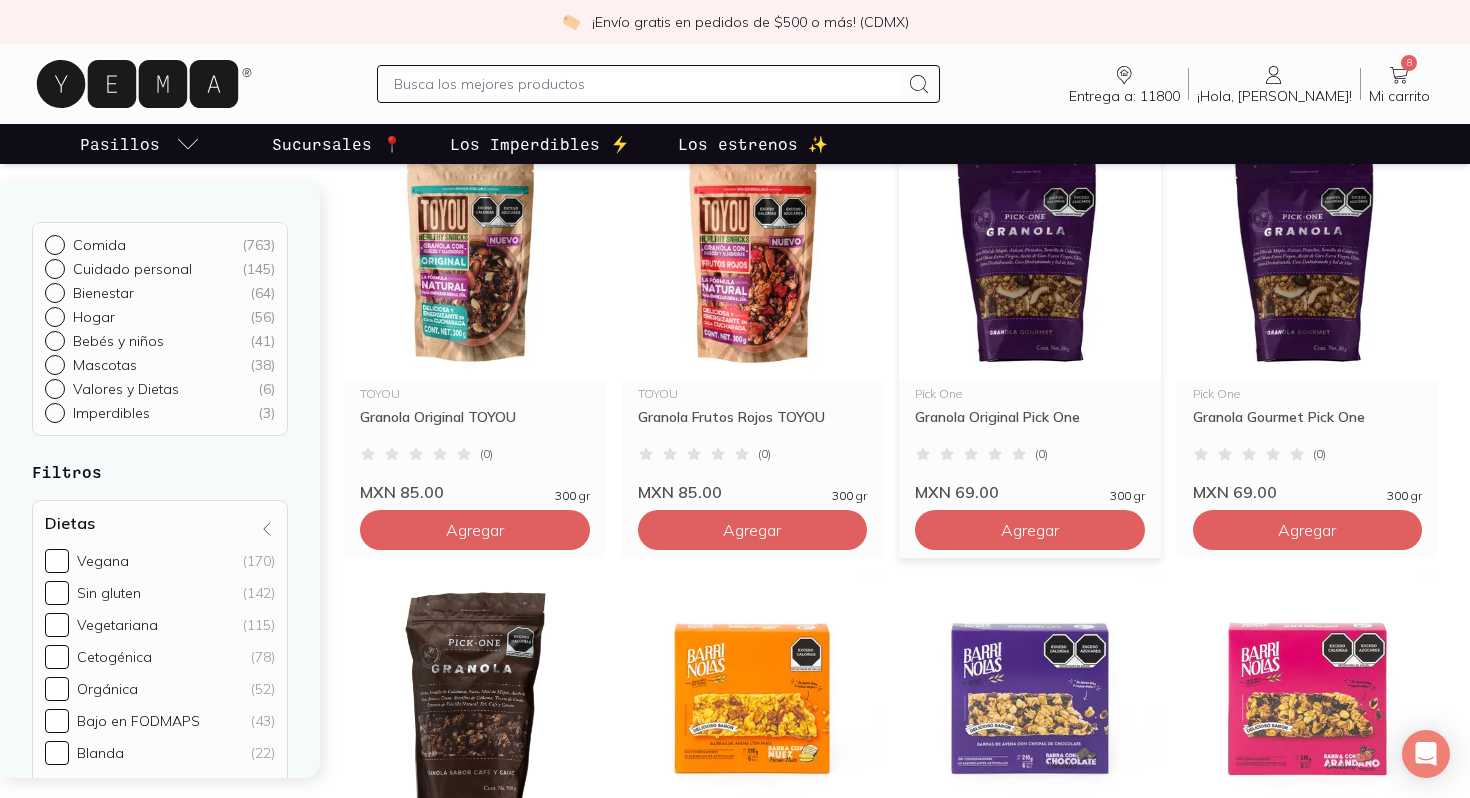 click at bounding box center (1030, 257) 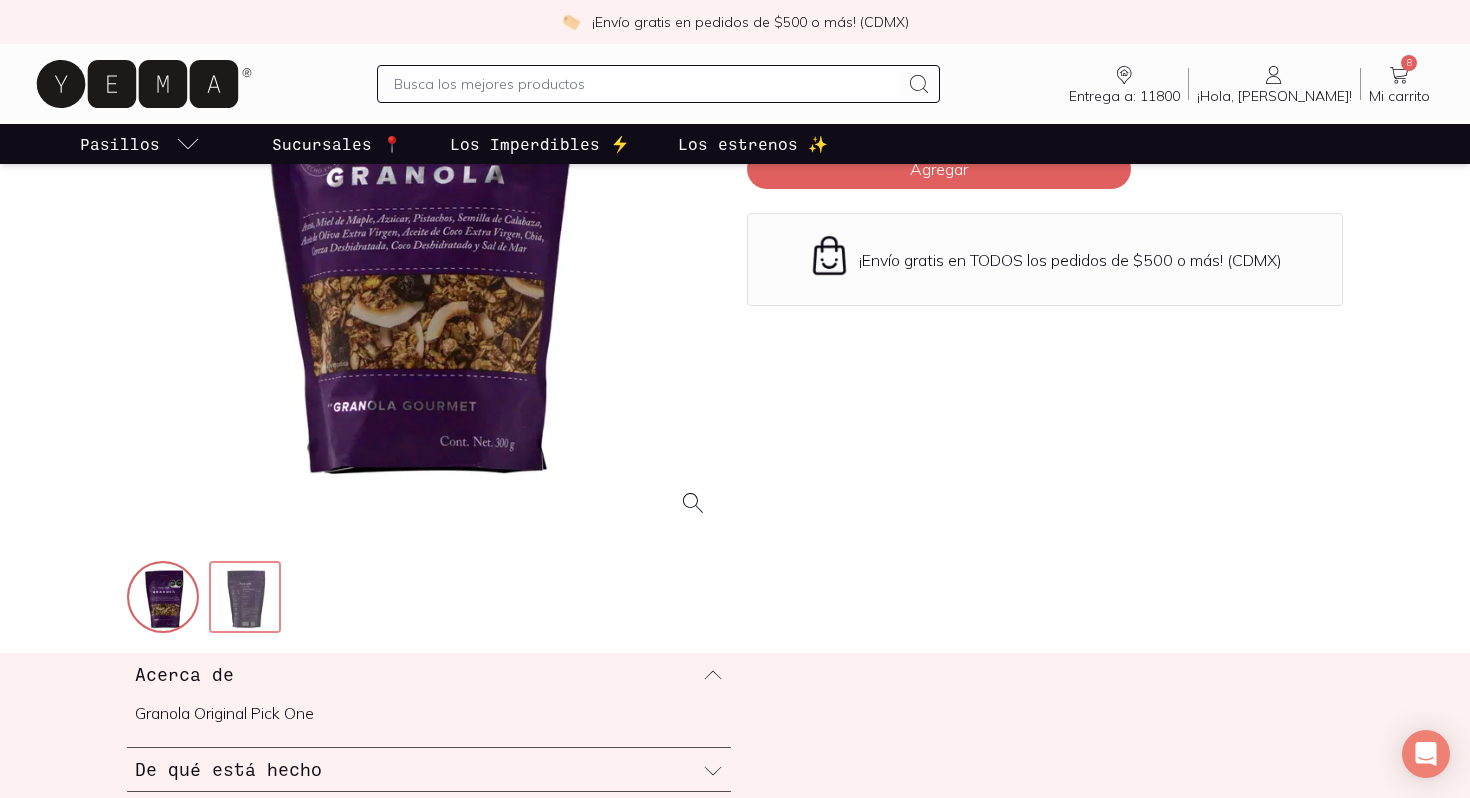 scroll, scrollTop: 302, scrollLeft: 0, axis: vertical 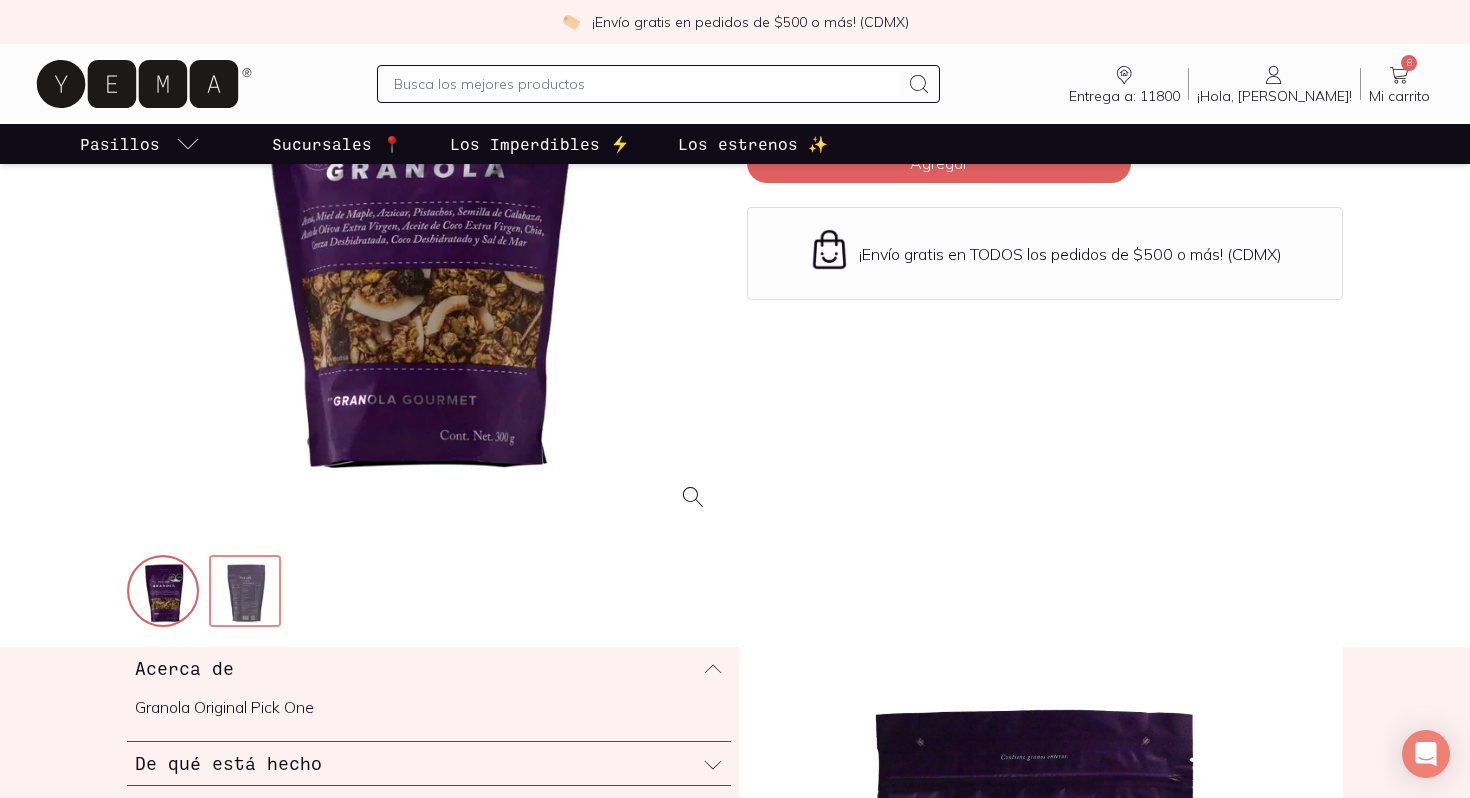 click at bounding box center (247, 593) 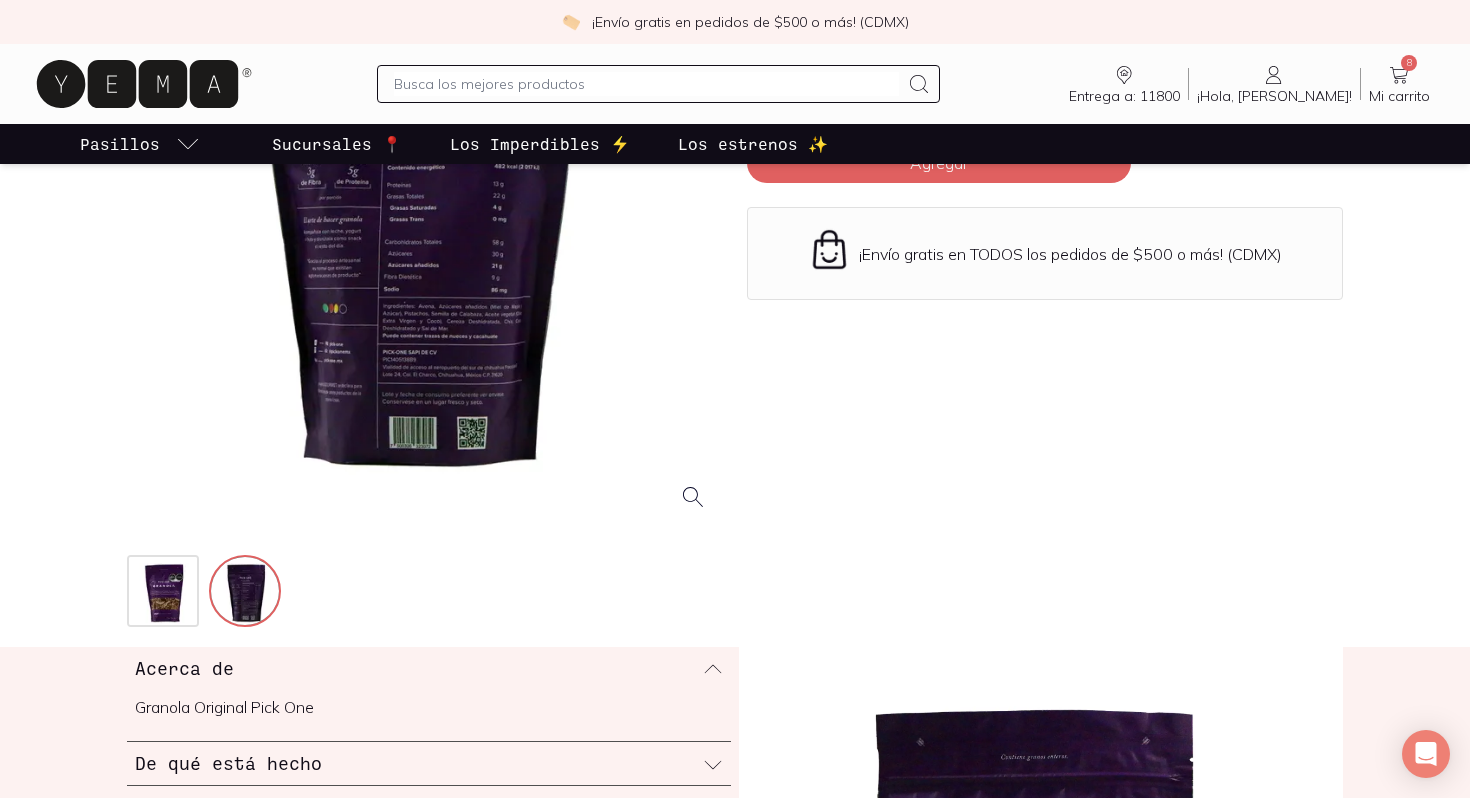 click at bounding box center [425, 229] 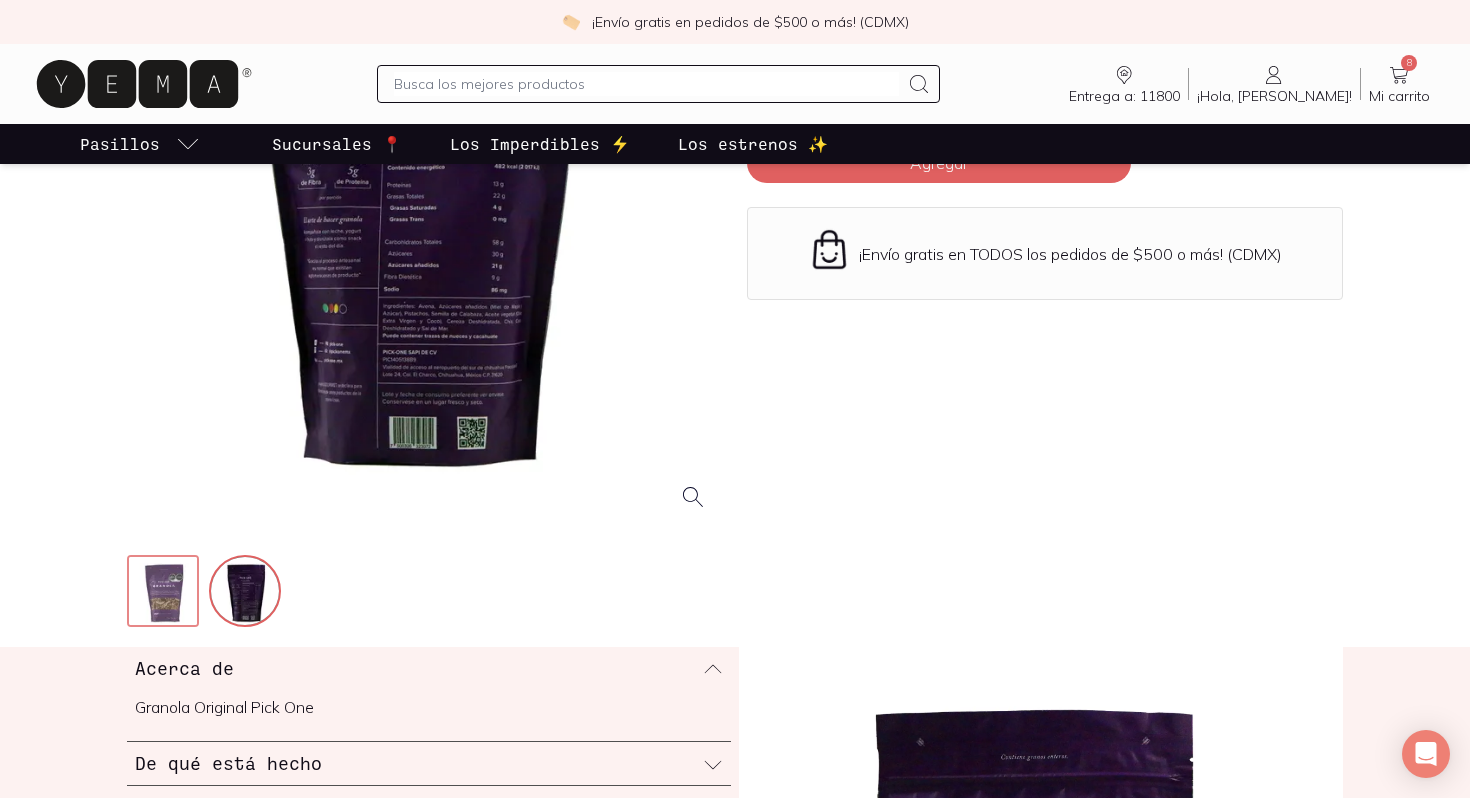 click at bounding box center [165, 593] 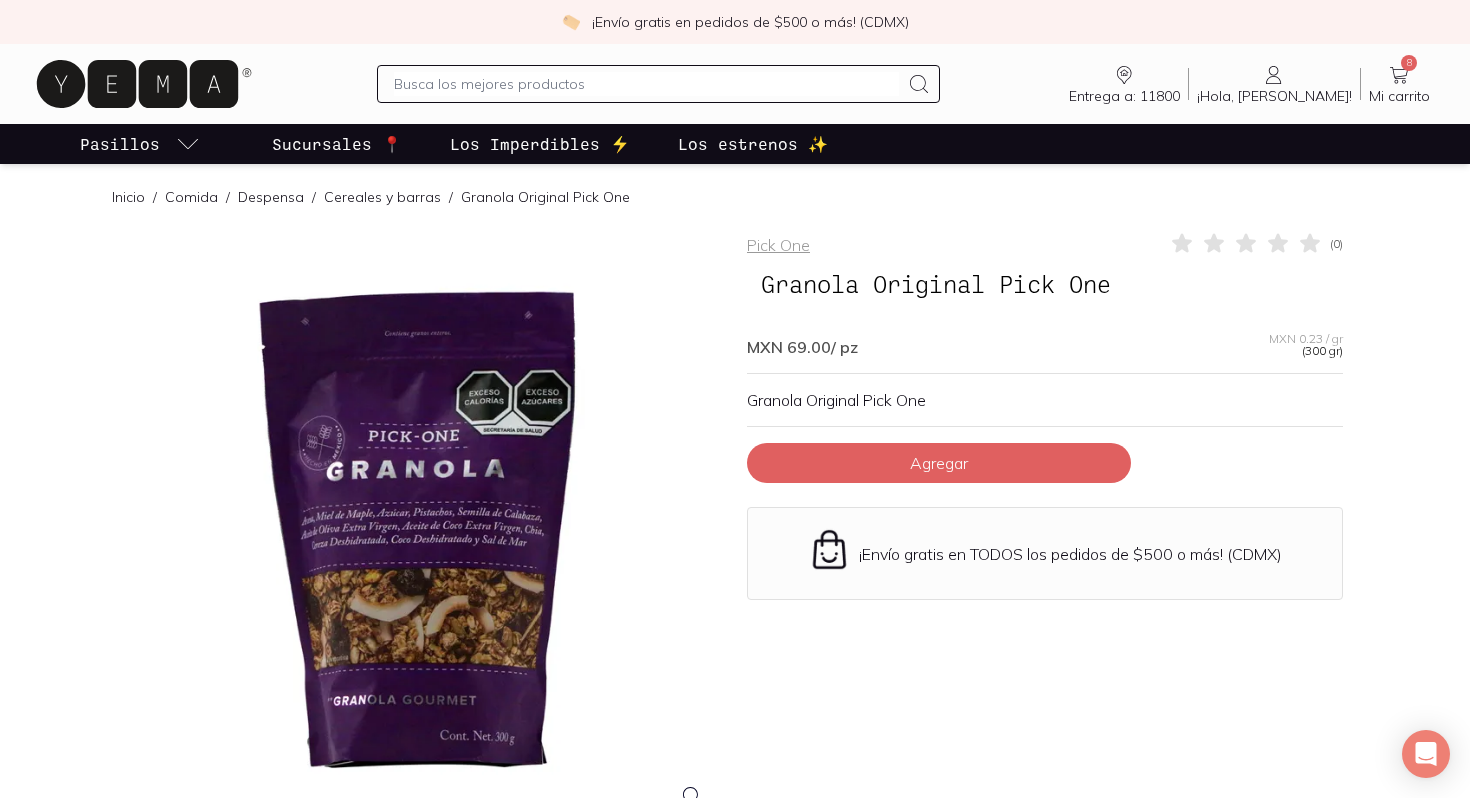 scroll, scrollTop: 0, scrollLeft: 0, axis: both 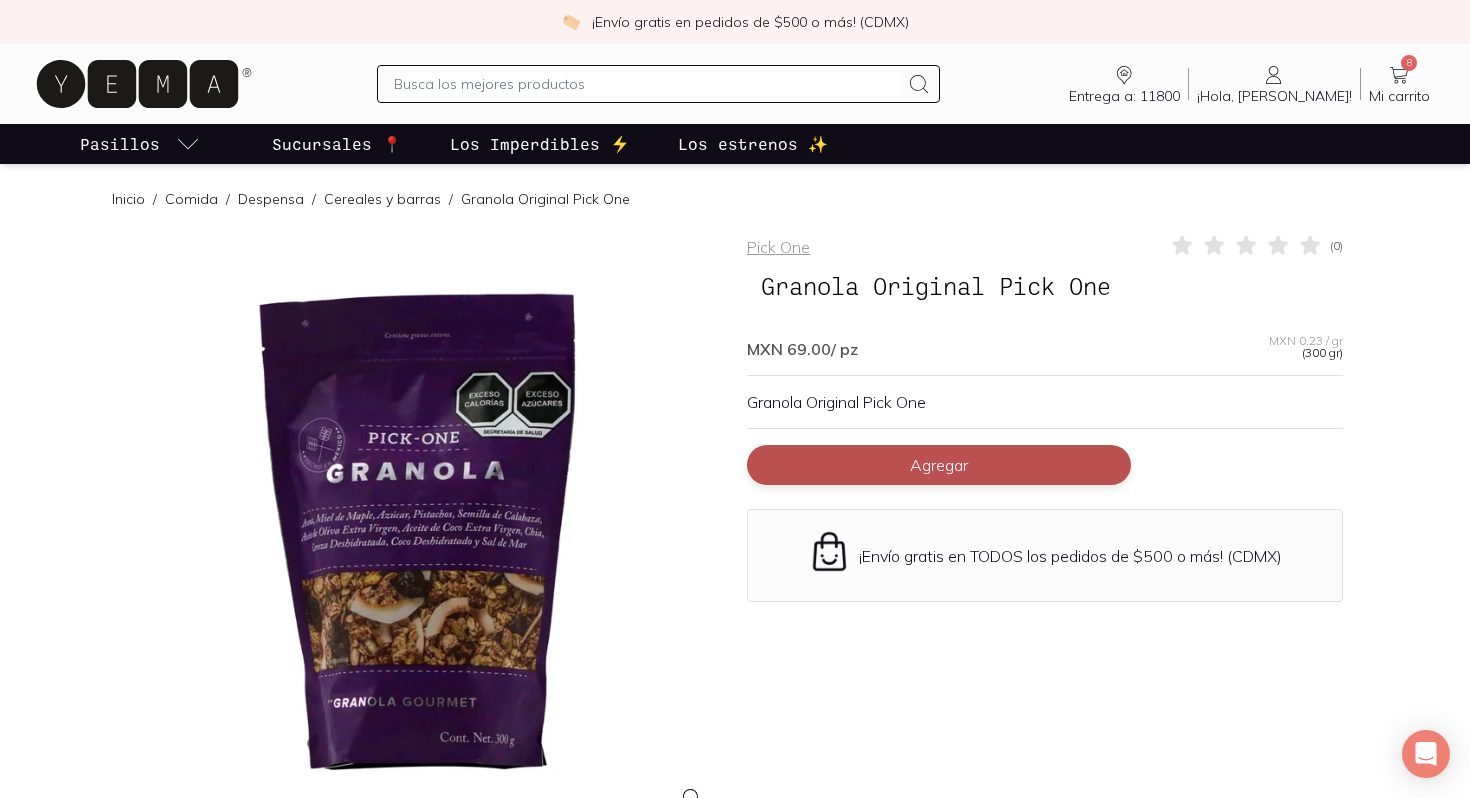 click on "Agregar" at bounding box center [939, 465] 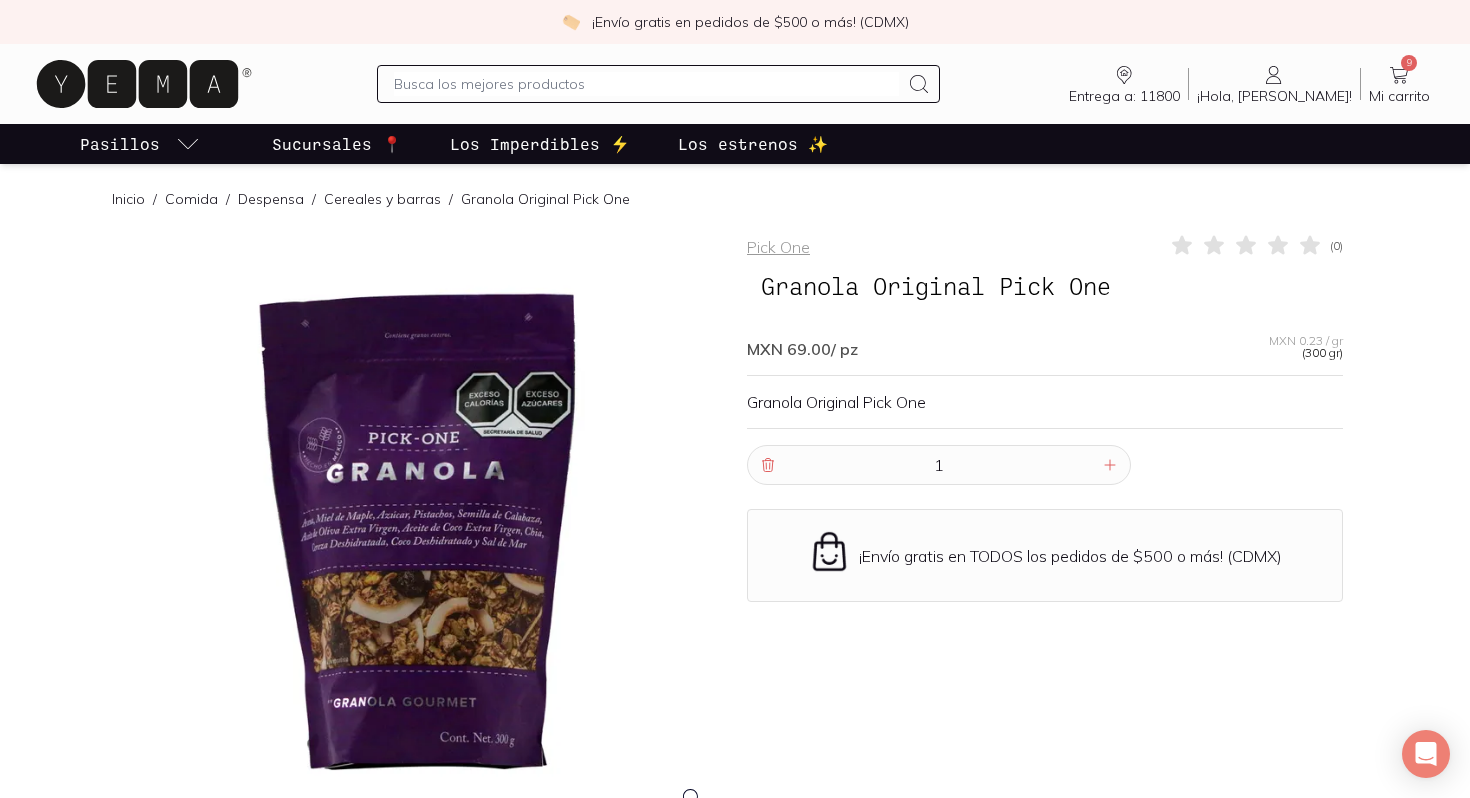 click at bounding box center [646, 84] 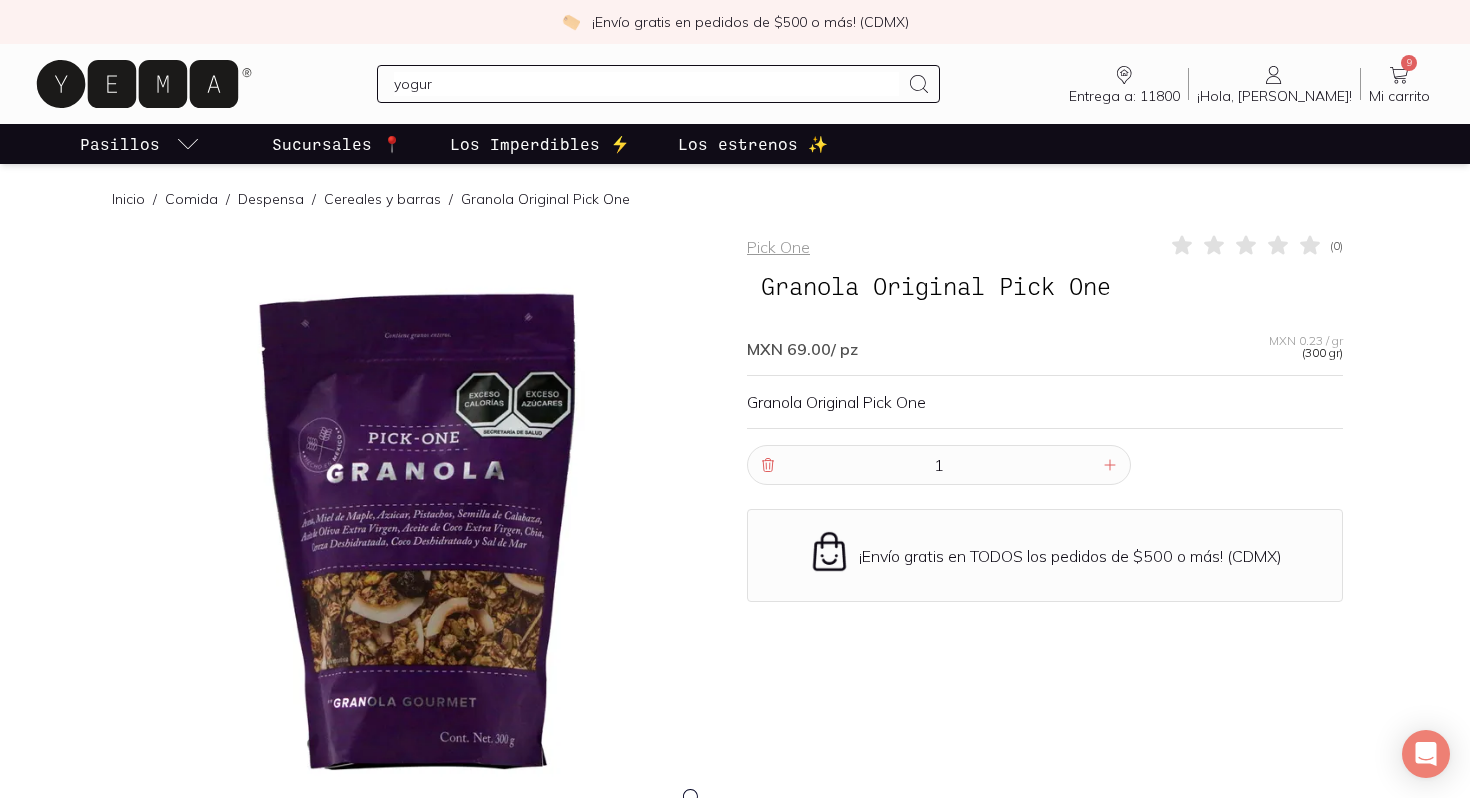 type on "yogurt" 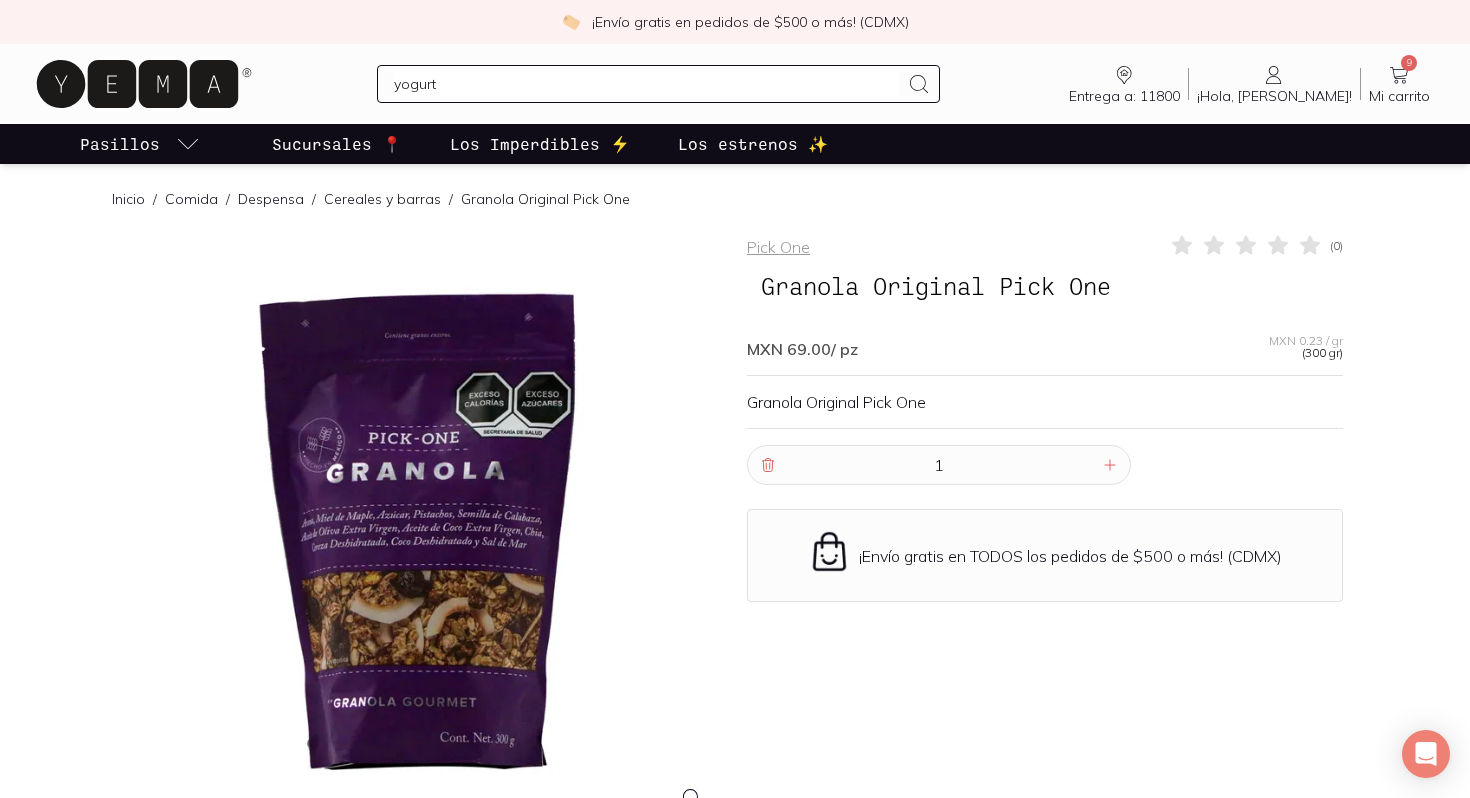 type 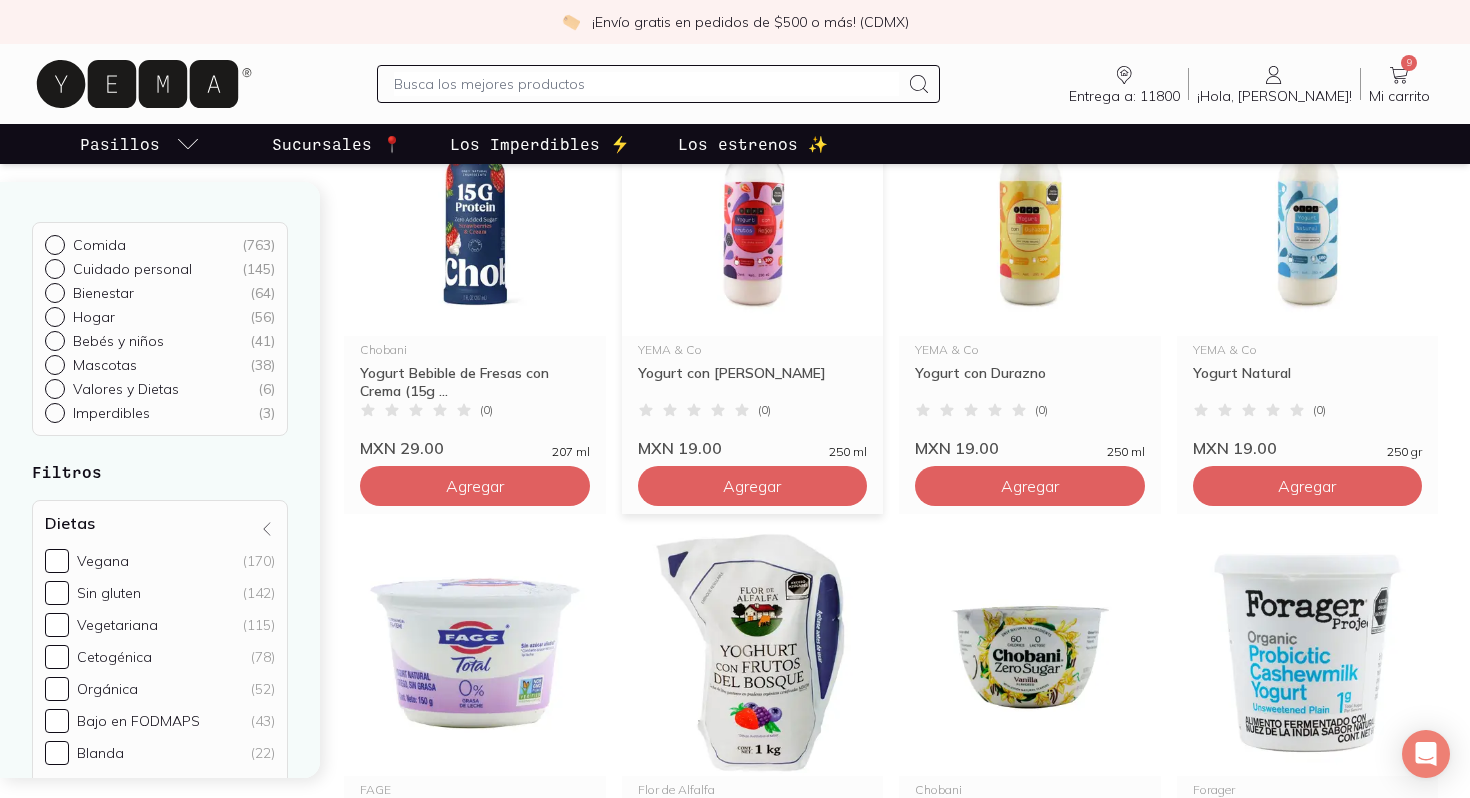scroll, scrollTop: 0, scrollLeft: 0, axis: both 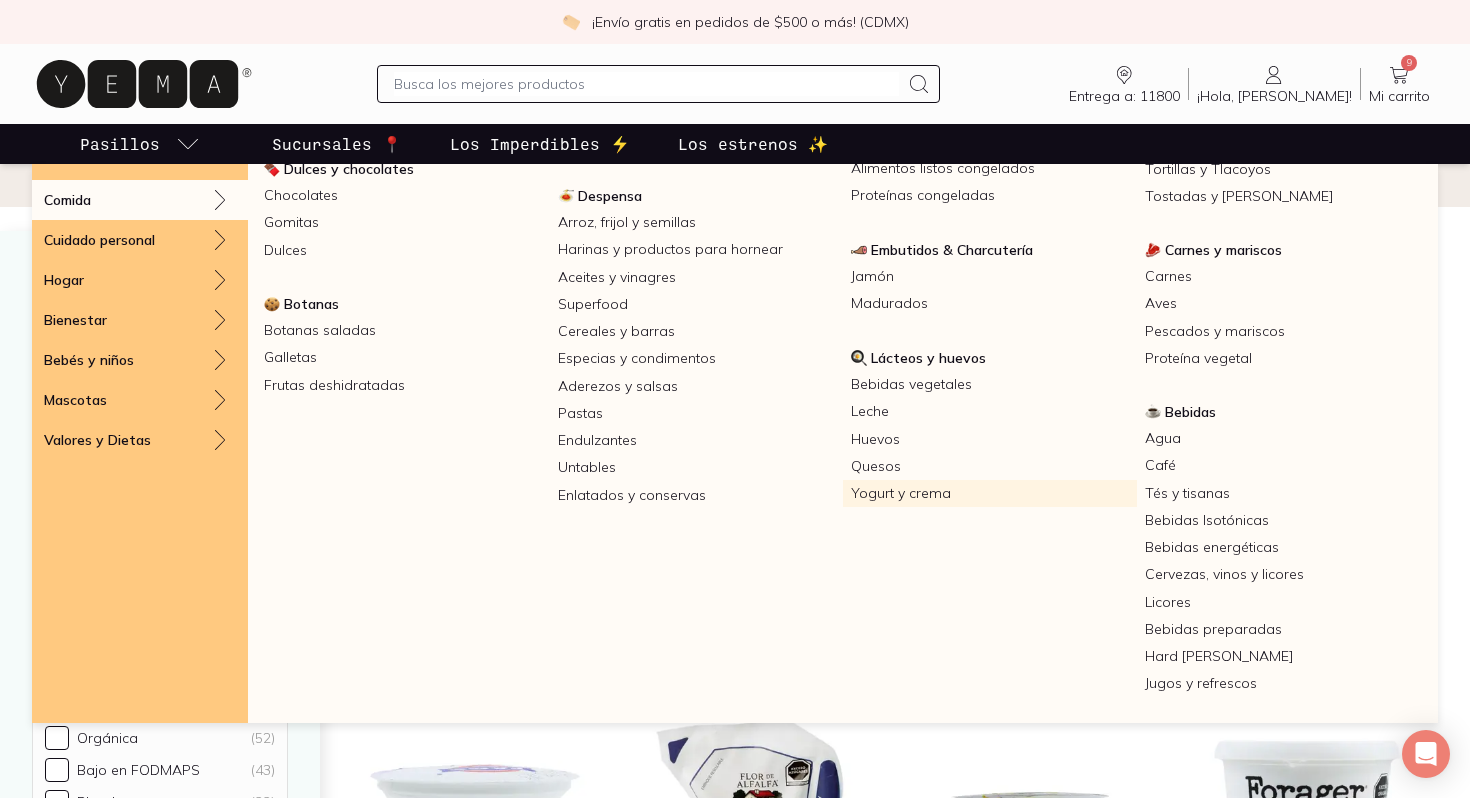 click on "Yogurt y crema" at bounding box center (990, 493) 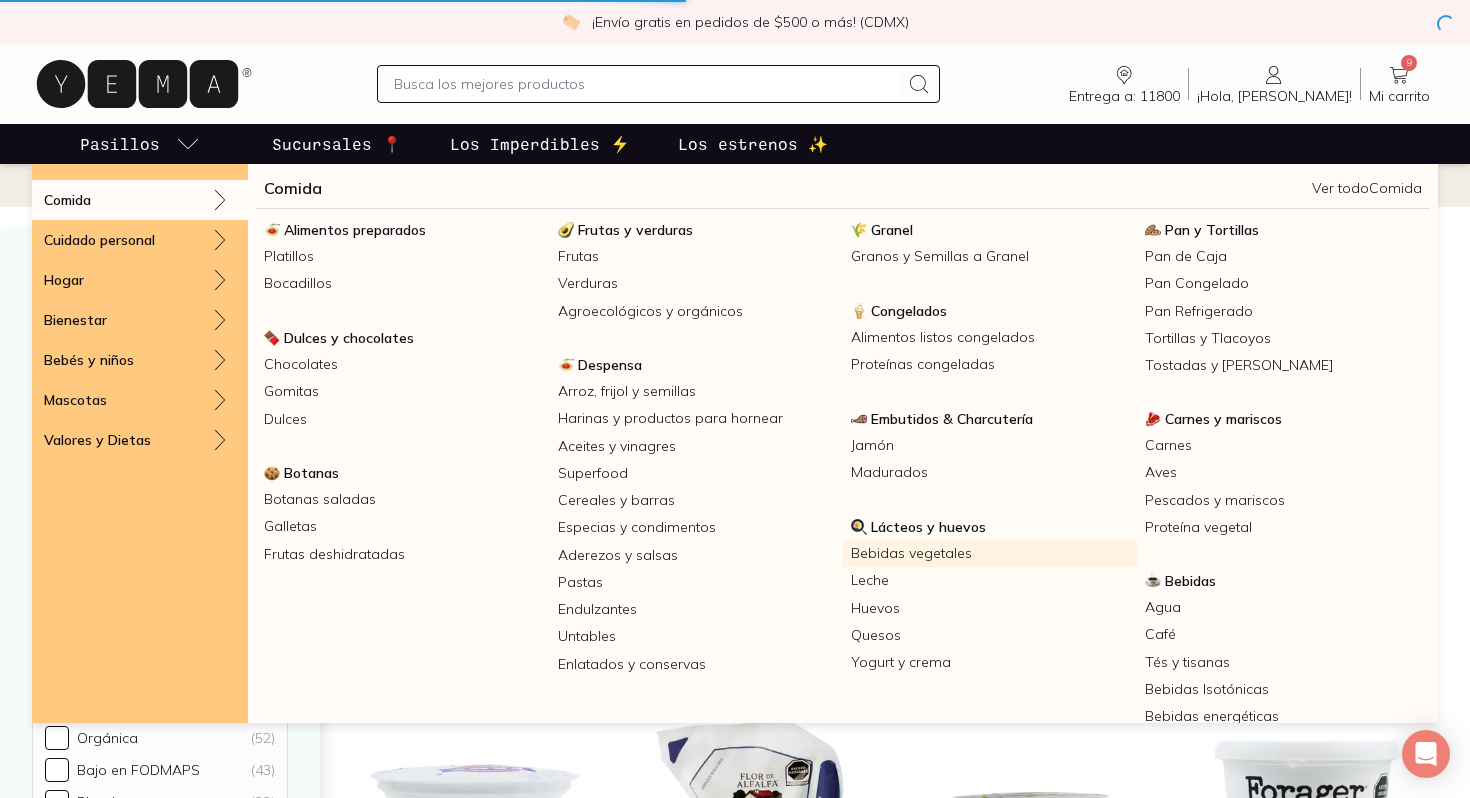 scroll, scrollTop: 0, scrollLeft: 0, axis: both 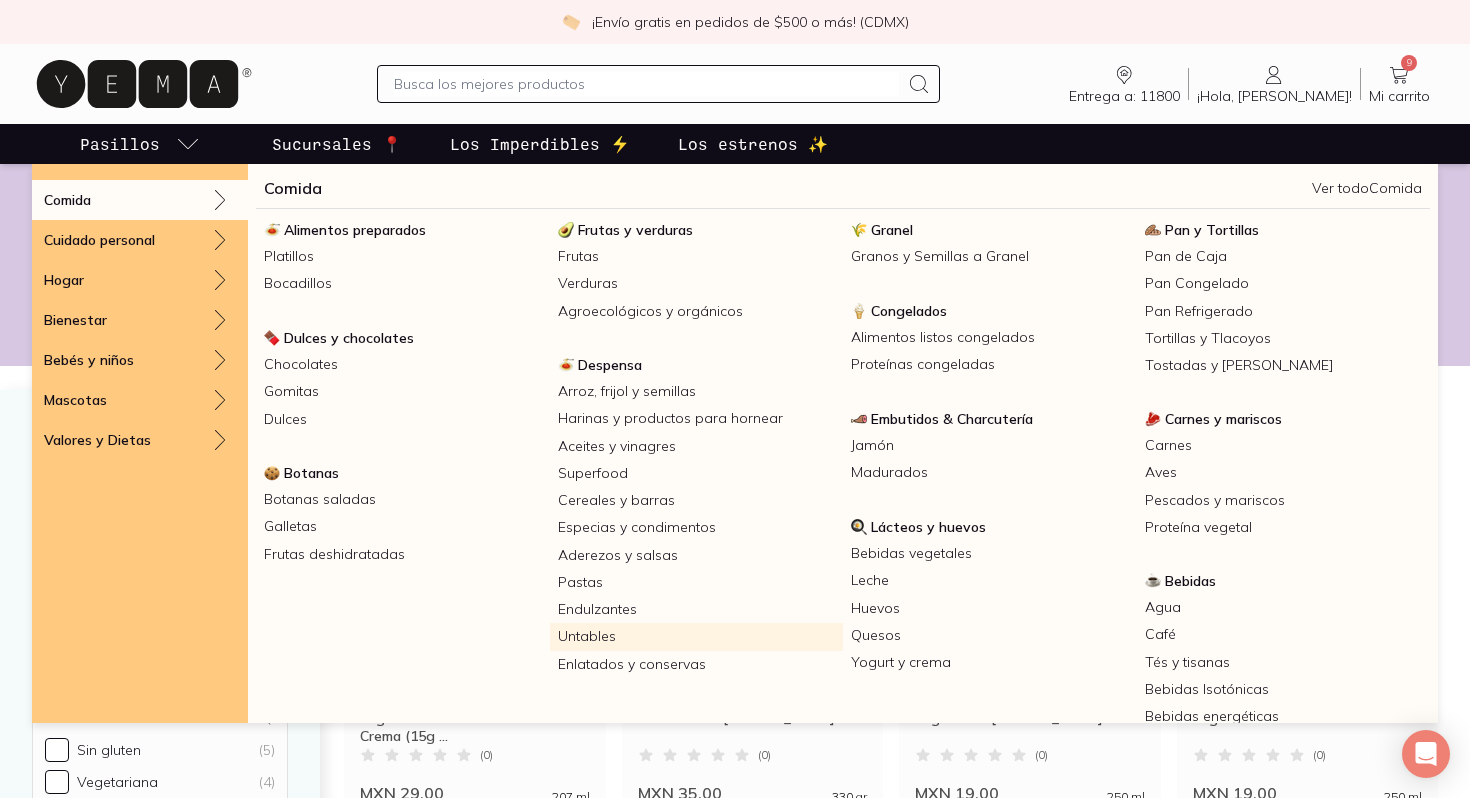 click on "Untables" at bounding box center (697, 636) 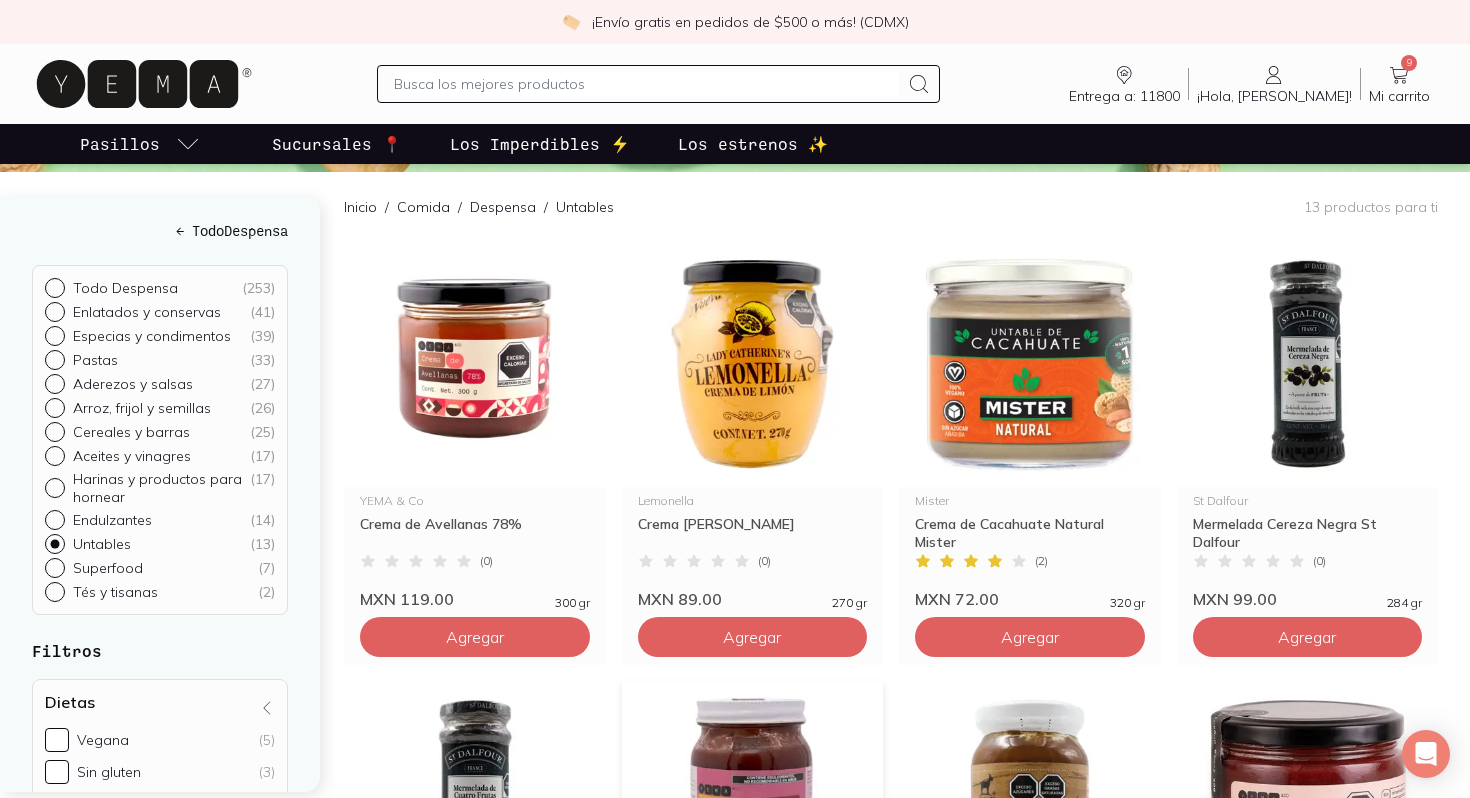 scroll, scrollTop: 163, scrollLeft: 0, axis: vertical 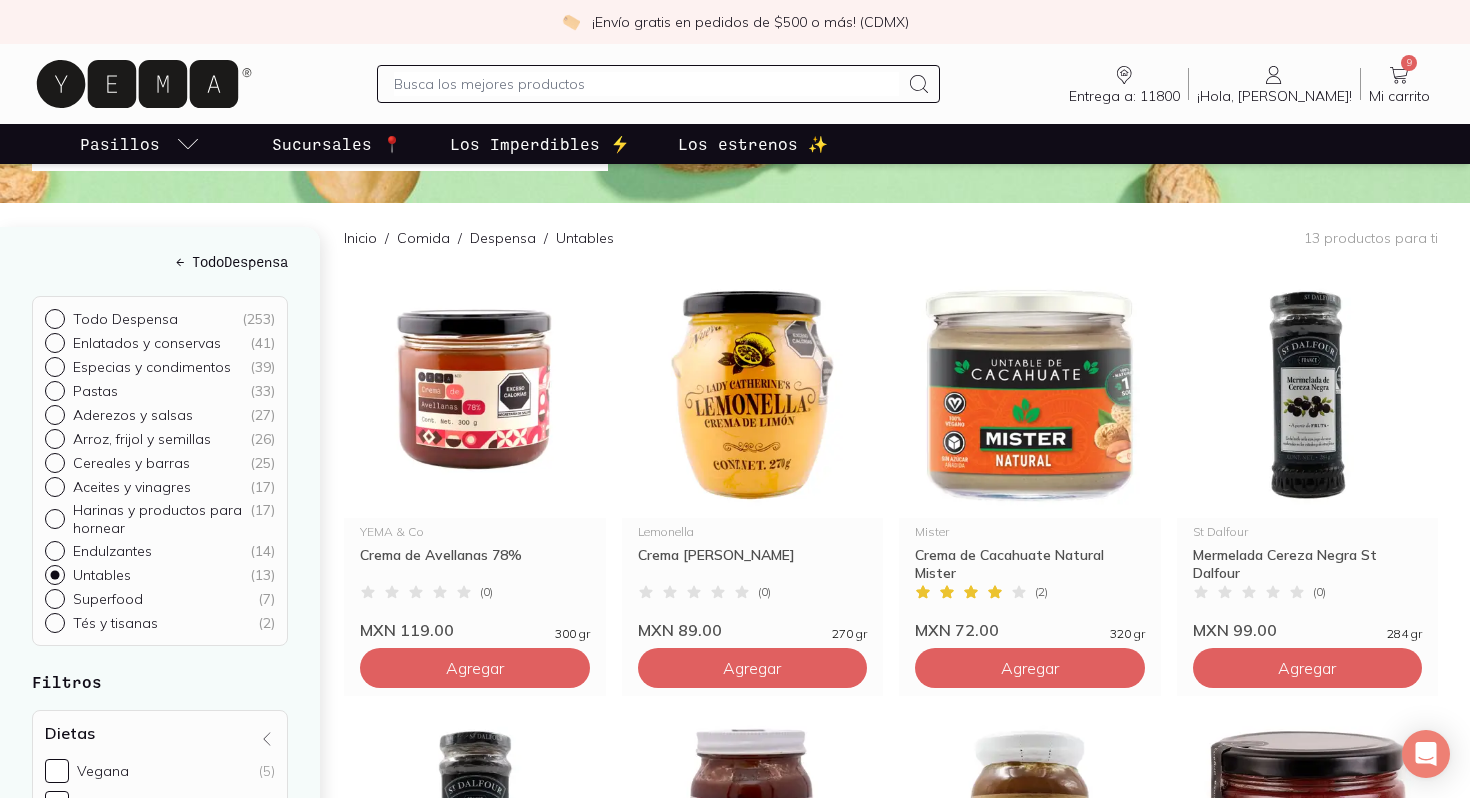 click at bounding box center [646, 84] 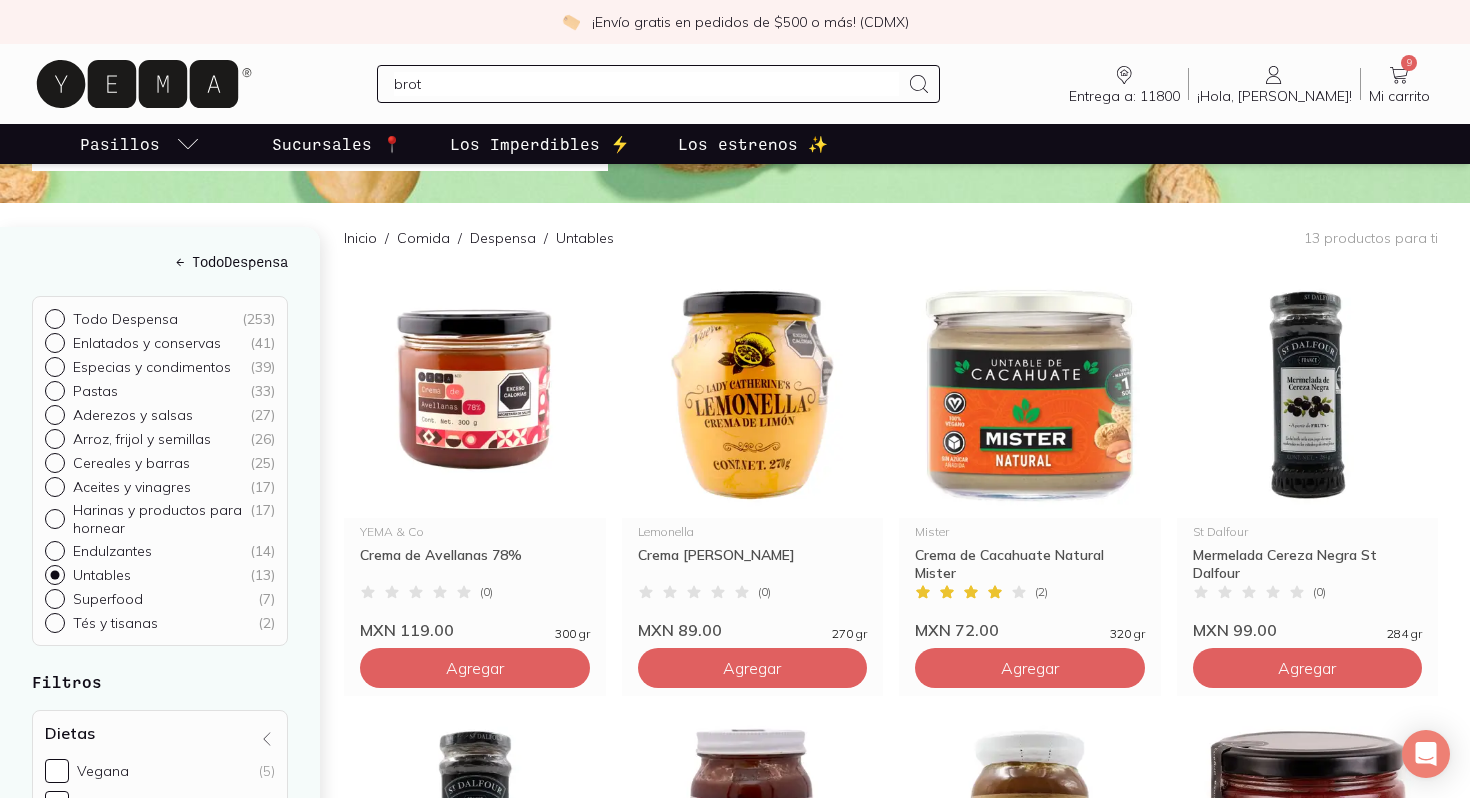 type on "broto" 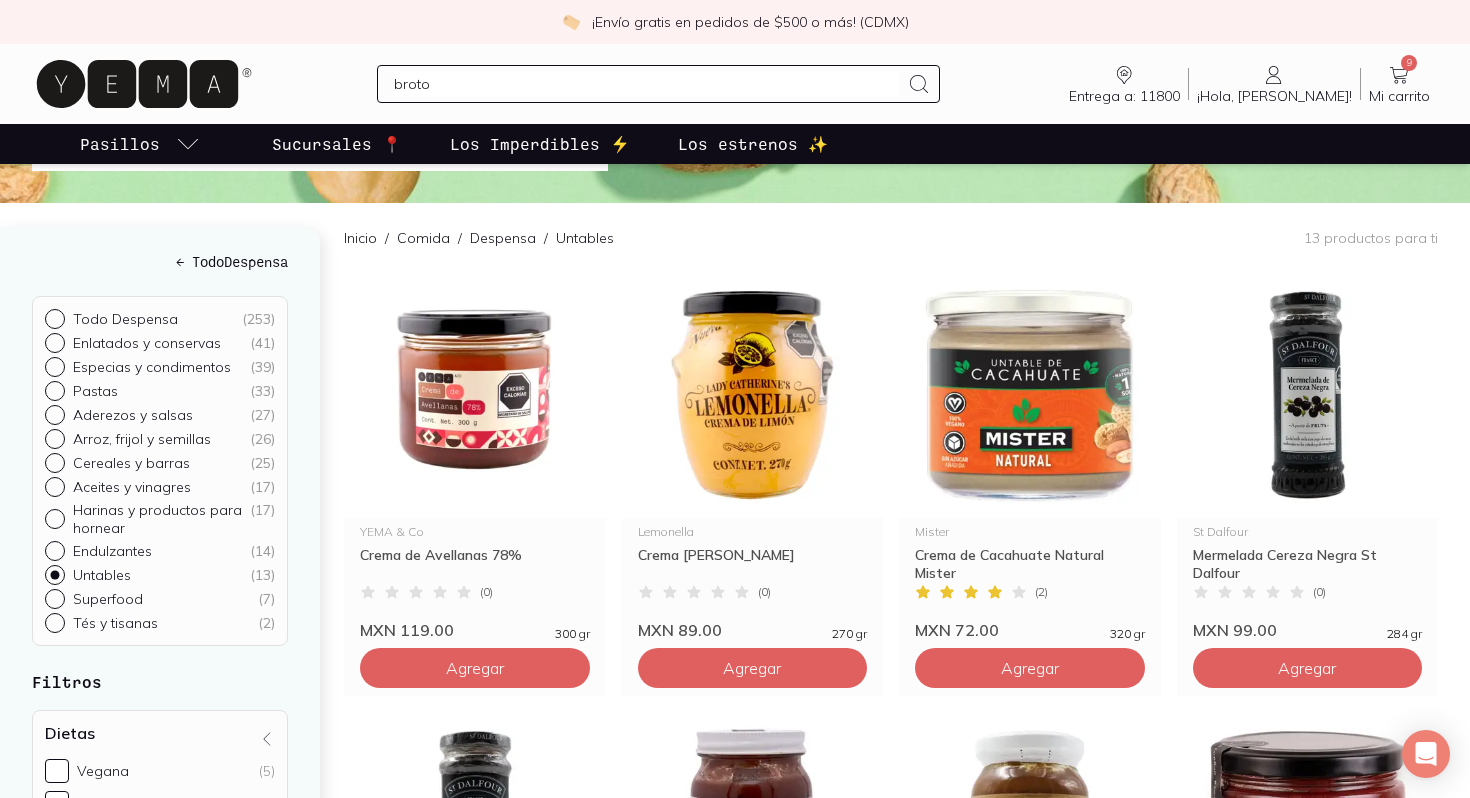 type 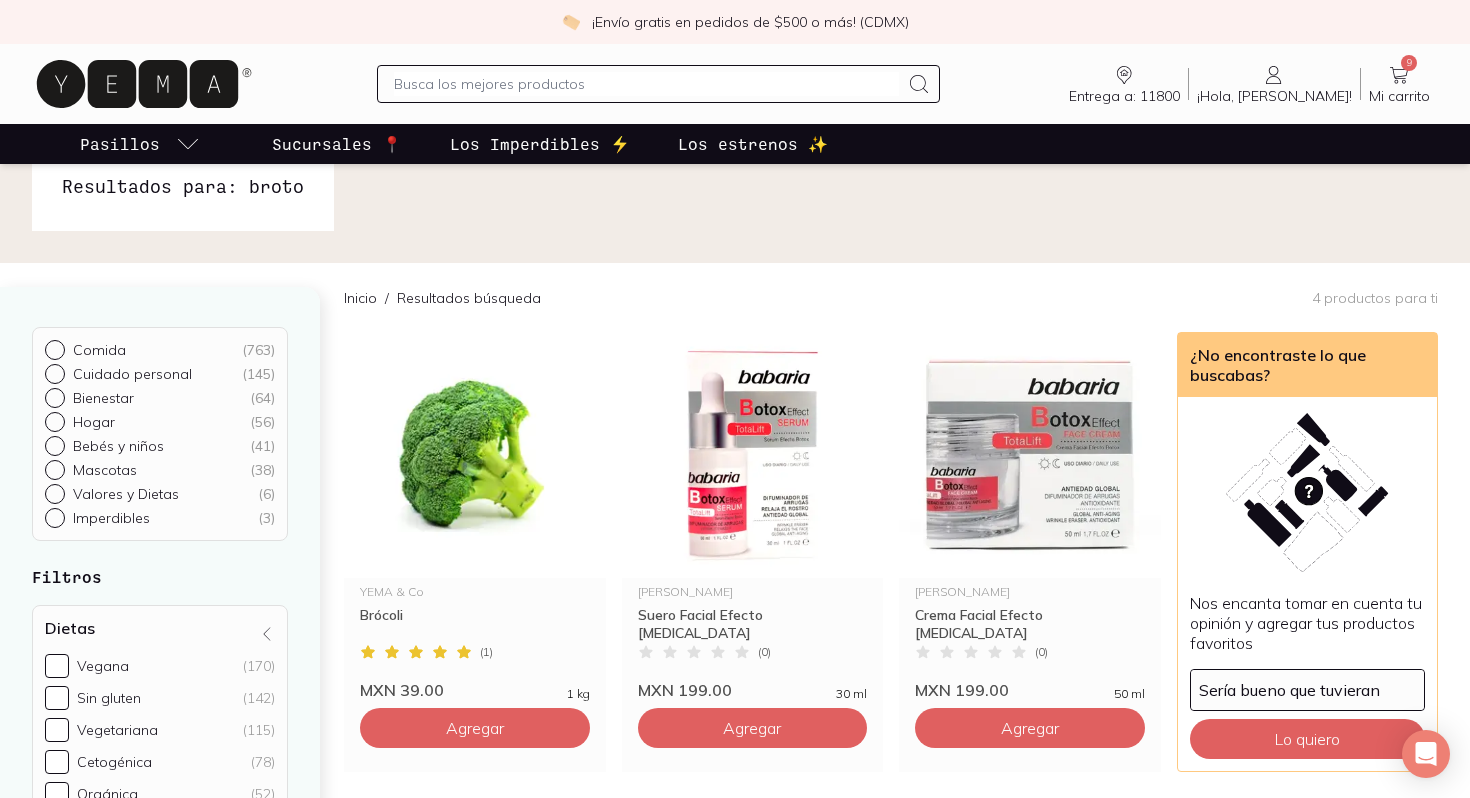 scroll, scrollTop: 0, scrollLeft: 0, axis: both 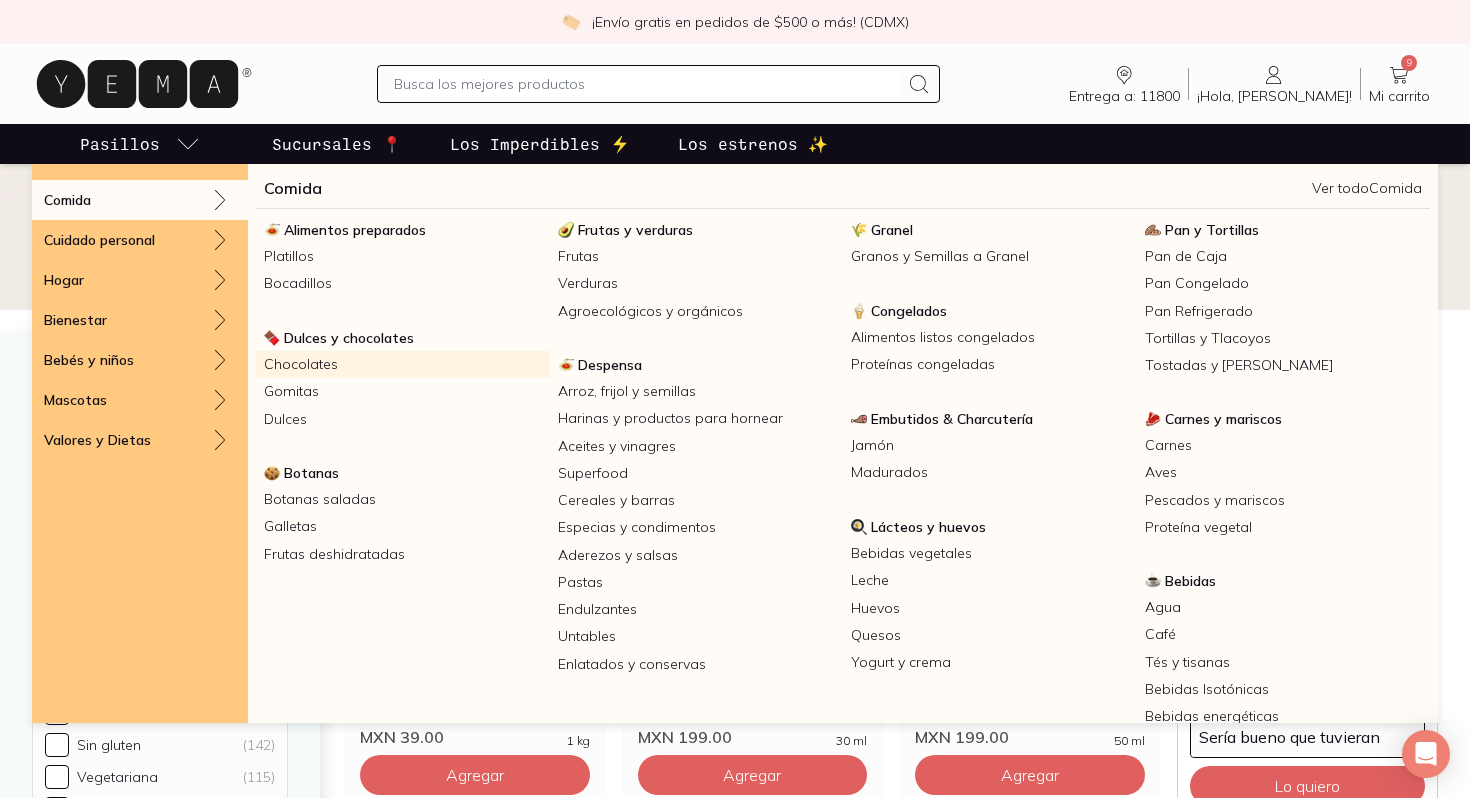click on "Chocolates" at bounding box center [403, 364] 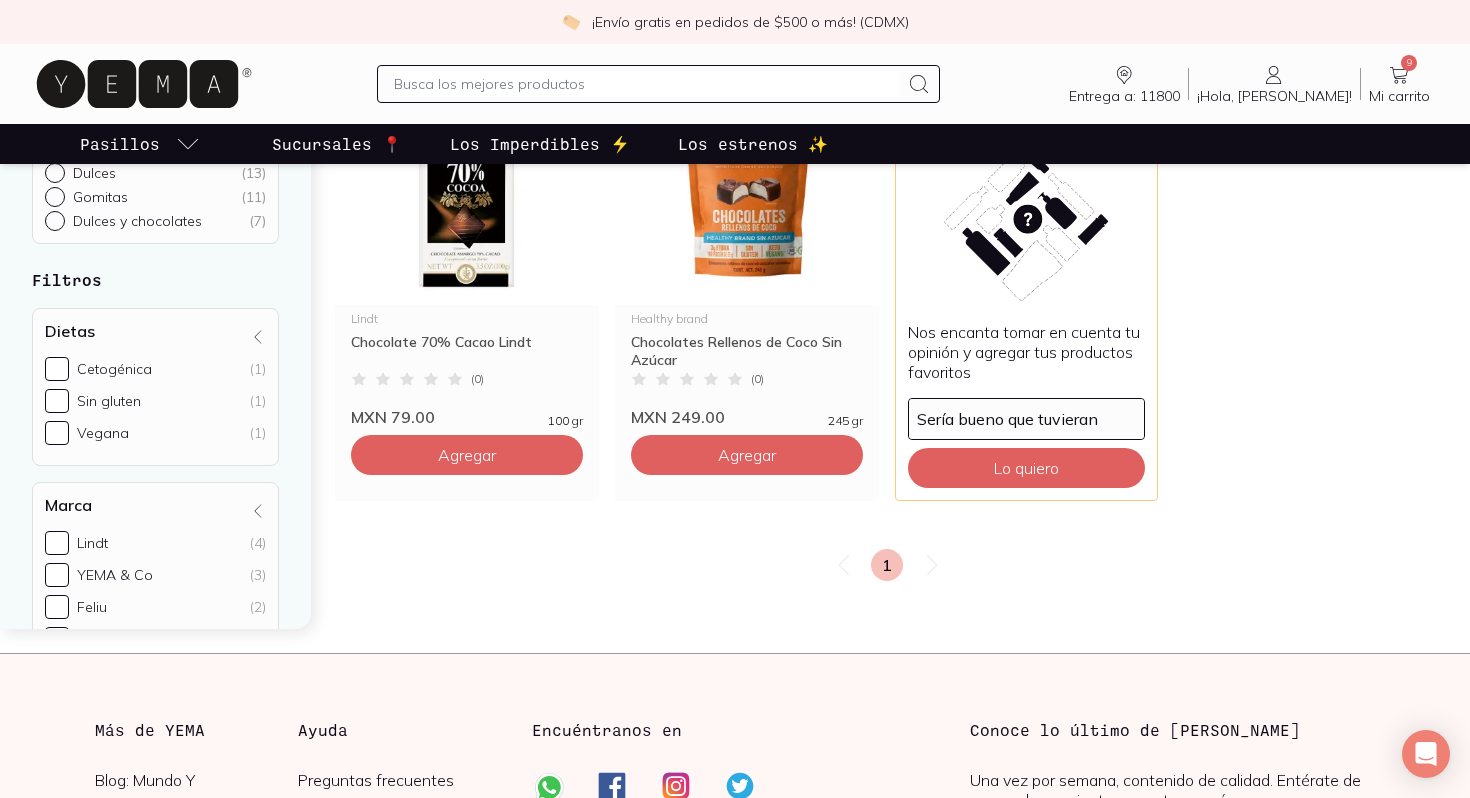 scroll, scrollTop: 568, scrollLeft: 0, axis: vertical 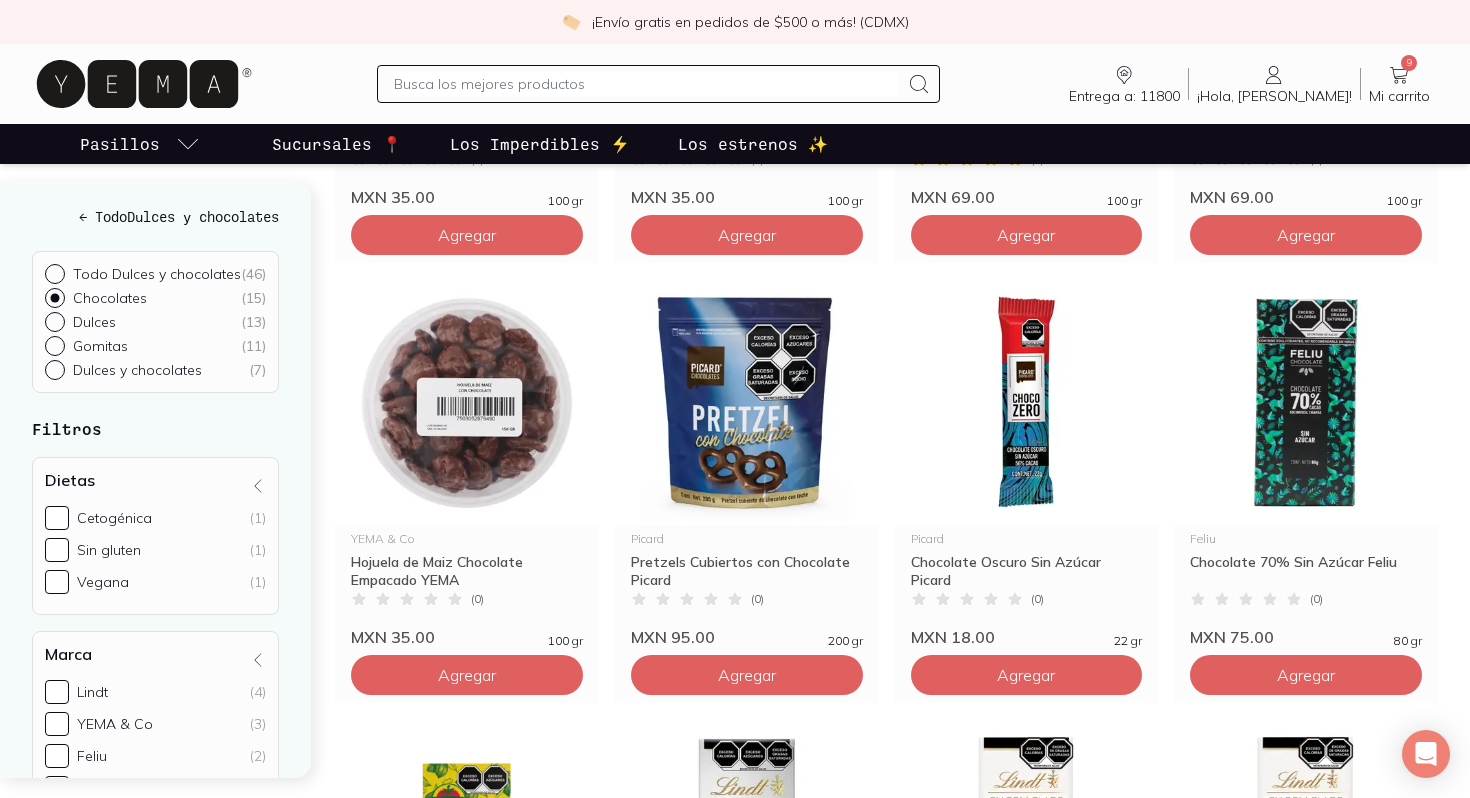 click 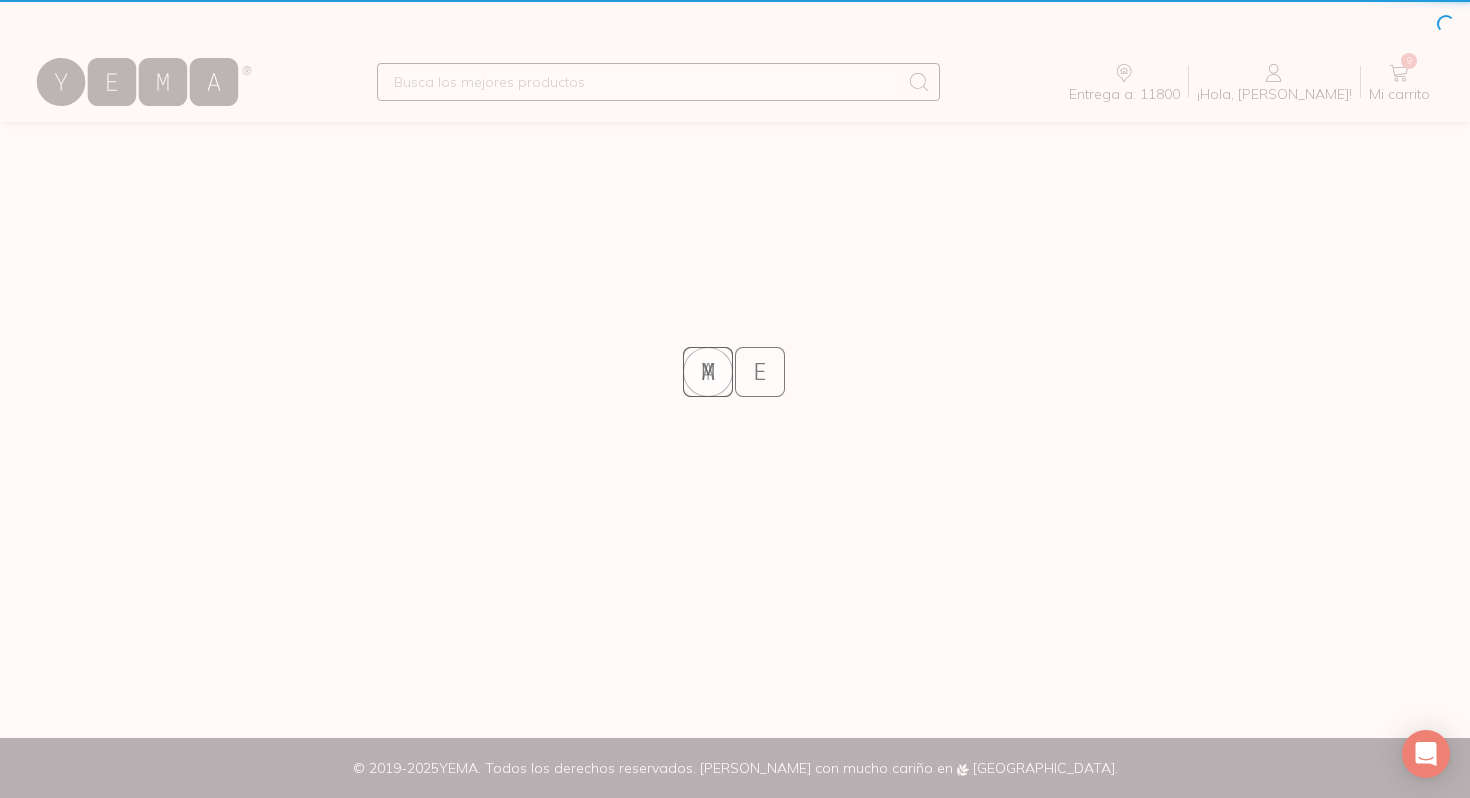 scroll, scrollTop: 0, scrollLeft: 0, axis: both 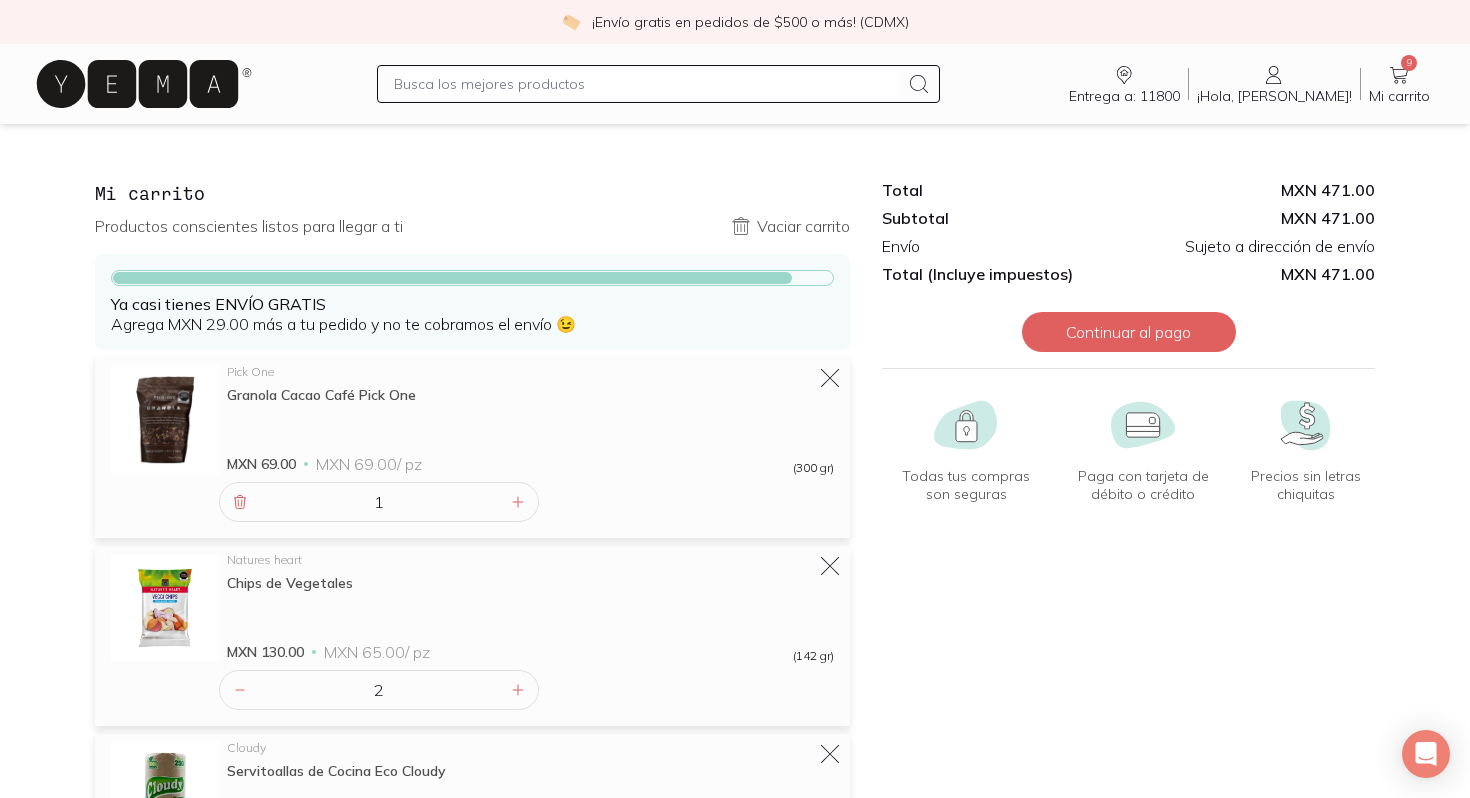 click on "Total MXN 471.00 Subtotal MXN 471.00 Envío Sujeto a dirección de envío Total (Incluye impuestos) MXN 471.00 Continuar al pago Todas tus compras son seguras Compras seguras Paga con tarjeta de débito o crédito Pagos con tarjeta Precios sin letras chiquitas Precios honestos" at bounding box center (1128, 919) 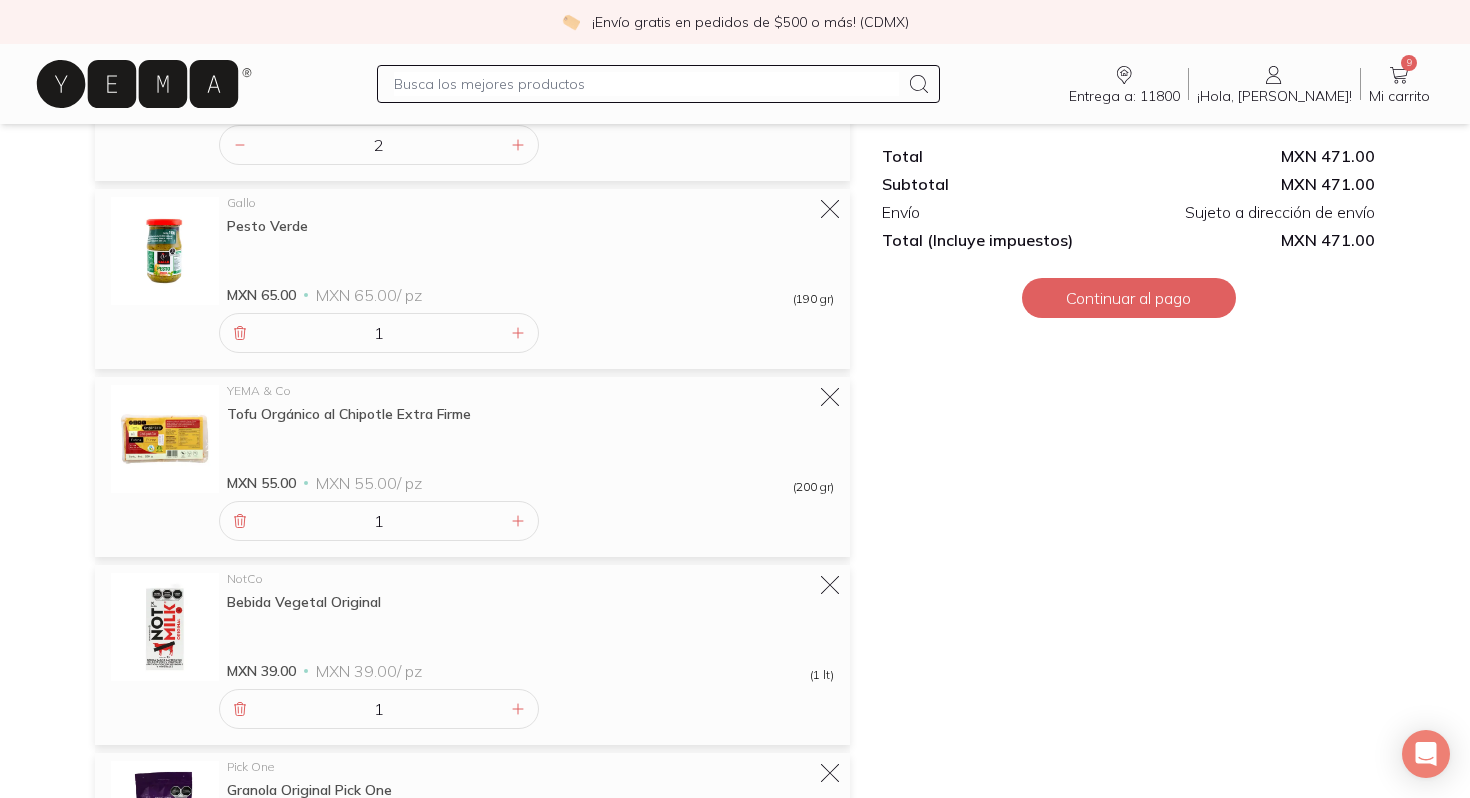 scroll, scrollTop: 1000, scrollLeft: 0, axis: vertical 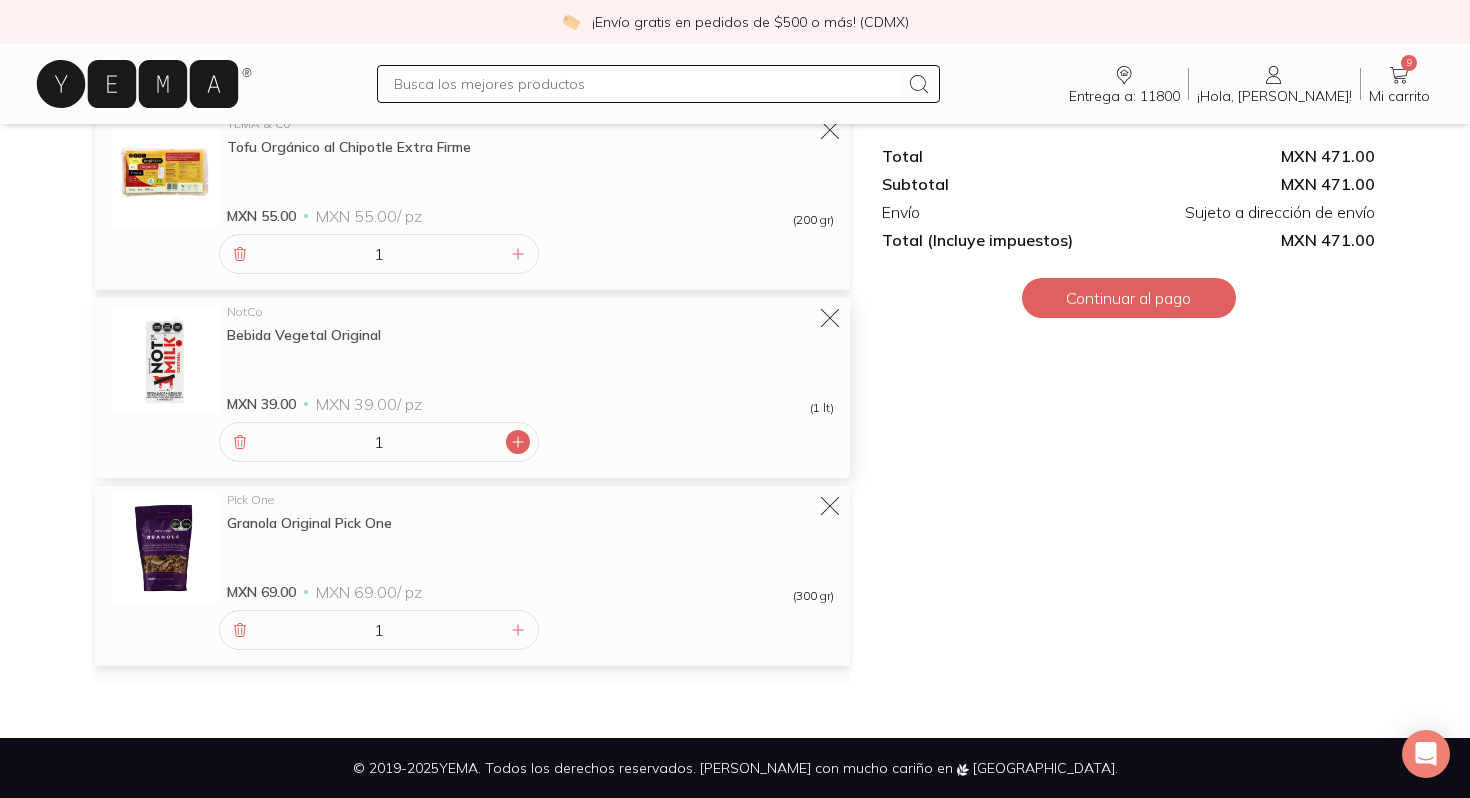 click 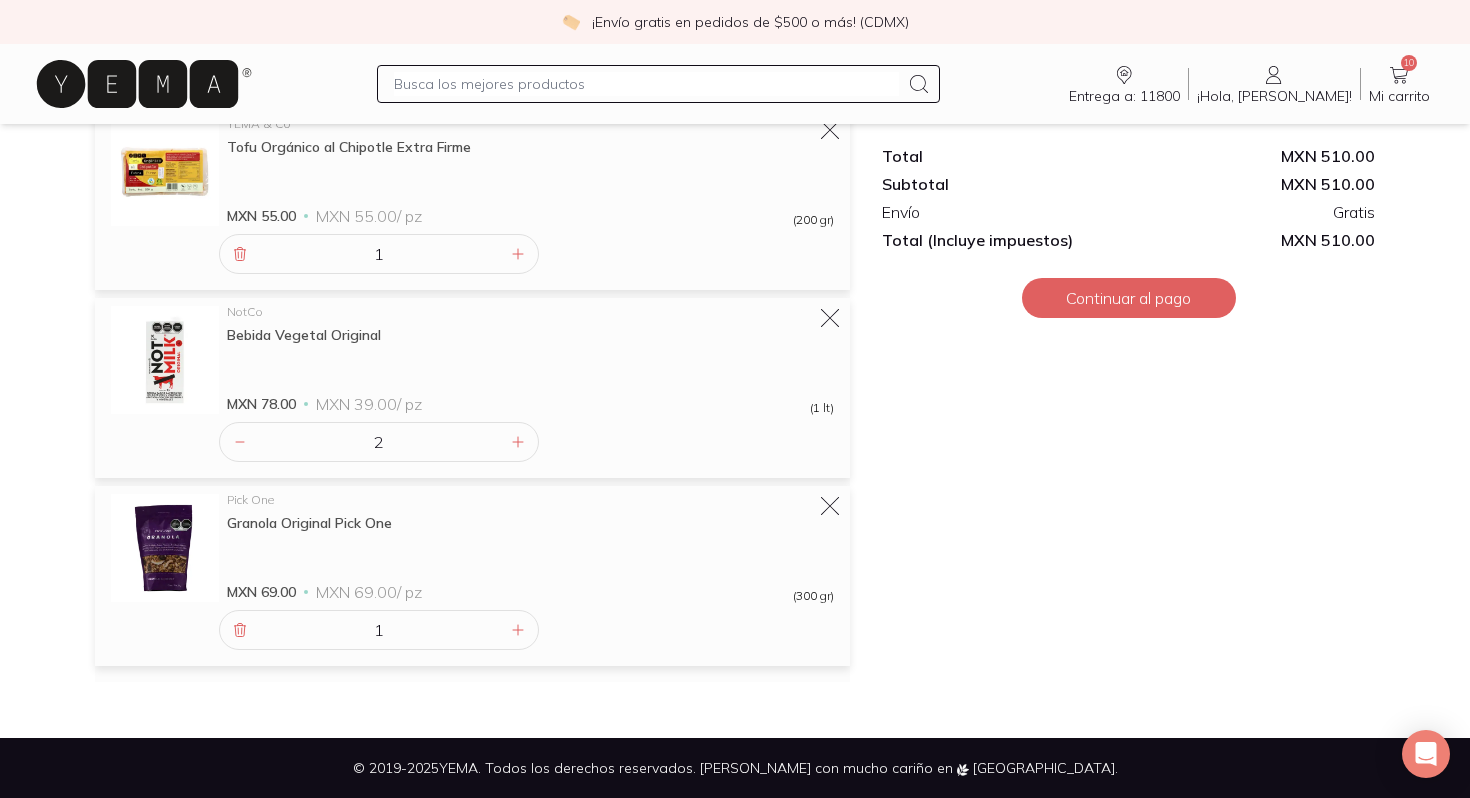 click on "Total MXN 510.00 Subtotal MXN 510.00 Envío Gratis Total (Incluye impuestos) MXN 510.00 Continuar al pago Todas tus compras son seguras Compras seguras Paga con tarjeta de débito o crédito Pagos con tarjeta Precios sin letras chiquitas Precios honestos Total MXN 510.00 Subtotal MXN 510.00 Envío Gratis Total (Incluye impuestos) MXN 510.00 Continuar al pago" at bounding box center [1128, -81] 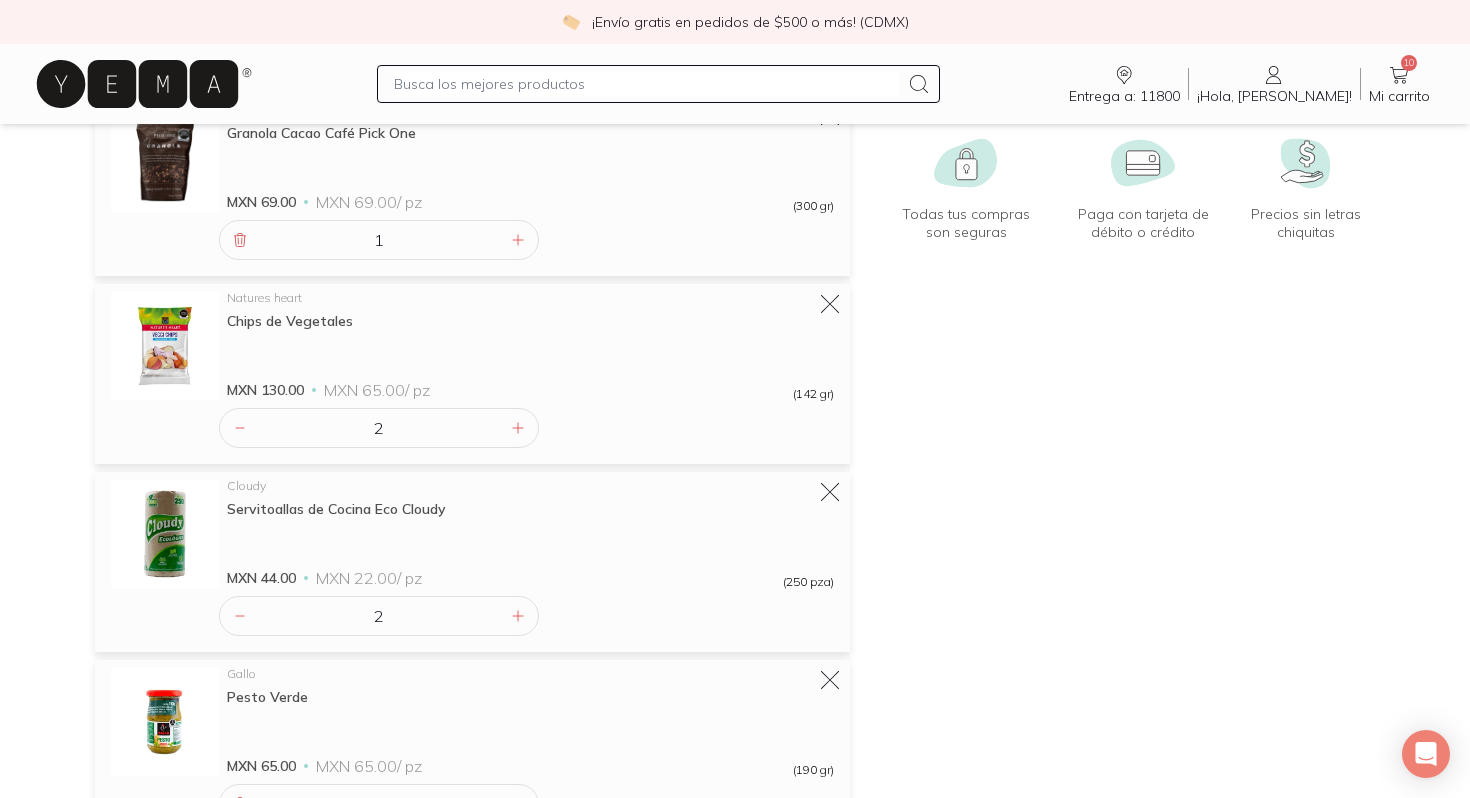 scroll, scrollTop: 0, scrollLeft: 0, axis: both 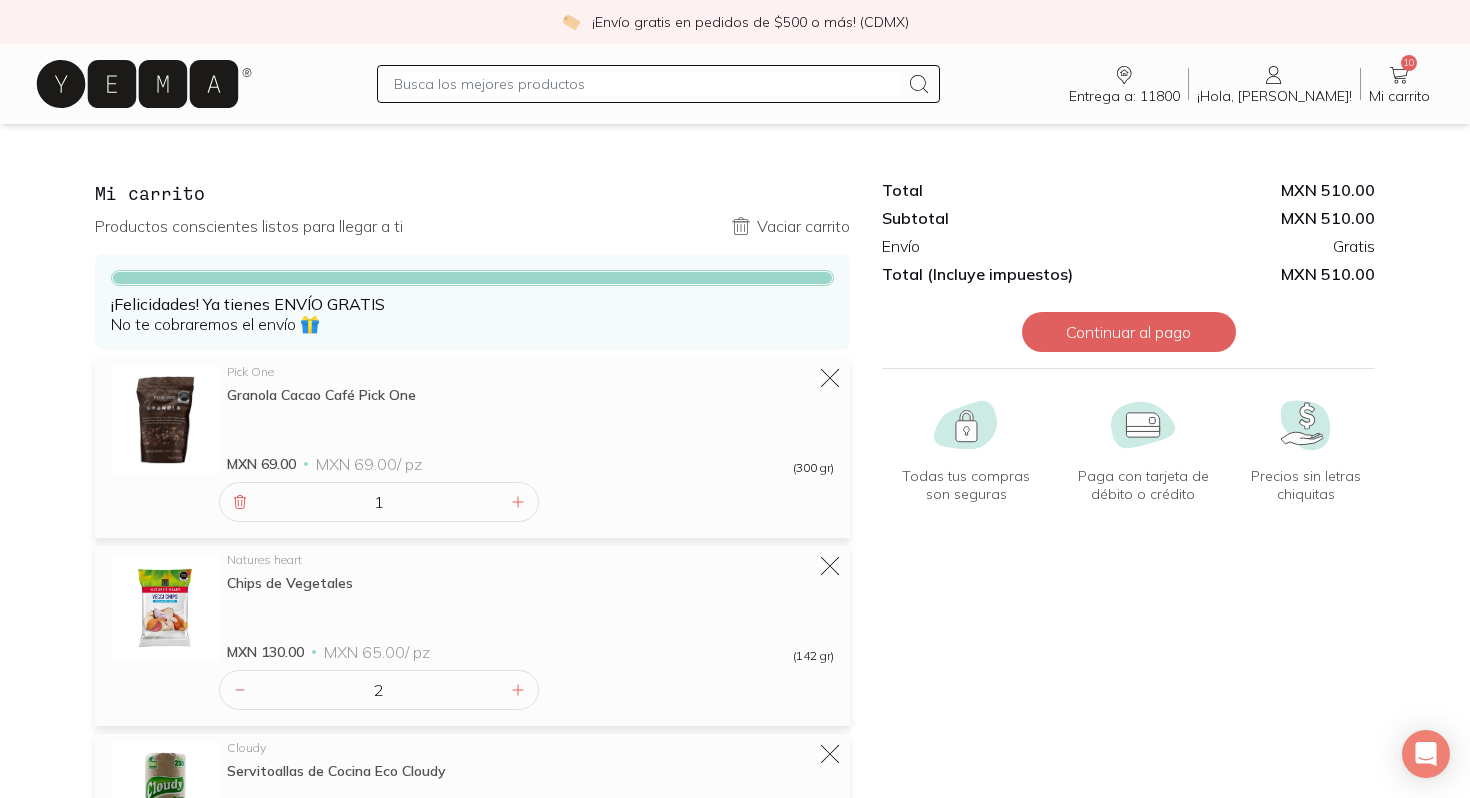 click on "Continuar al pago" at bounding box center (1129, 332) 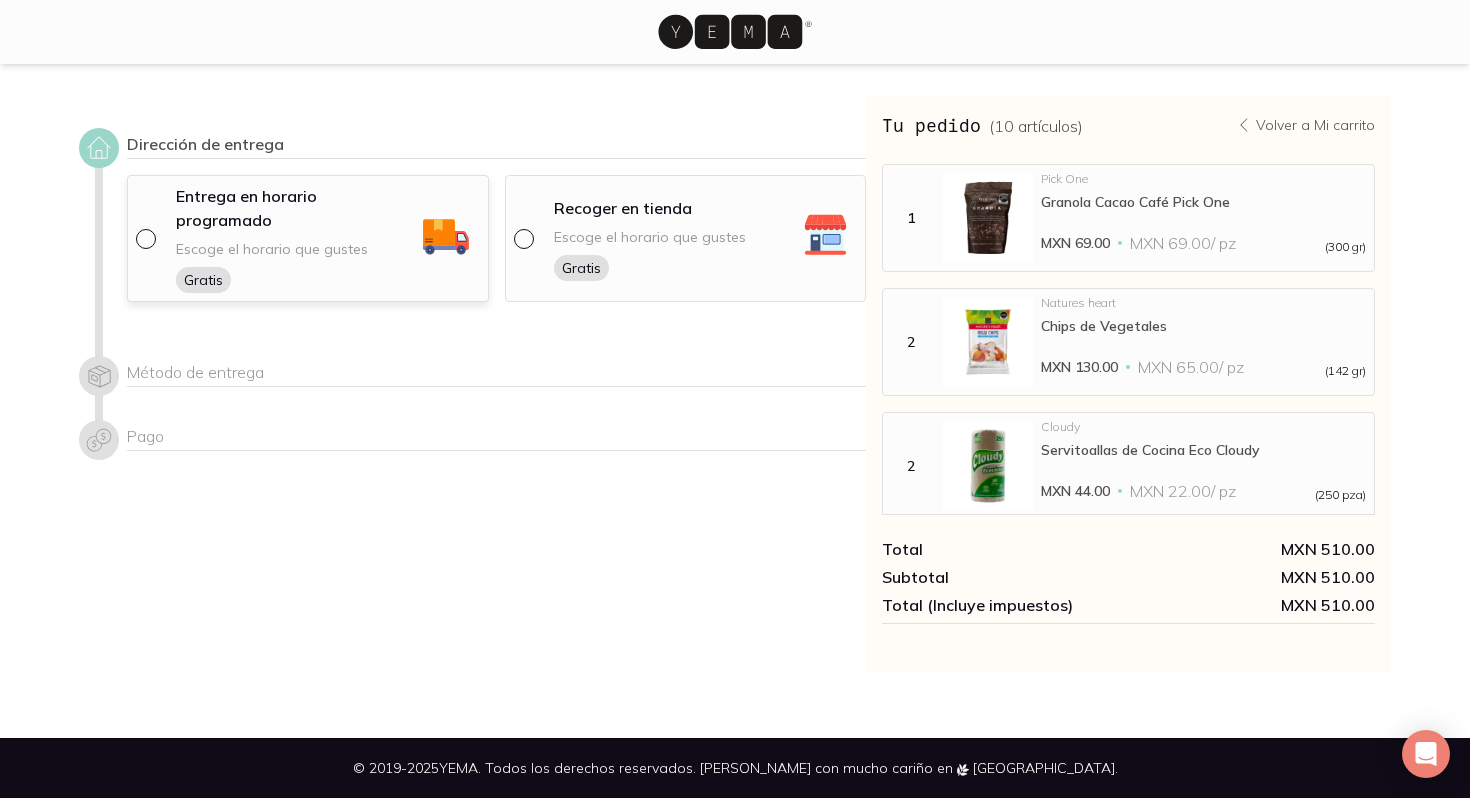 click on "Escoge el horario que gustes" at bounding box center [272, 249] 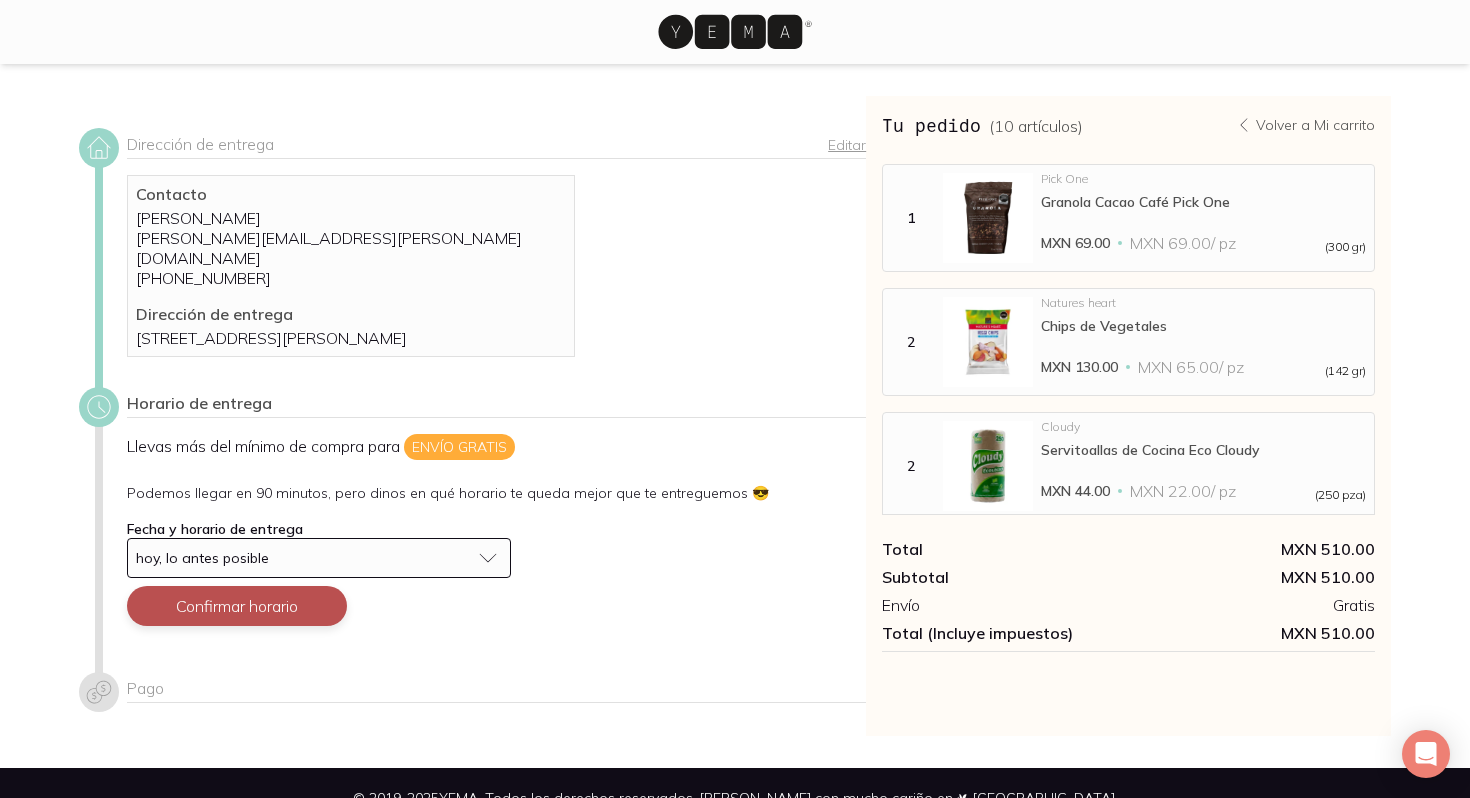 click on "Confirmar horario" at bounding box center (237, 606) 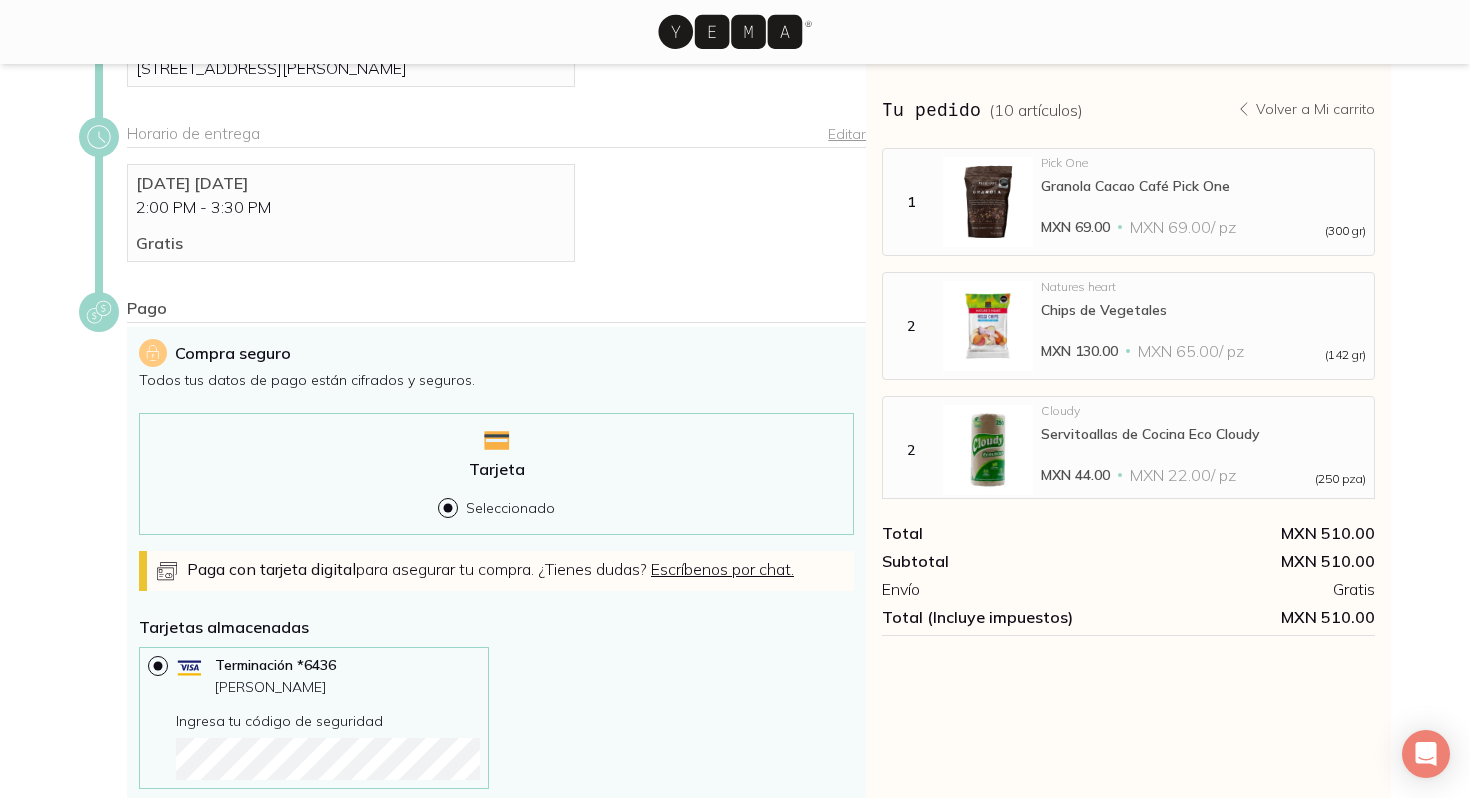 scroll, scrollTop: 517, scrollLeft: 0, axis: vertical 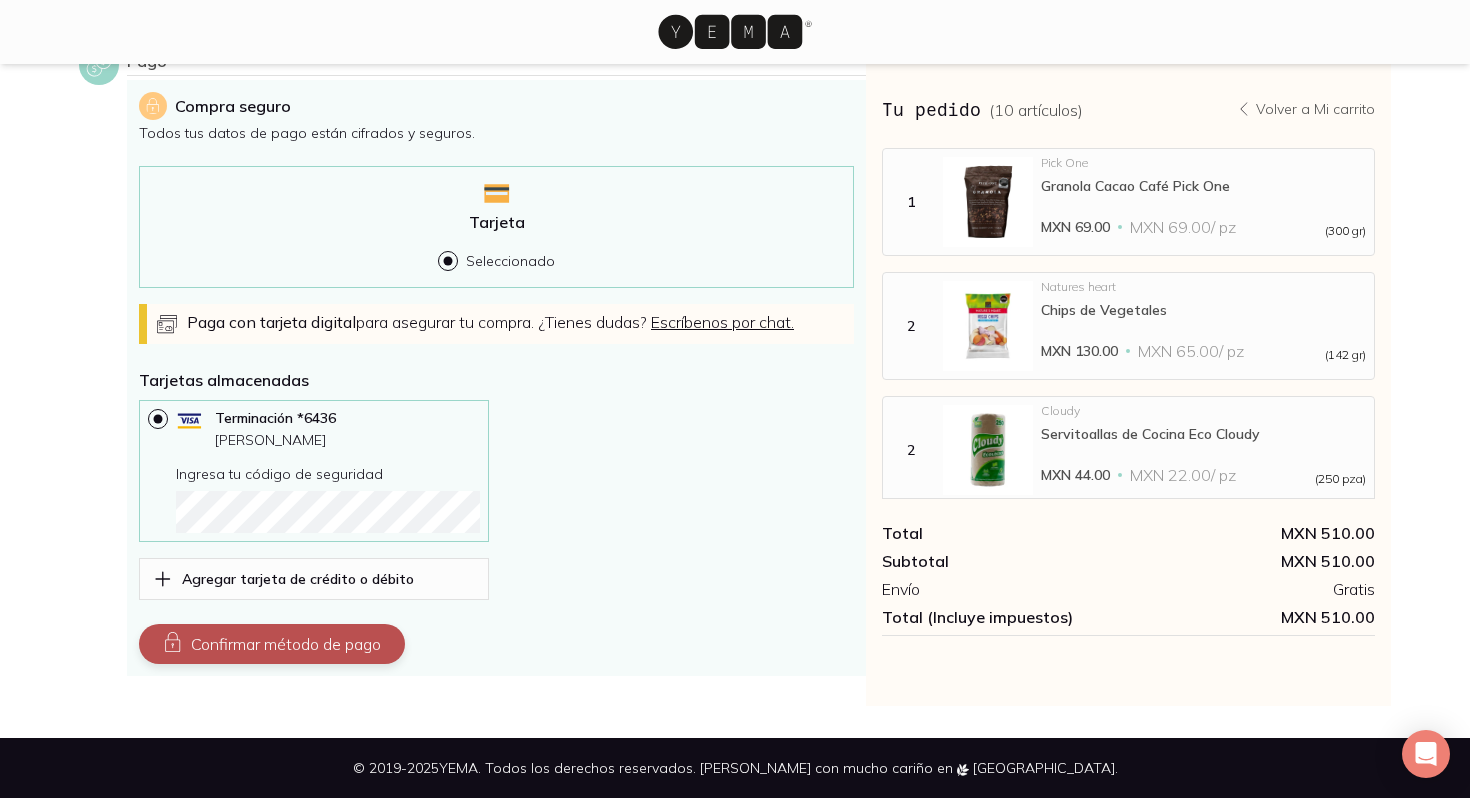 click on "Confirmar método de pago" at bounding box center [272, 644] 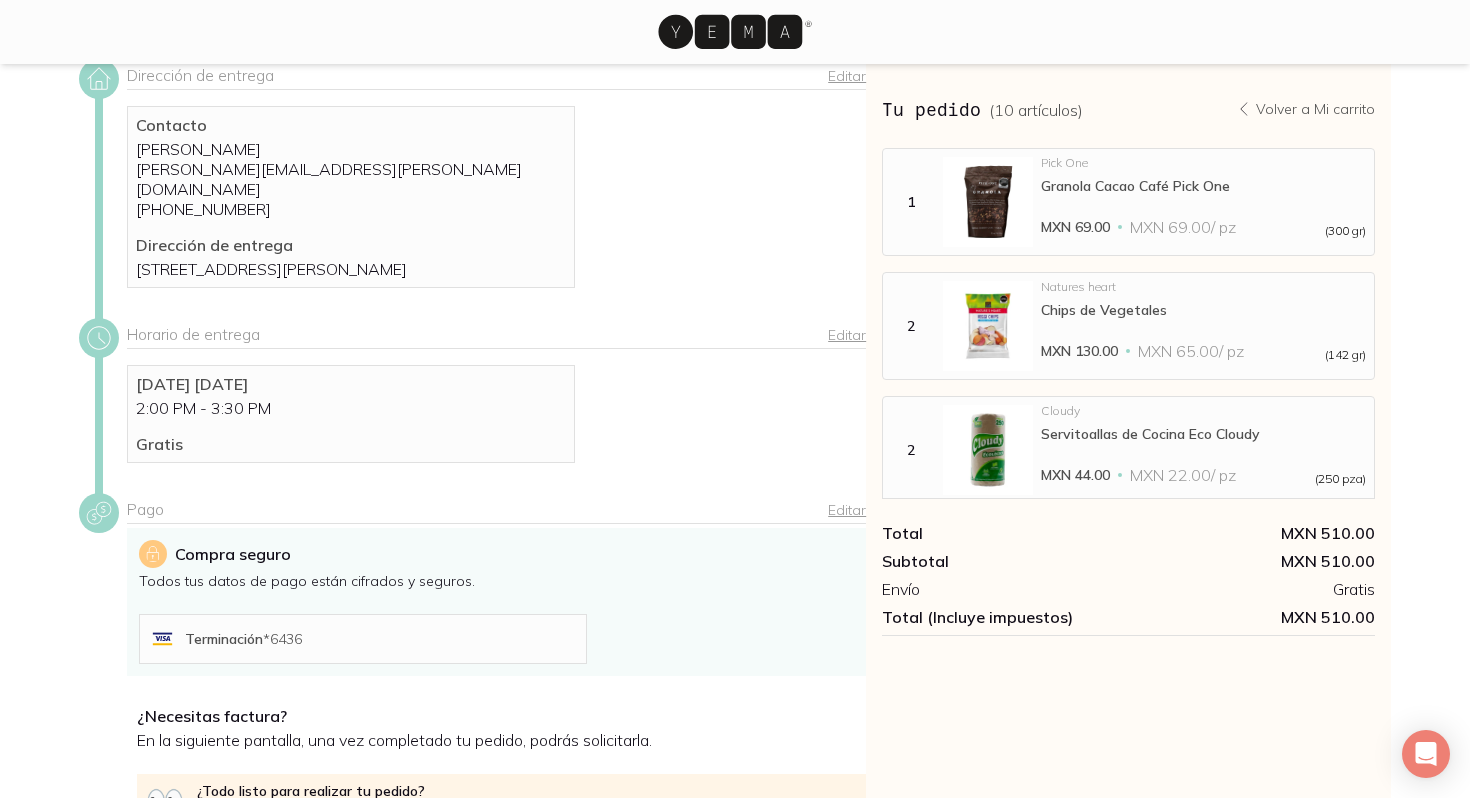 scroll, scrollTop: 289, scrollLeft: 0, axis: vertical 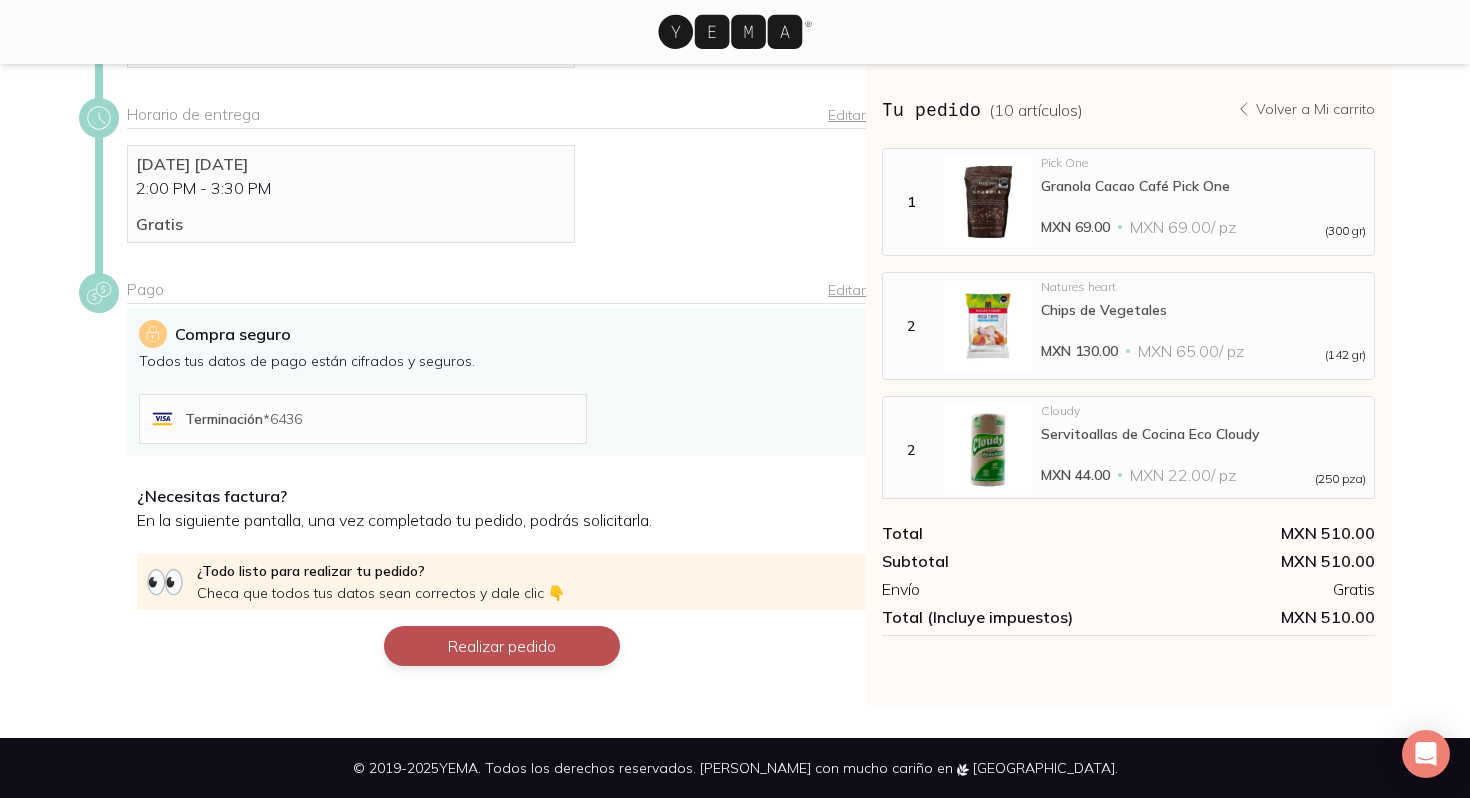 click on "Realizar pedido" at bounding box center [502, 646] 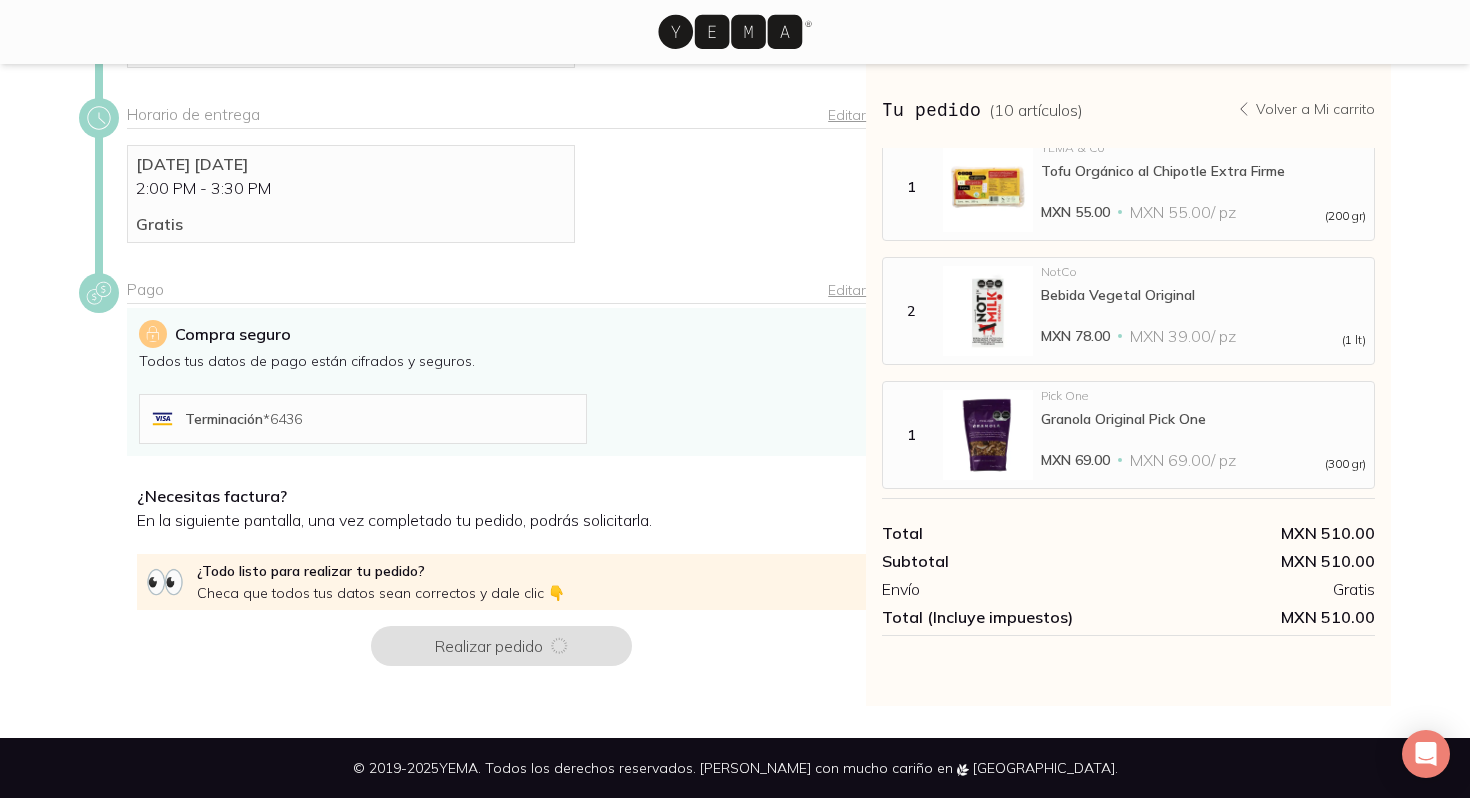 scroll, scrollTop: 518, scrollLeft: 0, axis: vertical 